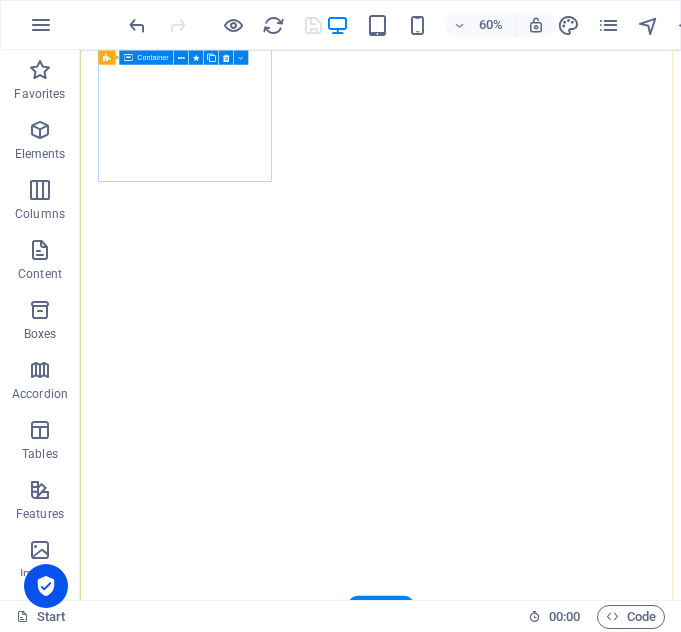 scroll, scrollTop: 0, scrollLeft: 0, axis: both 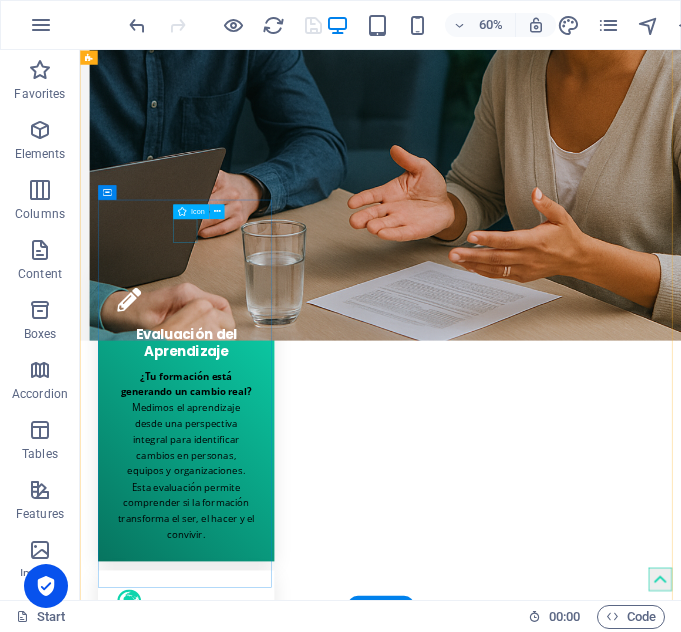 click at bounding box center (257, 2085) 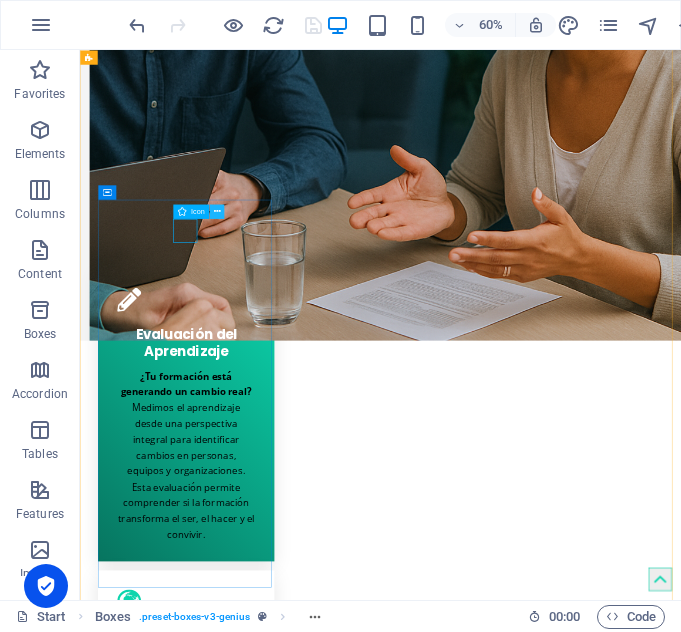 click at bounding box center [217, 211] 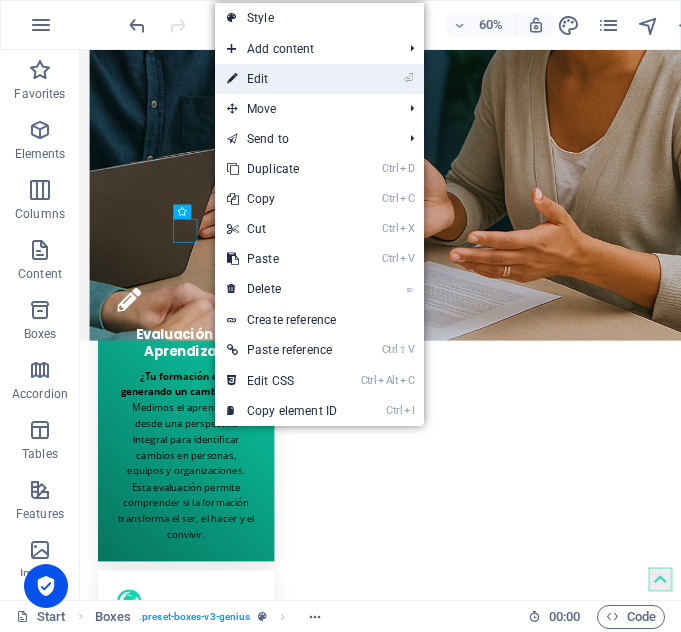 click on "⏎  Edit" at bounding box center [282, 79] 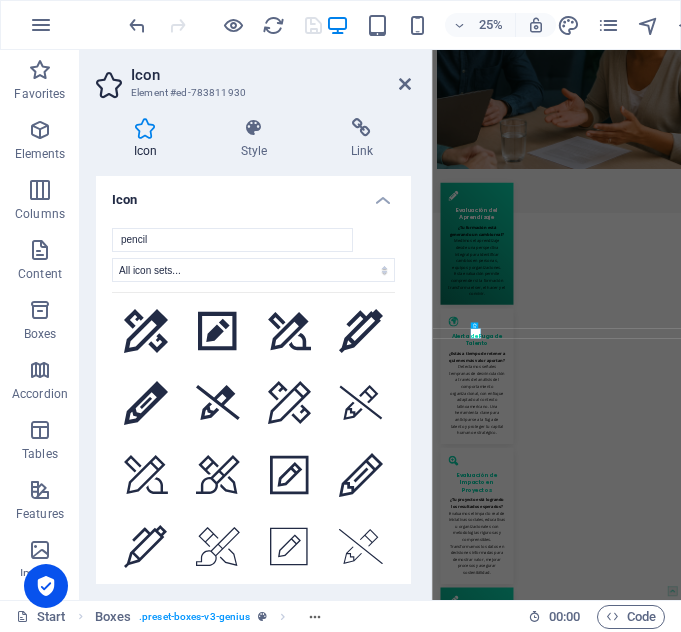 scroll, scrollTop: 972, scrollLeft: 0, axis: vertical 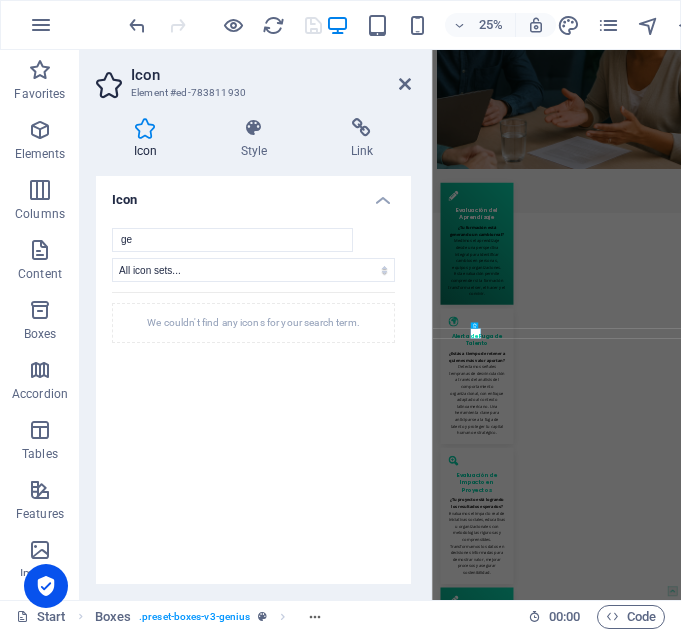 type on "g" 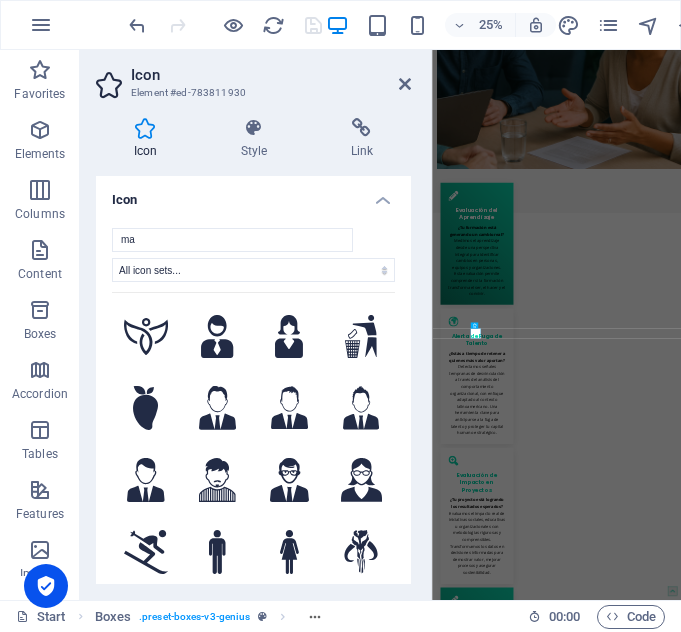 type on "m" 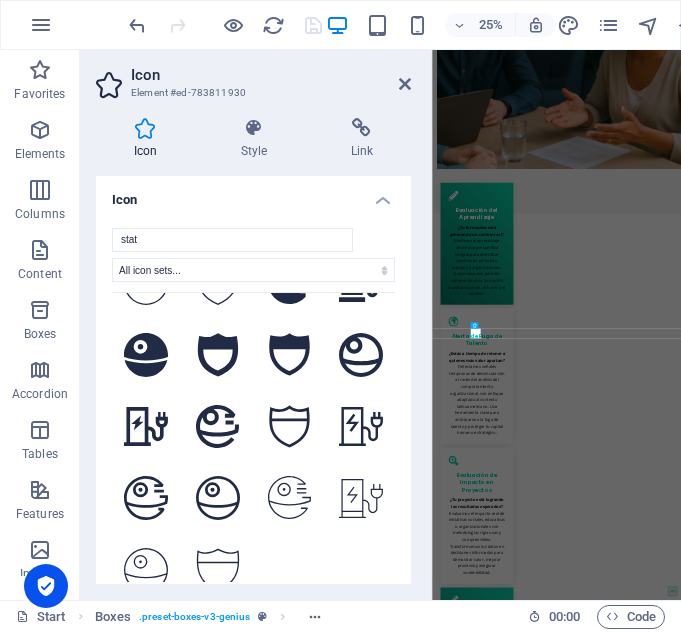 scroll, scrollTop: 0, scrollLeft: 0, axis: both 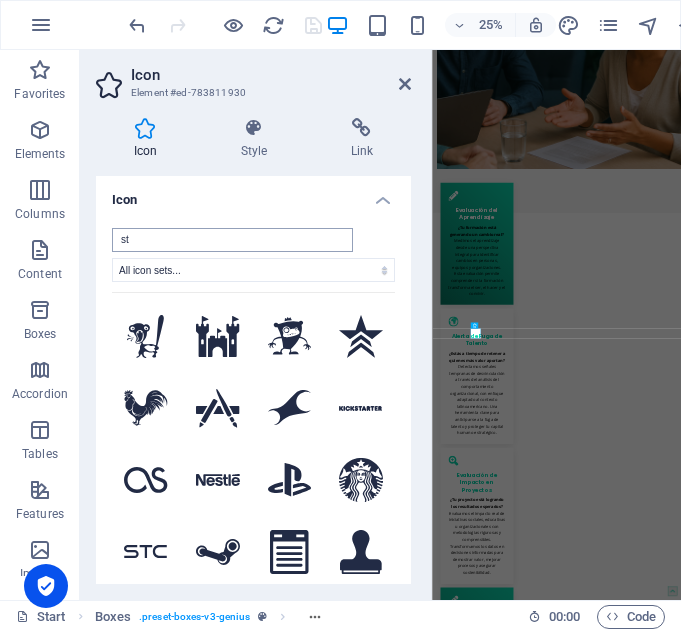 type on "s" 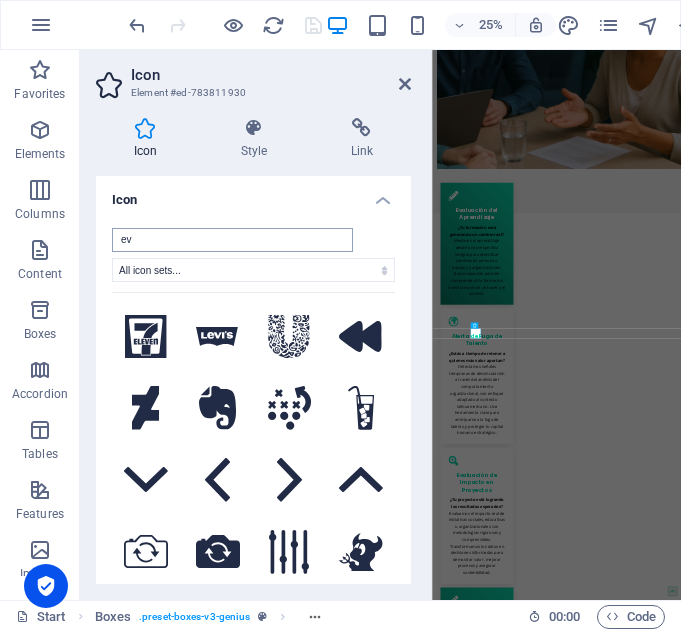type on "e" 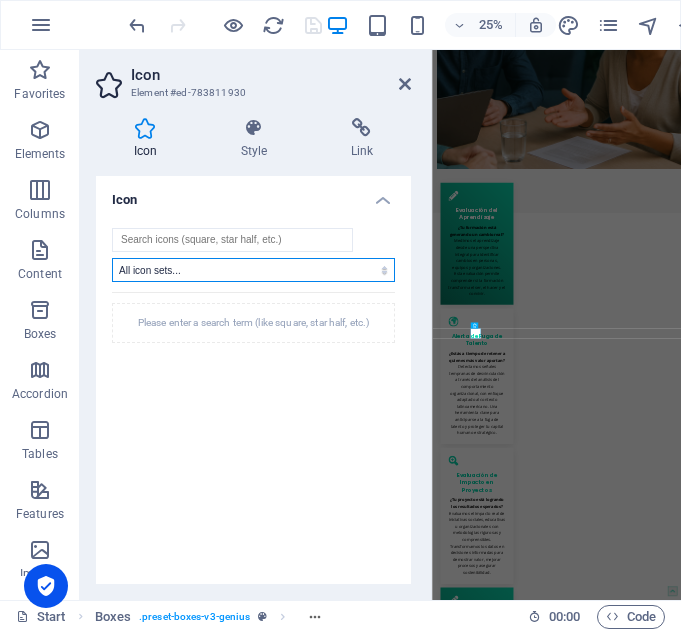 click on "All icon sets... IcoFont Ionicons FontAwesome Brands FontAwesome Duotone FontAwesome Solid FontAwesome Regular FontAwesome Light FontAwesome Thin FontAwesome Sharp Solid FontAwesome Sharp Regular FontAwesome Sharp Light FontAwesome Sharp Thin" at bounding box center (253, 270) 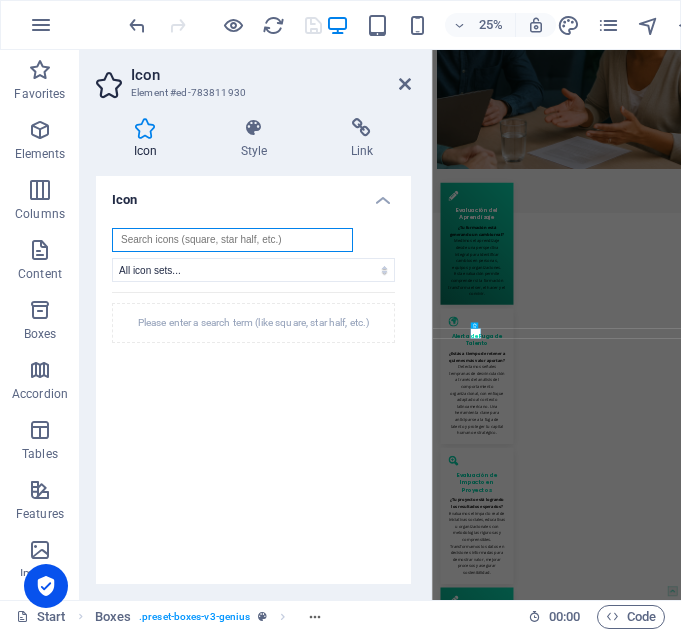 click at bounding box center [232, 240] 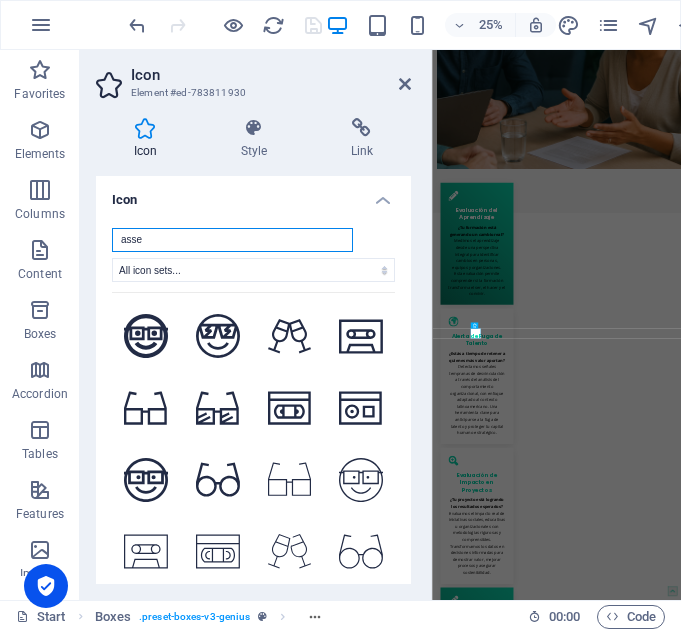 scroll, scrollTop: 1251, scrollLeft: 0, axis: vertical 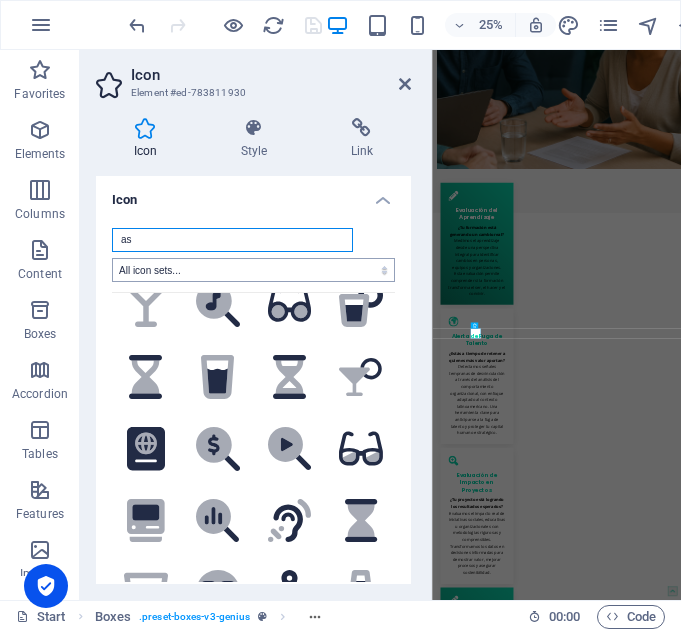 type on "a" 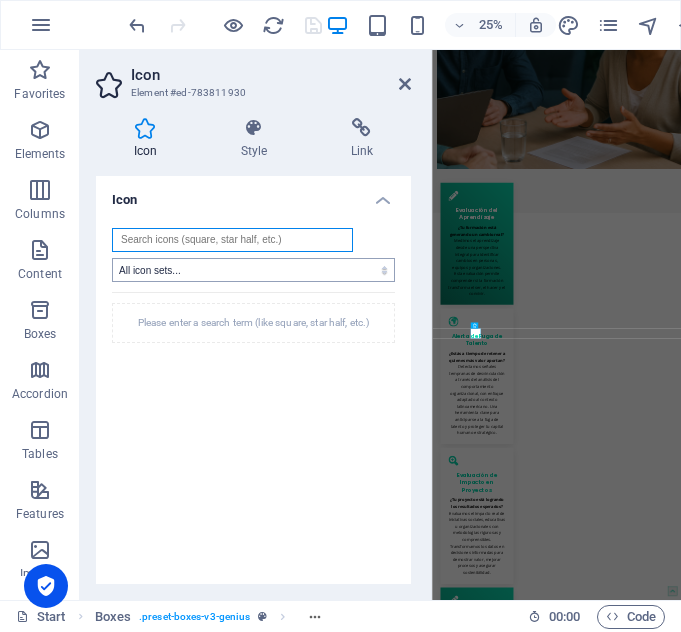 scroll, scrollTop: 0, scrollLeft: 0, axis: both 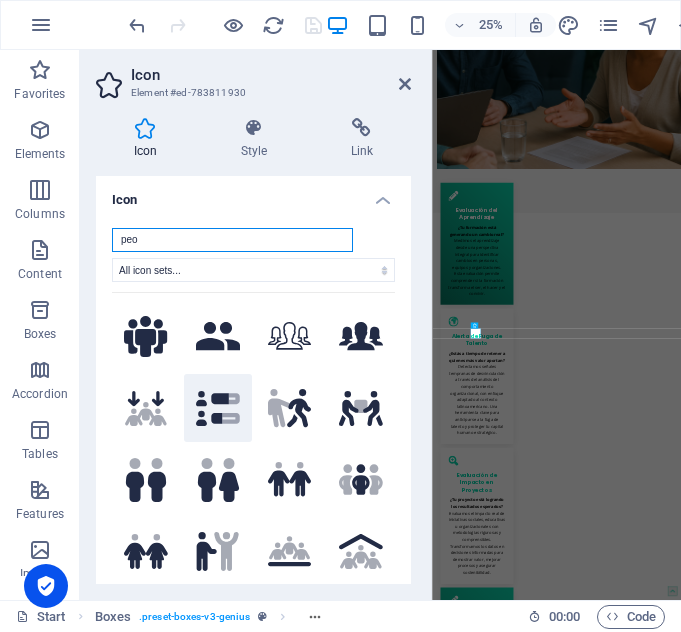 type on "peo" 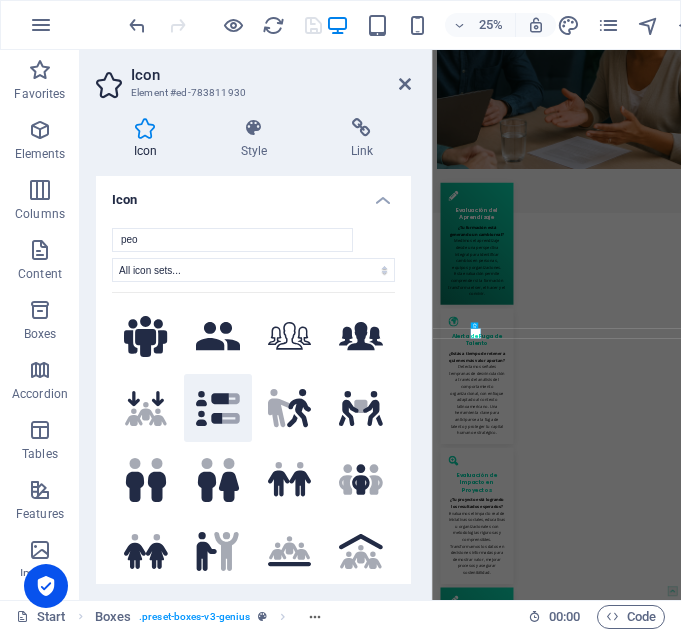 click on ".fa-secondary{opacity:.4}" 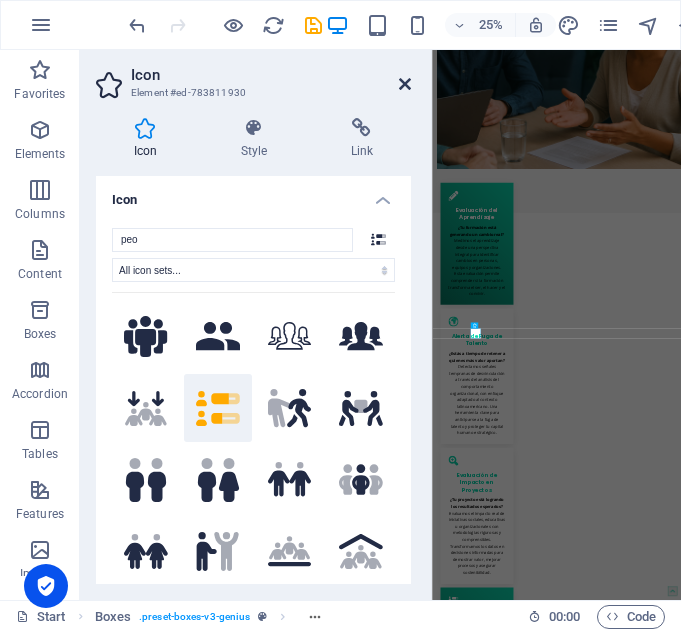 click at bounding box center [405, 84] 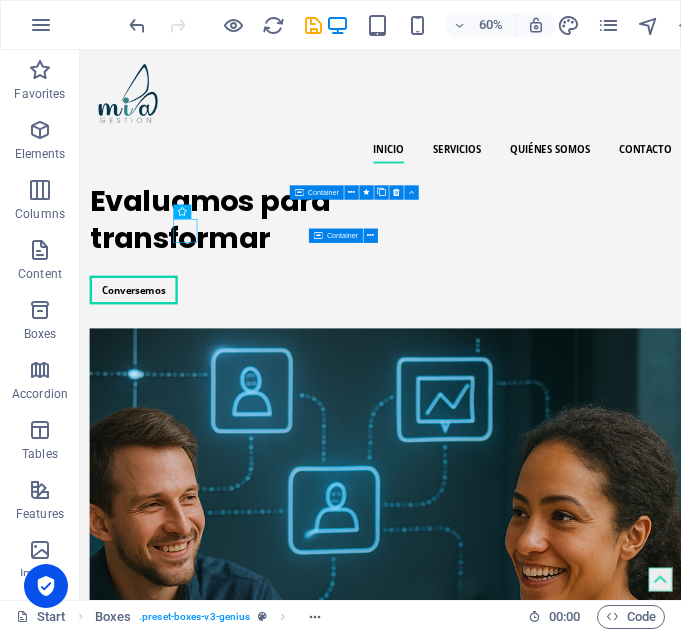 scroll, scrollTop: 0, scrollLeft: 0, axis: both 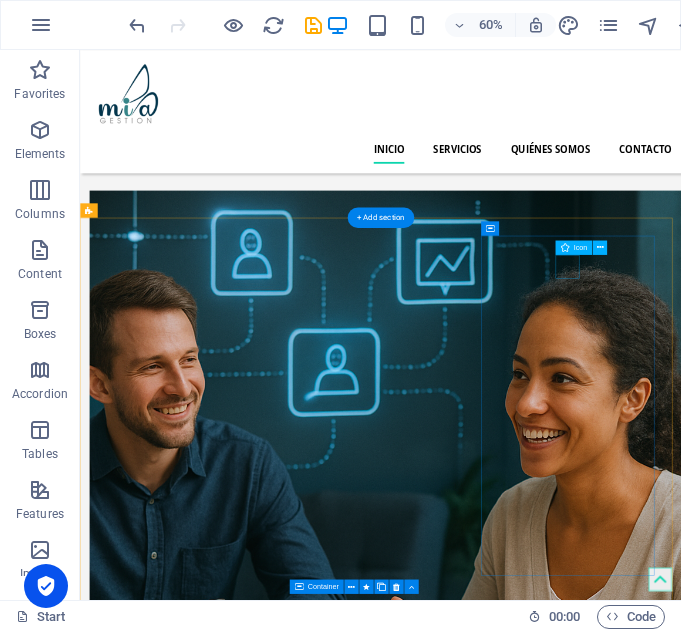 click at bounding box center [257, 2278] 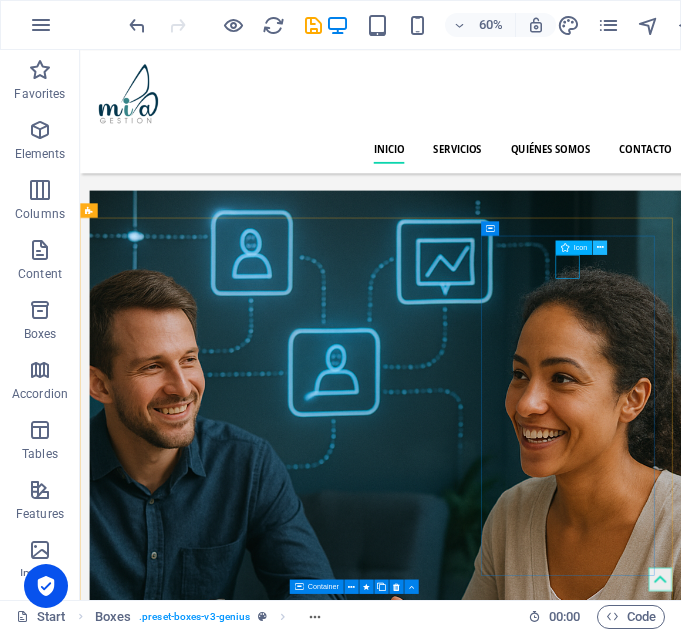 click at bounding box center (599, 247) 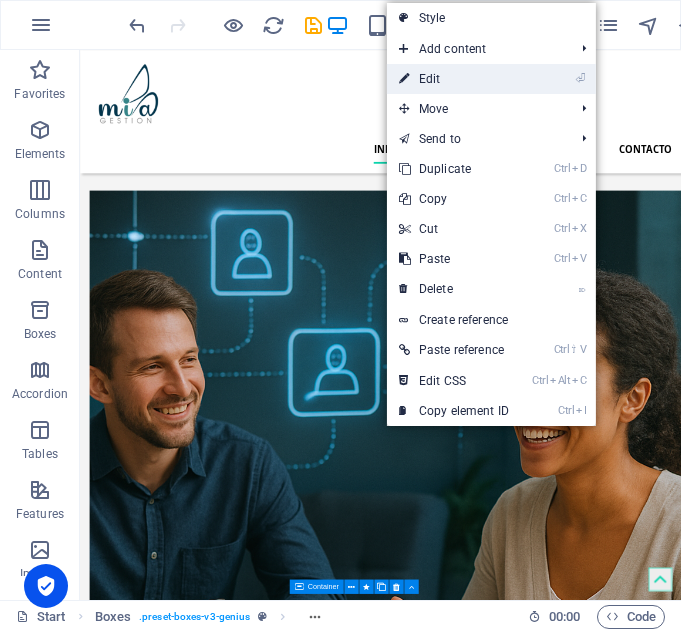click on "⏎  Edit" at bounding box center (454, 79) 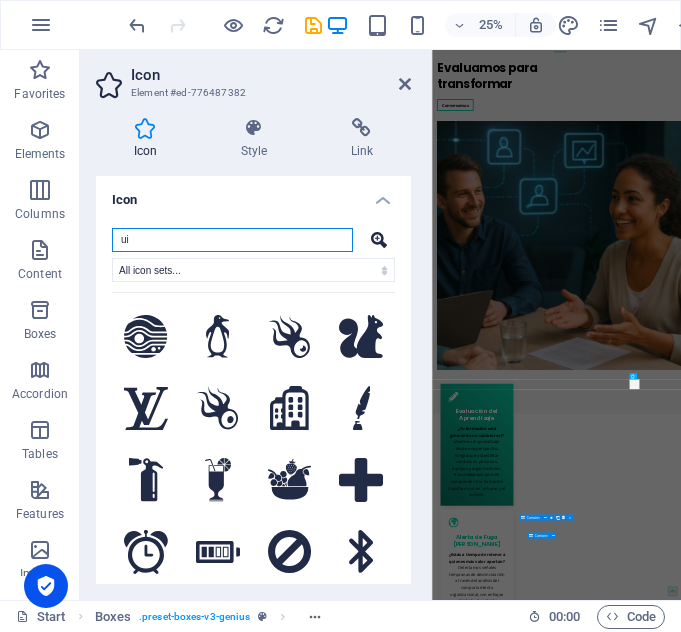click on "ui" at bounding box center (232, 240) 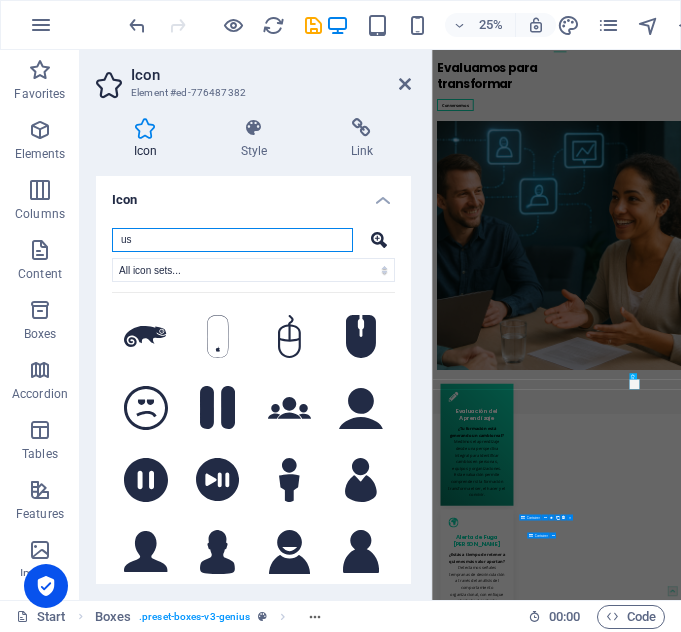 type on "u" 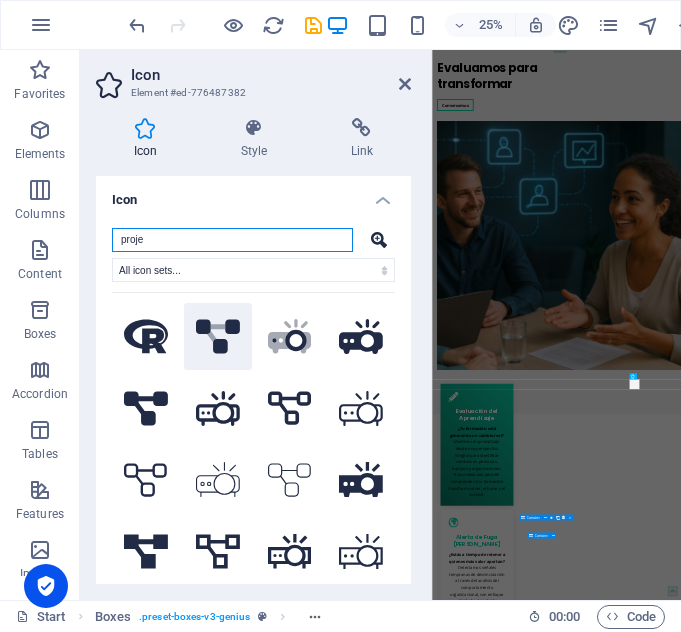 type on "proje" 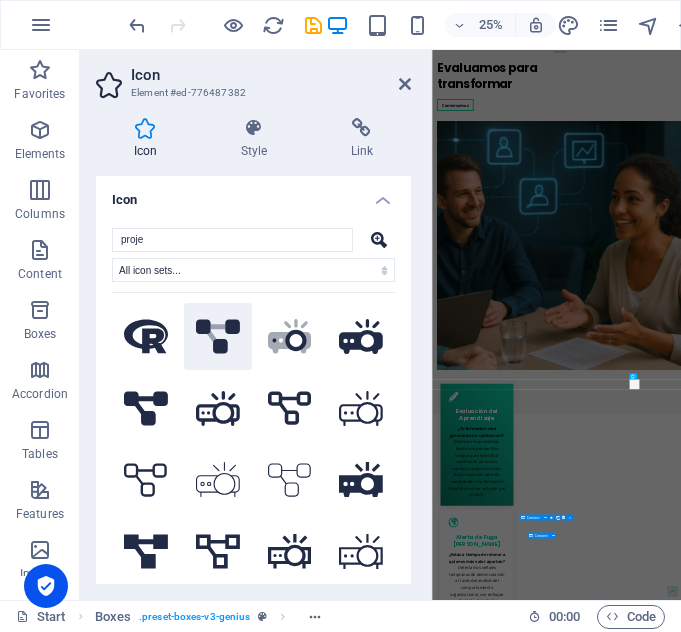 click 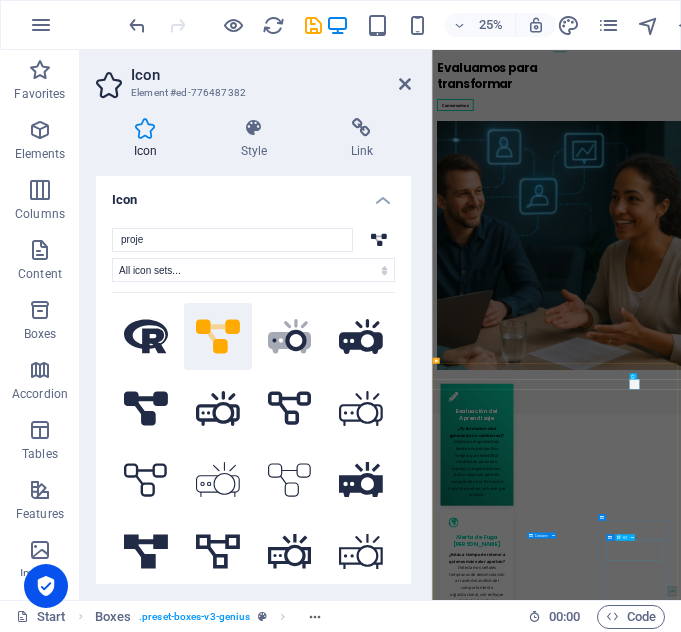 click on "Gestión Integral de Evaluaciones" at bounding box center [608, 4368] 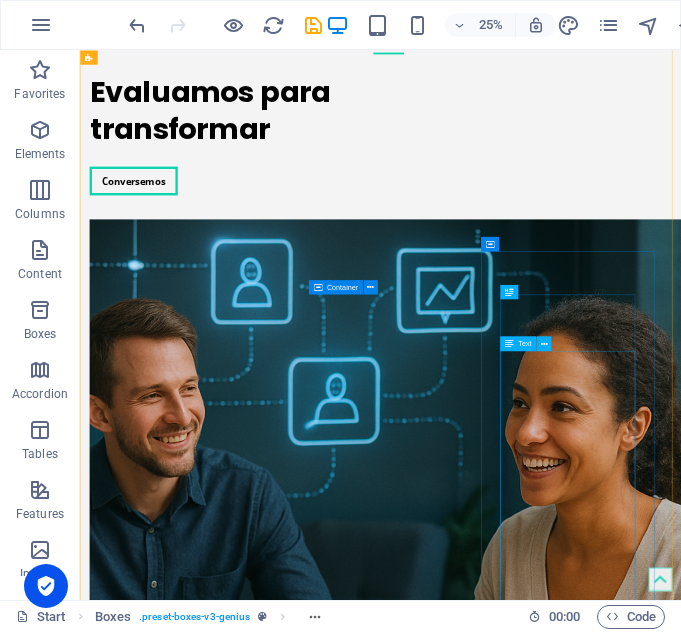 scroll, scrollTop: 896, scrollLeft: 0, axis: vertical 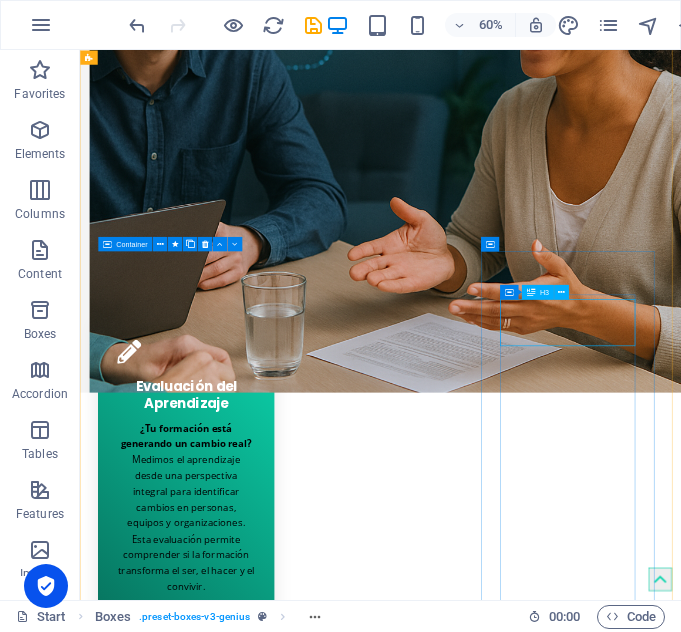 click on "Gestión Integral de Evaluaciones" at bounding box center (257, 3485) 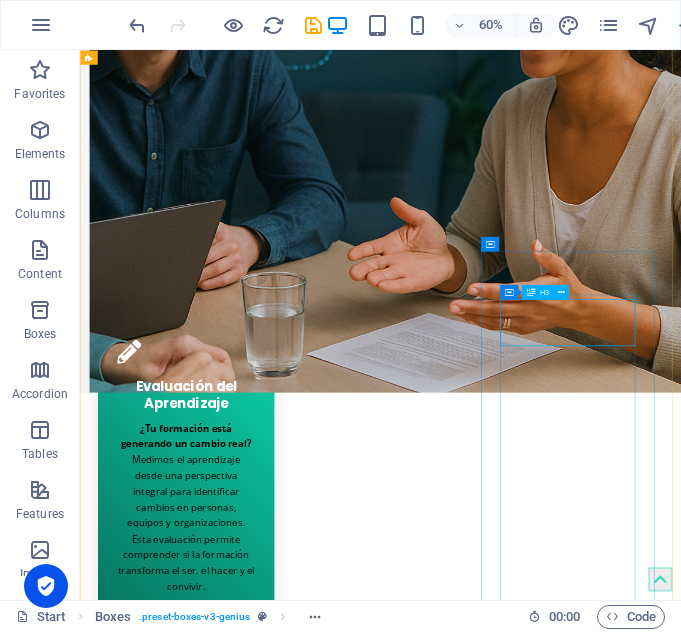 click on "Gestión Integral de Evaluaciones" at bounding box center [257, 3485] 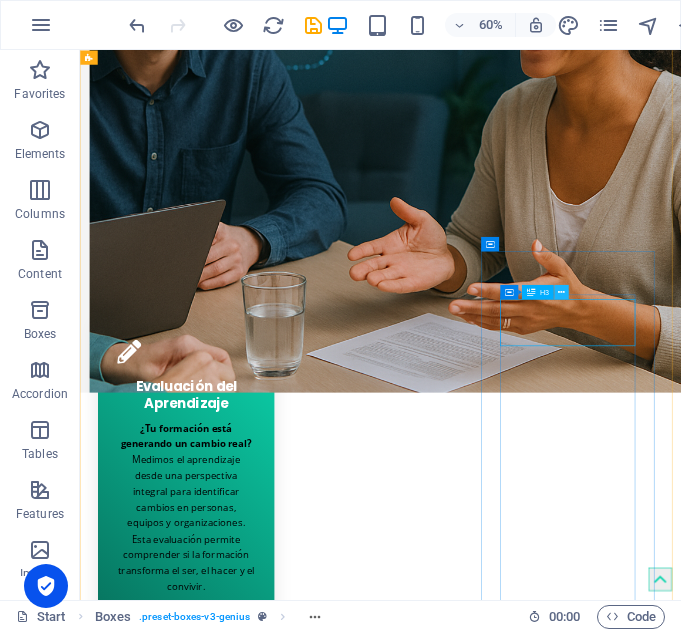 click at bounding box center [561, 291] 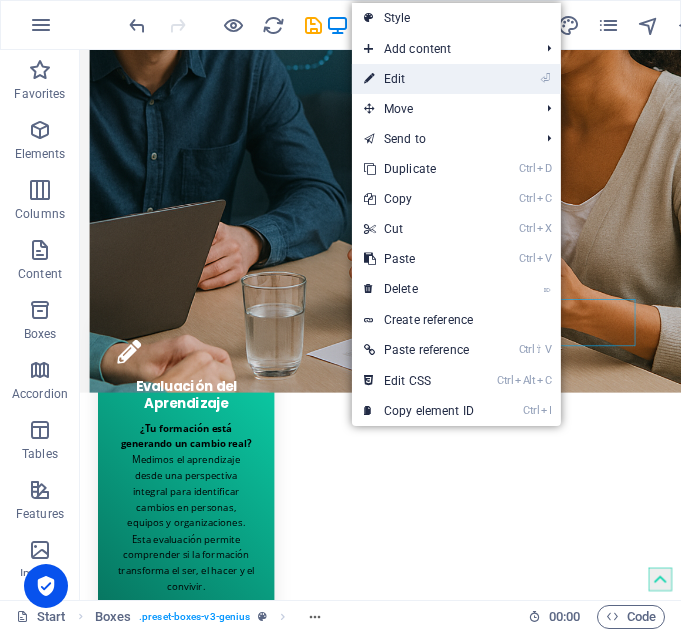 click on "⏎  Edit" at bounding box center (419, 79) 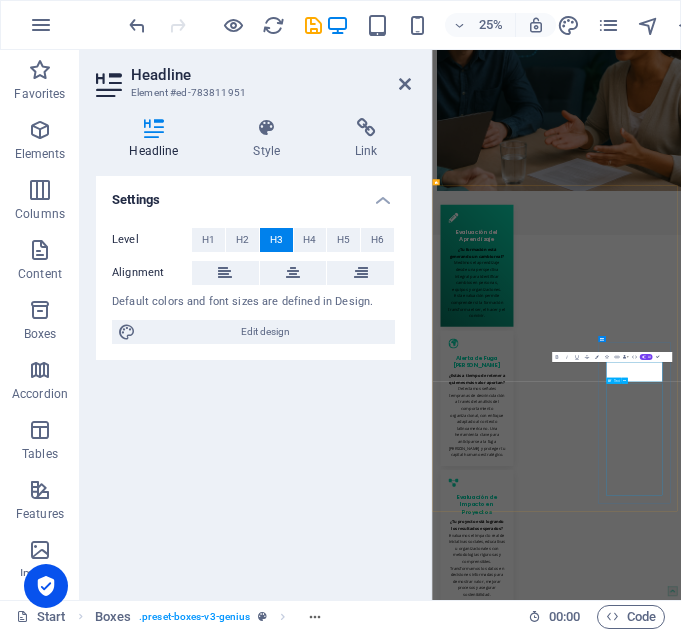 click on "¿Necesitas llevar a cabo un proyecto de evaluación sin perder el rumbo ni la profundidad? Acompañamos a organizaciones, entidades públicas y educativas en la planificación, ejecución y cierre de proyectos de evaluación complejos. Nos encargamos del diseño metodológico, recolección de información, análisis riguroso y entrega de resultados accionables, cuidando cada detalle con enfoque humano, técnico y estratégico." at bounding box center [608, 3925] 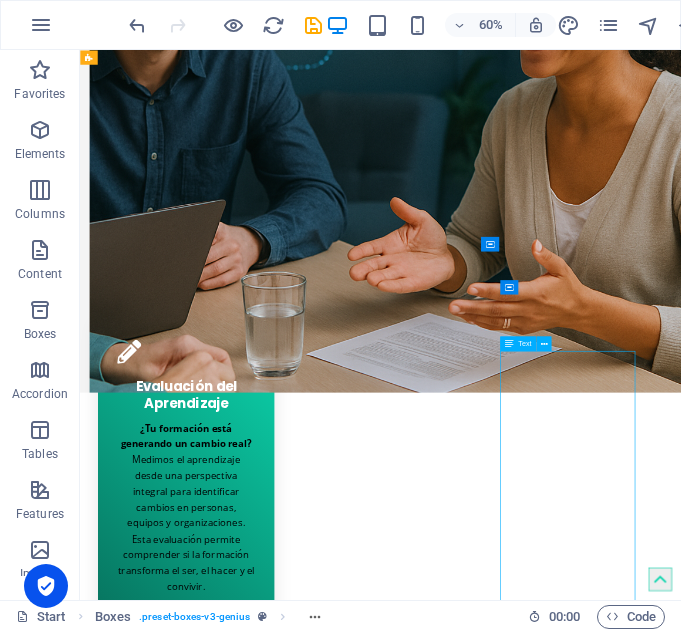 click on "¿Necesitas llevar a cabo un proyecto de evaluación sin perder el rumbo ni la profundidad? Acompañamos a organizaciones, entidades públicas y educativas en la planificación, ejecución y cierre de proyectos de evaluación complejos. Nos encargamos del diseño metodológico, recolección de información, análisis riguroso y entrega de resultados accionables, cuidando cada detalle con enfoque humano, técnico y estratégico." at bounding box center (257, 3756) 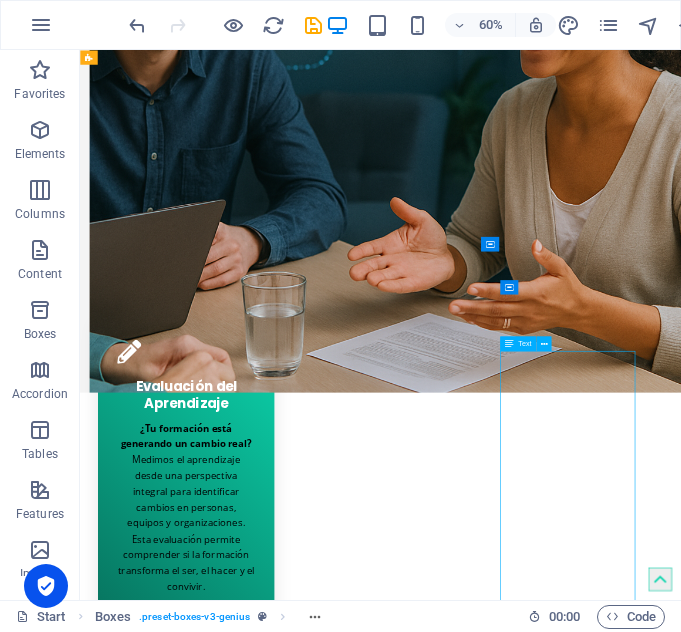 click on "¿Necesitas llevar a cabo un proyecto de evaluación sin perder el rumbo ni la profundidad? Acompañamos a organizaciones, entidades públicas y educativas en la planificación, ejecución y cierre de proyectos de evaluación complejos. Nos encargamos del diseño metodológico, recolección de información, análisis riguroso y entrega de resultados accionables, cuidando cada detalle con enfoque humano, técnico y estratégico." at bounding box center (257, 3756) 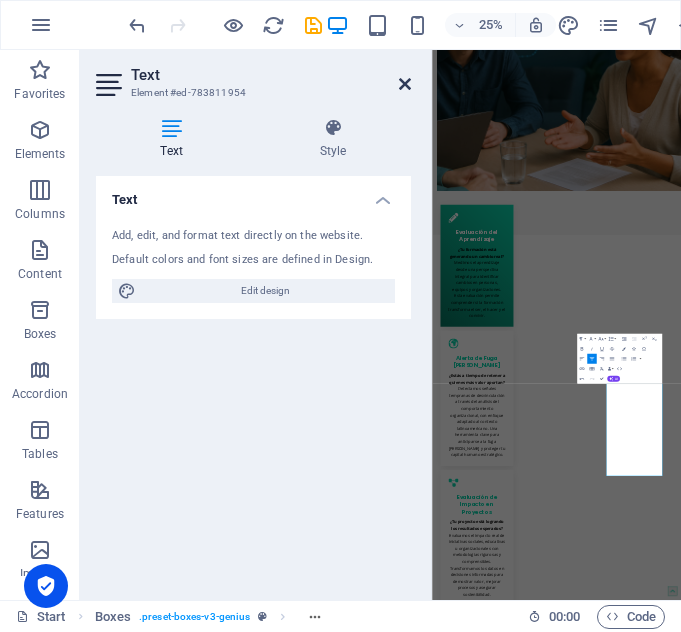 click at bounding box center (405, 84) 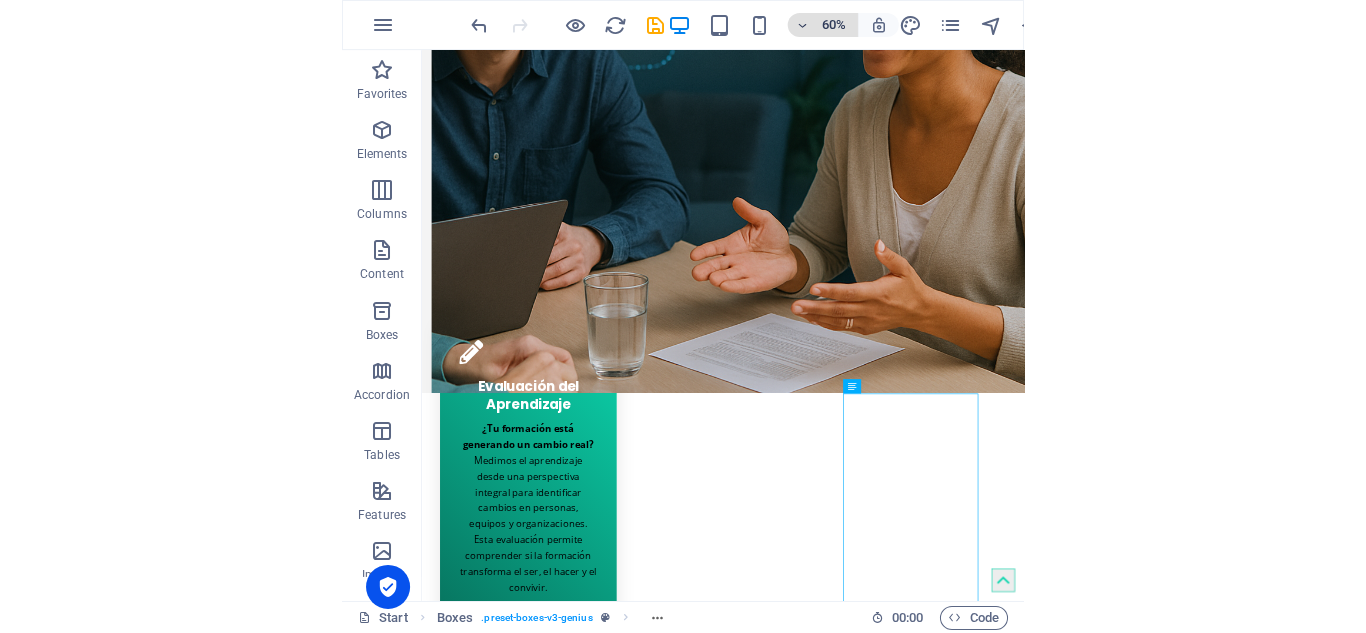 scroll, scrollTop: 826, scrollLeft: 0, axis: vertical 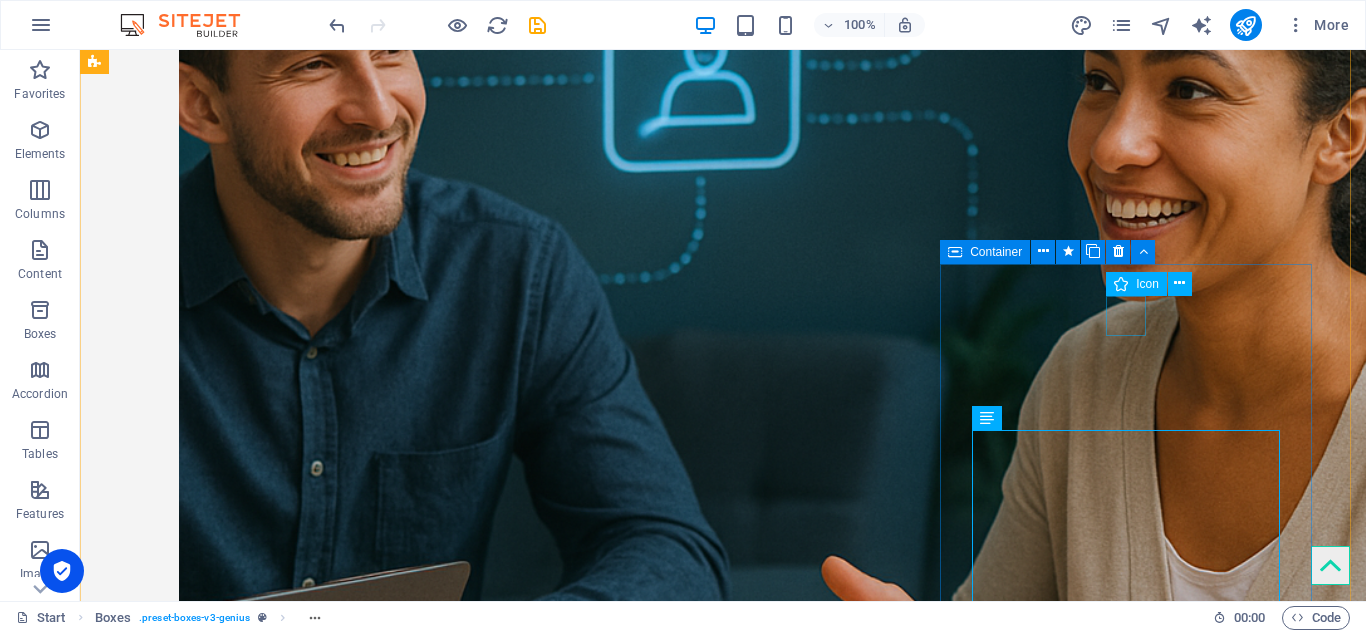 click at bounding box center (307, 3269) 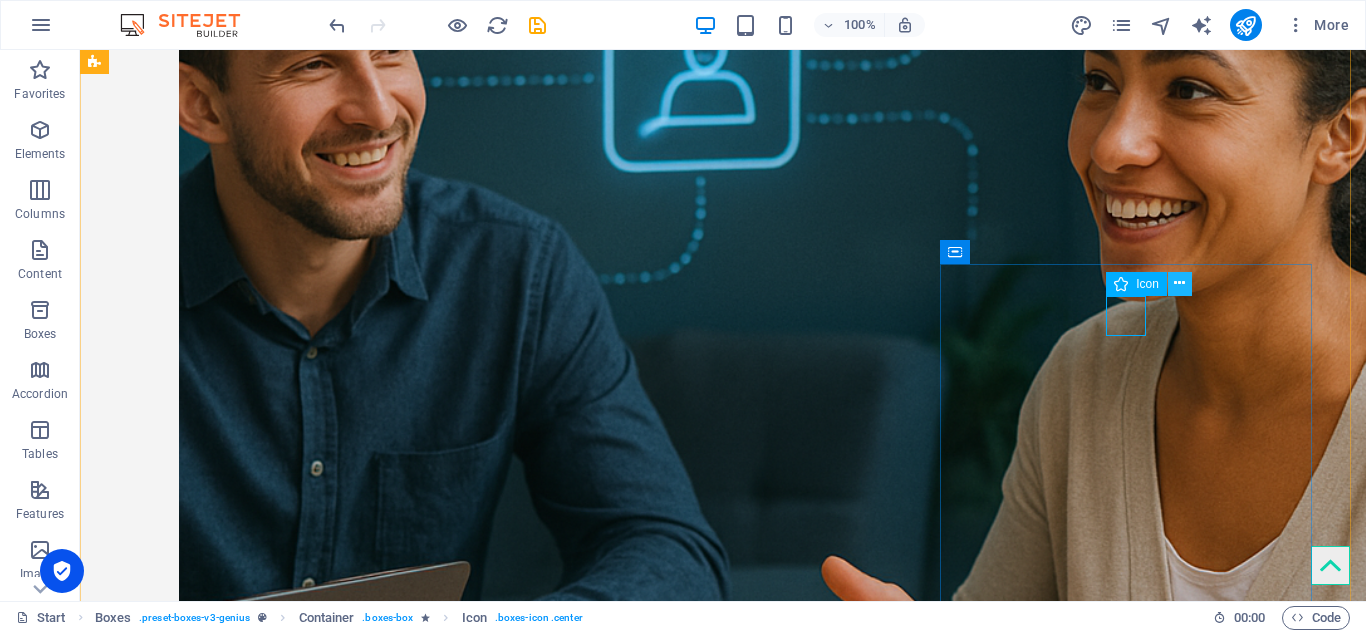 click at bounding box center (1179, 283) 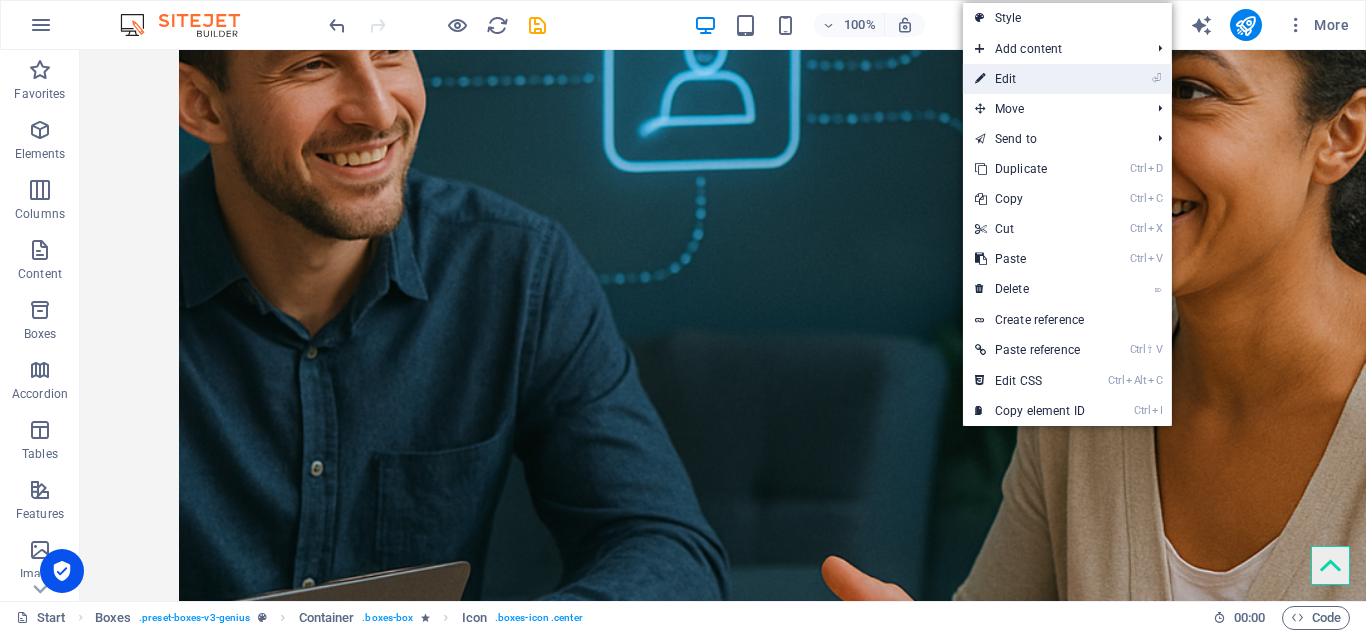 drag, startPoint x: 996, startPoint y: 79, endPoint x: 141, endPoint y: 244, distance: 870.7755 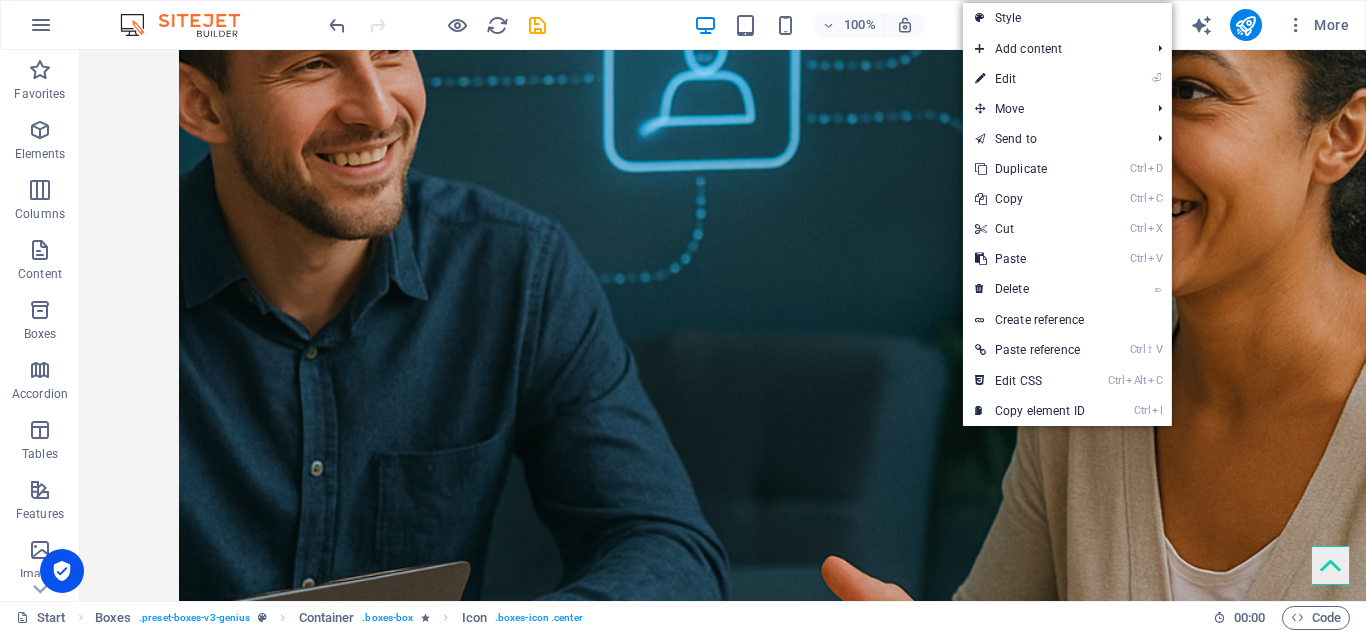 select on "xMidYMid" 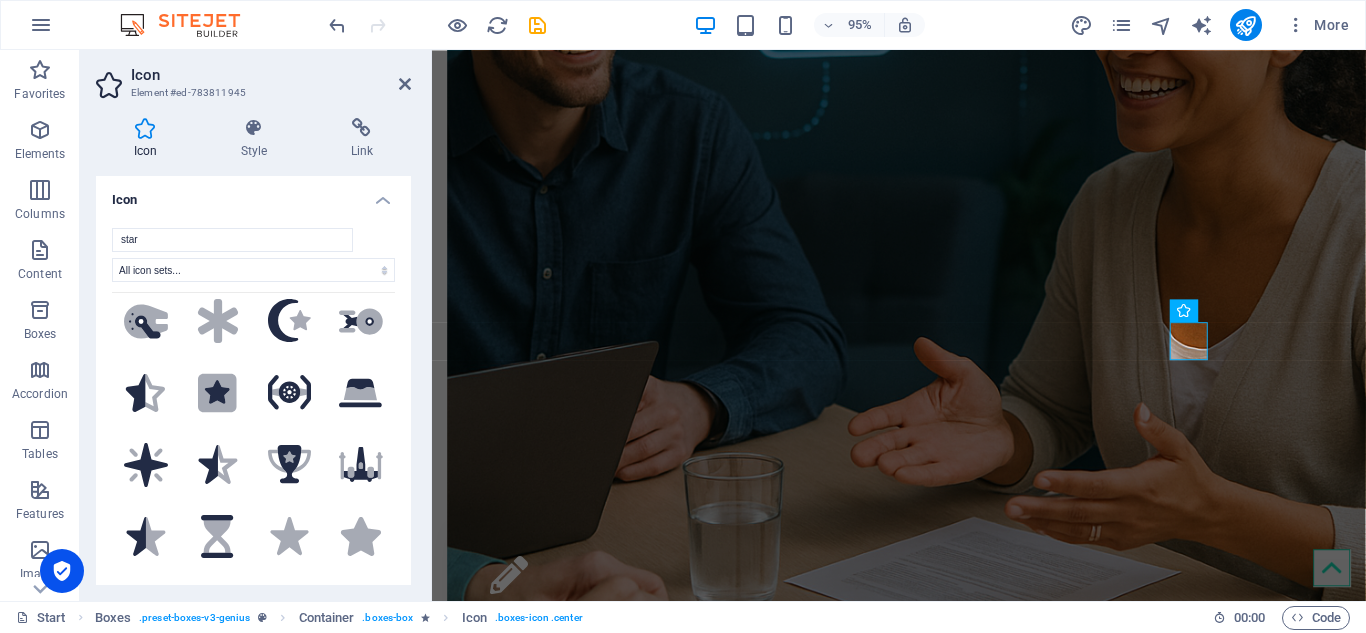 scroll, scrollTop: 400, scrollLeft: 0, axis: vertical 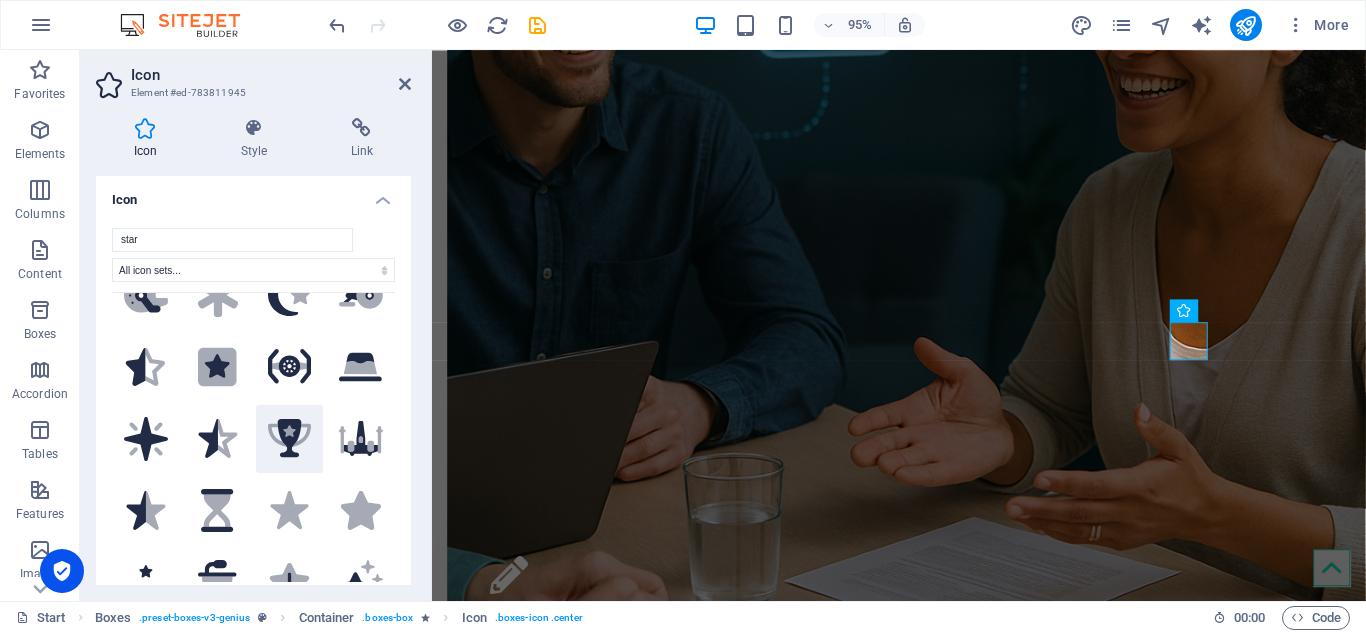 type on "star" 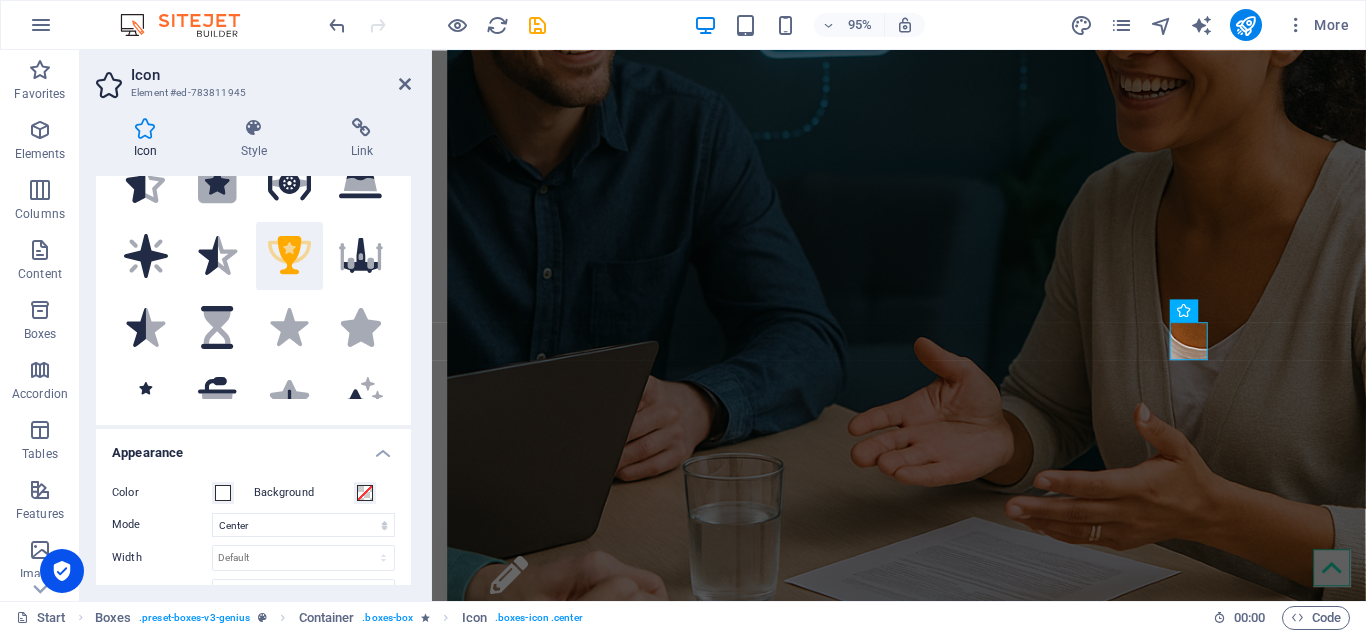 scroll, scrollTop: 200, scrollLeft: 0, axis: vertical 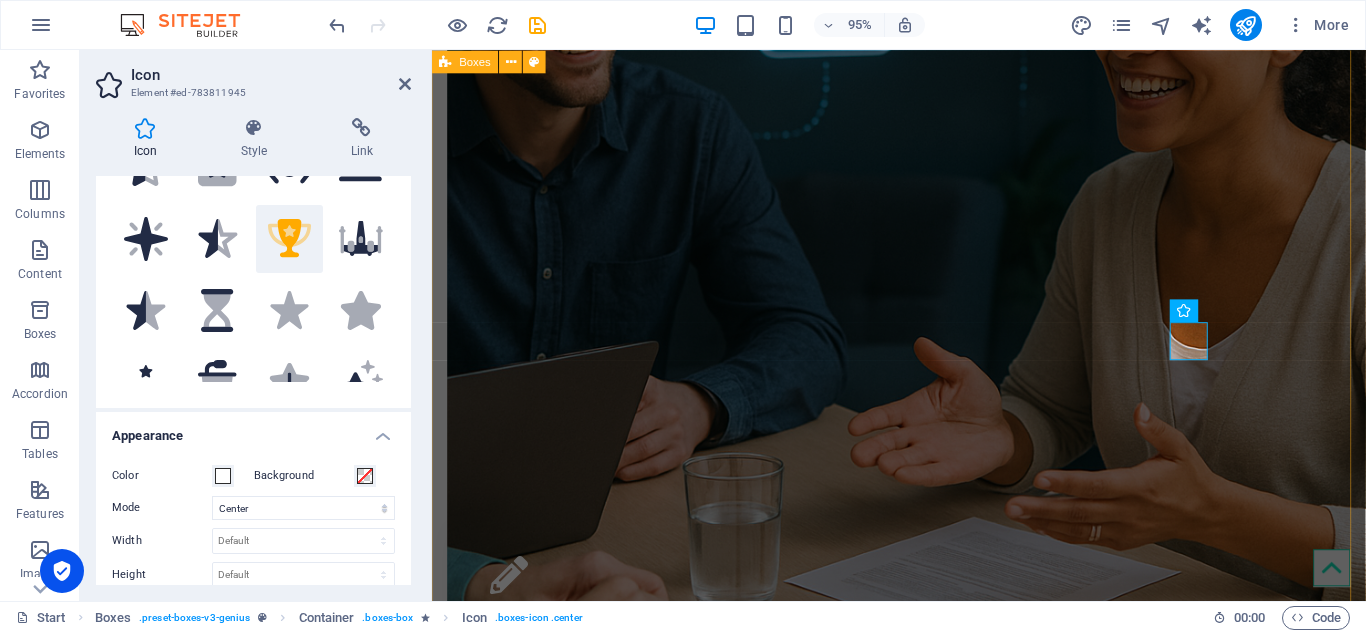 click on "Evaluación del Aprendizaje ¿Tu formación está generando un cambio real? Medimos el aprendizaje desde una perspectiva integral para identificar cambios en personas, equipos y organizaciones. Esta evaluación permite comprender si la formación transforma el ser, el hacer y el convivir. Alerta de Fuga [PERSON_NAME] ¿Estás a tiempo de retener a quienes más valor aportan? Detectamos señales tempranas de desvinculación a través del análisis del comportamiento organizacional, con enfoque adaptado al contexto latinoamericano. Una herramienta clave para anticiparse a la fuga [PERSON_NAME] y proteger tu capital humano estratégico. .fa-secondary{opacity:.4} Evaluación de Impacto en Proyectos ¿Tu proyecto está logrando los resultados esperados? Evaluamos el impacto real de iniciativas sociales, educativas u organizacionales con metodologías rigurosas y comprensibles. Transformamos los datos en decisiones informadas para demostrar valor, mejorar procesos y asegurar sostenibilidad. .fa-secondary{opacity:.4}" at bounding box center [923, 2319] 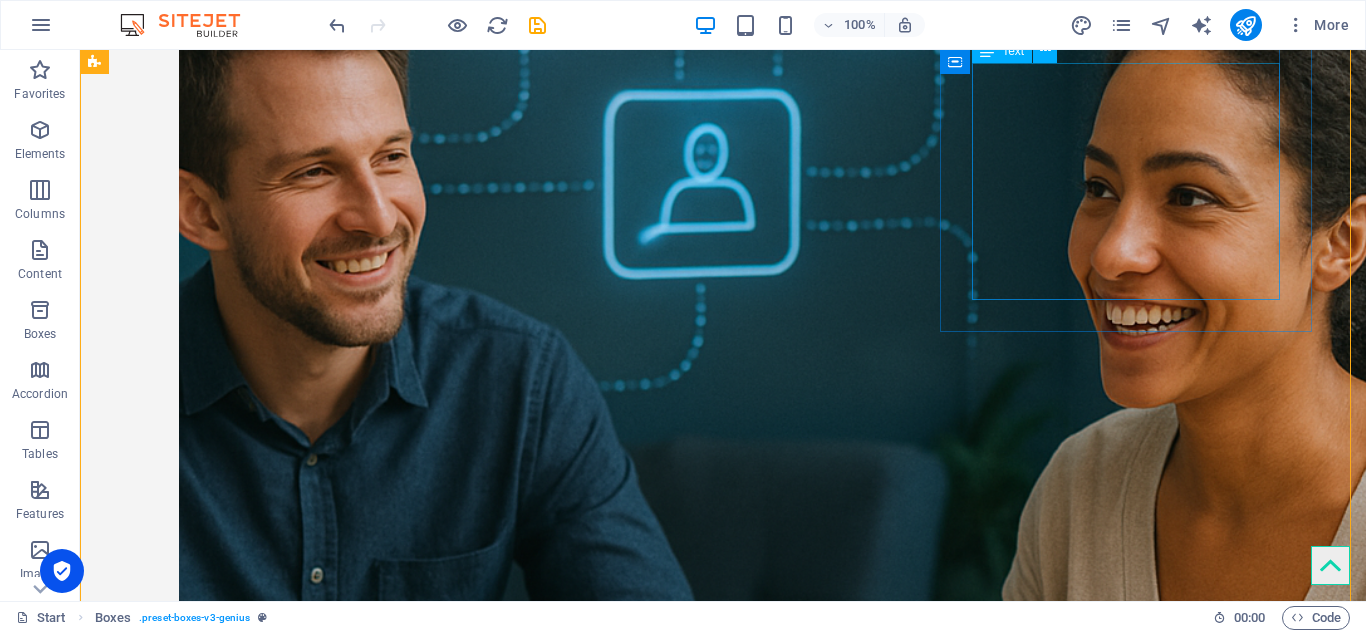 scroll, scrollTop: 726, scrollLeft: 0, axis: vertical 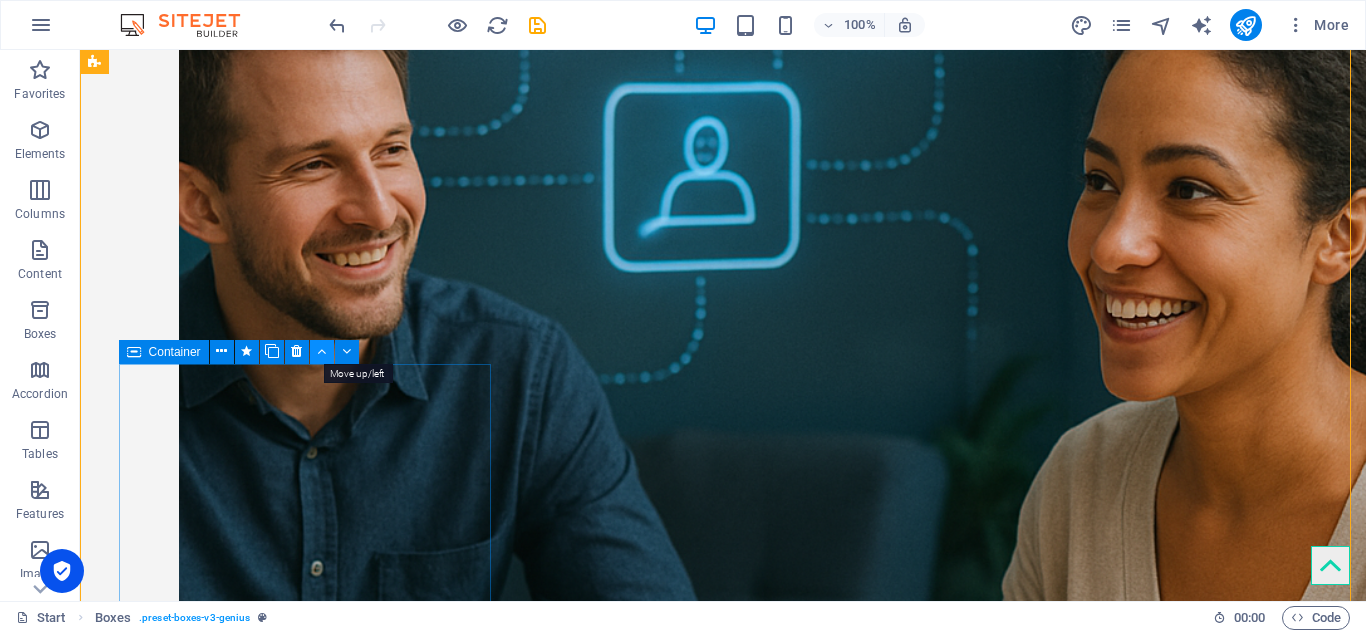 click at bounding box center [321, 351] 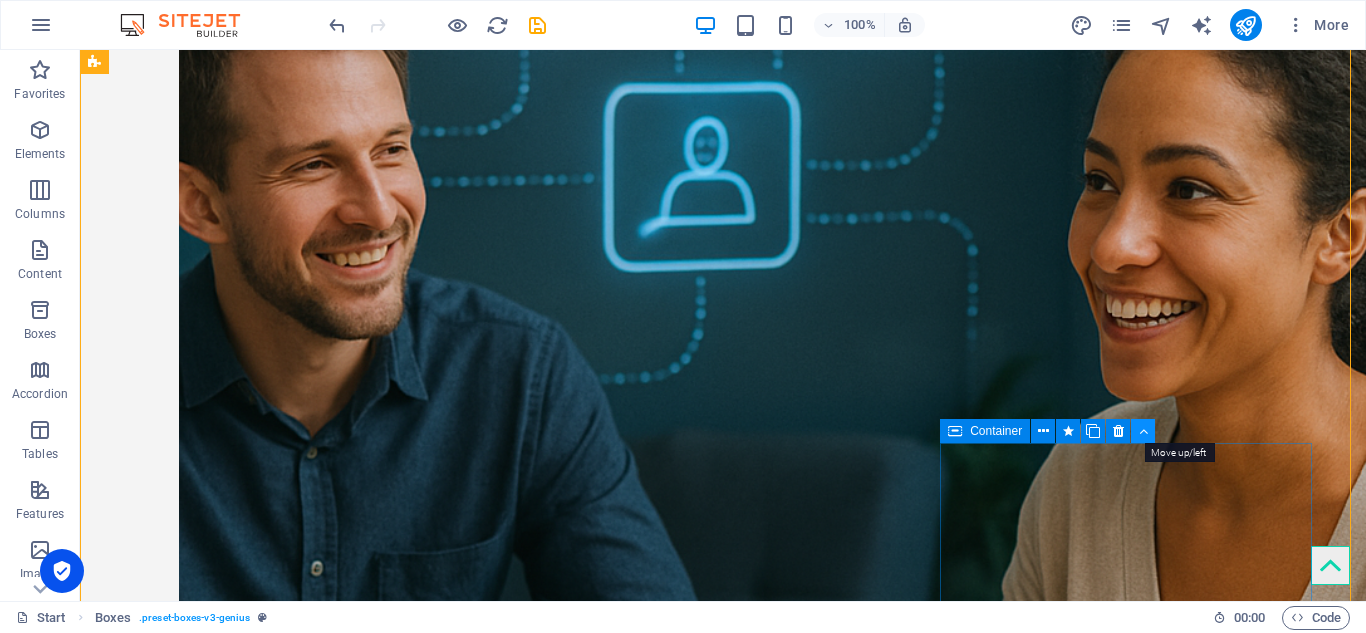 click at bounding box center [1143, 431] 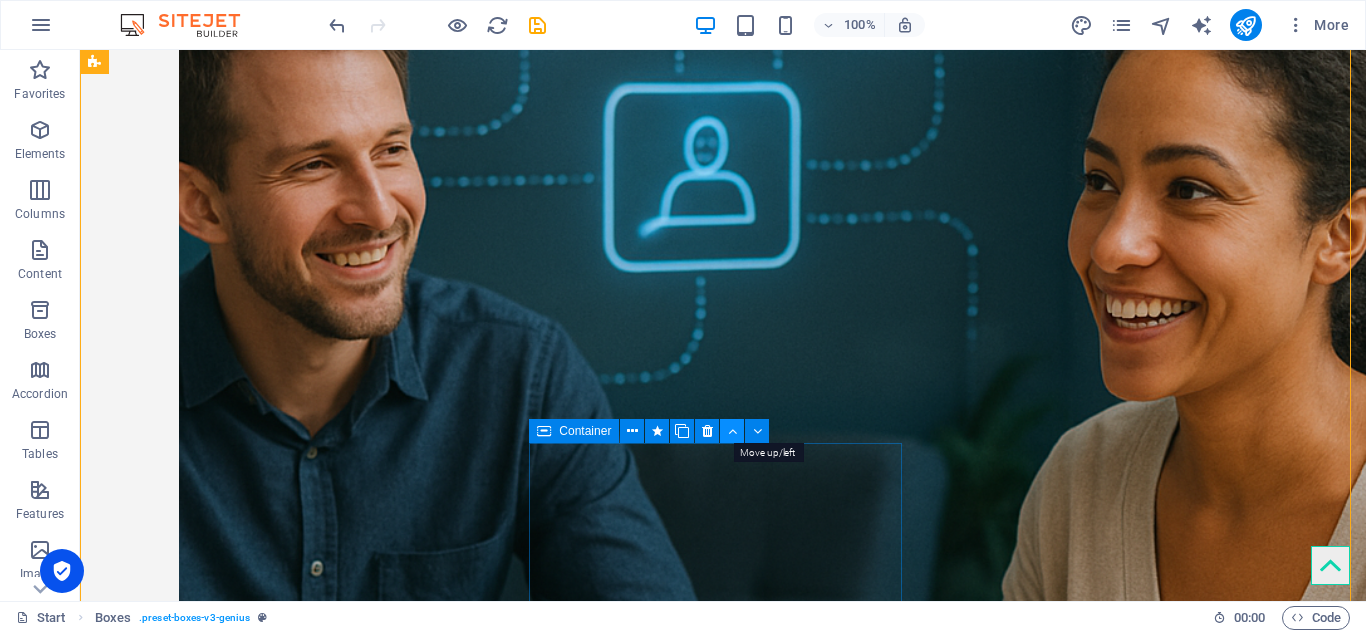 click at bounding box center (732, 431) 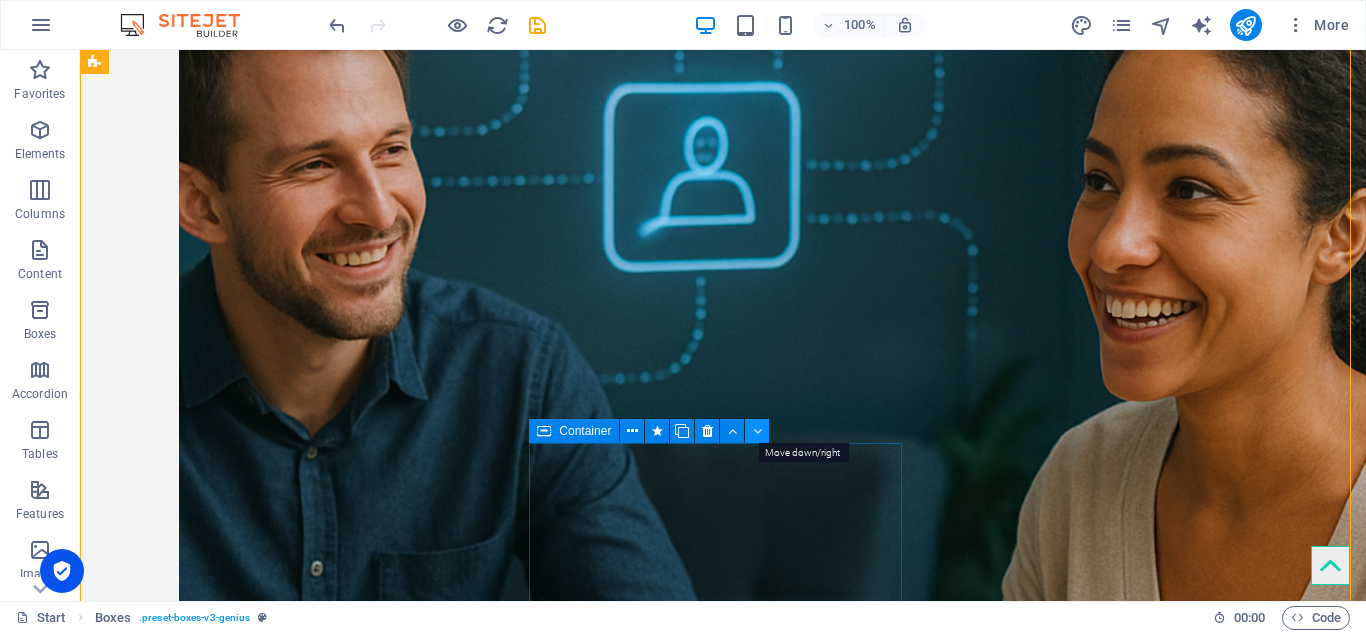 click at bounding box center [757, 431] 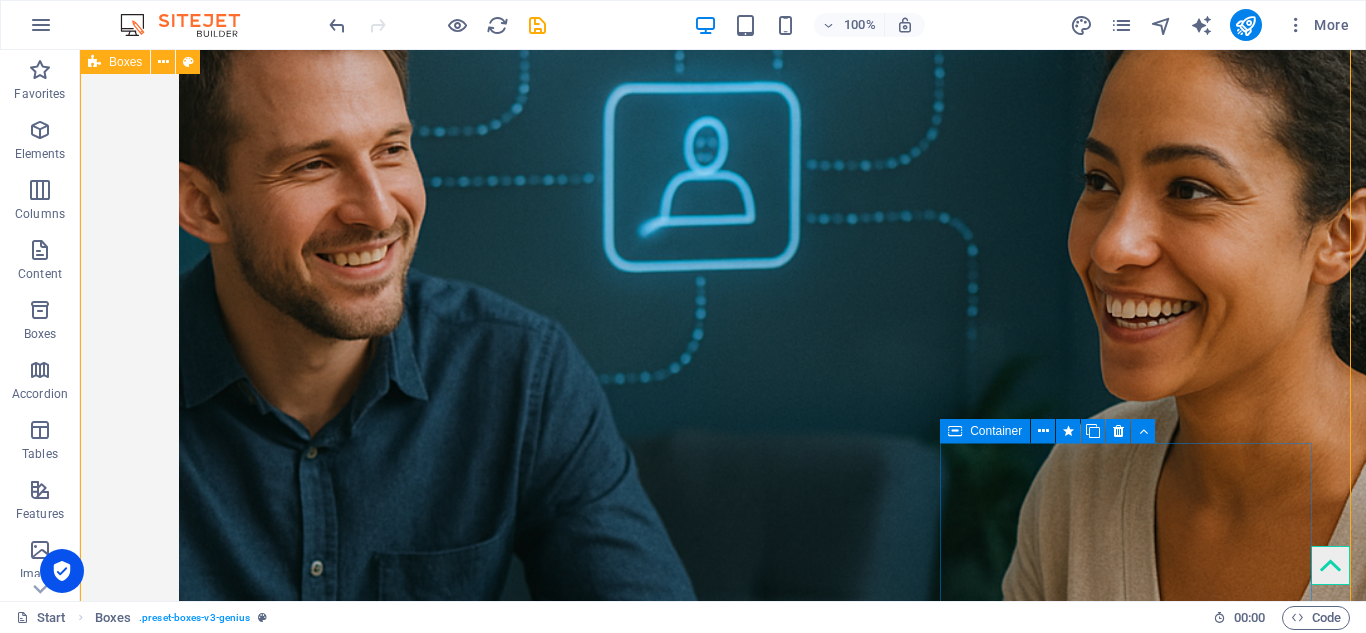 click on "Evaluación del Aprendizaje ¿Tu formación está generando un cambio real? Medimos el aprendizaje desde una perspectiva integral para identificar cambios en personas, equipos y organizaciones. Esta evaluación permite comprender si la formación transforma el ser, el hacer y el convivir. Alerta de Fuga [PERSON_NAME] ¿Estás a tiempo de retener a quienes más valor aportan? Detectamos señales tempranas de desvinculación a través del análisis del comportamiento organizacional, con enfoque adaptado al contexto latinoamericano. Una herramienta clave para anticiparse a la fuga [PERSON_NAME] y proteger tu capital humano estratégico. .fa-secondary{opacity:.4} Gestión Integral de Evaluaciones ¿Necesitas llevar a cabo un proyecto de evaluación sin perder el rumbo ni la profundidad? Soluciones Evaluativas a tu Medida ¿Necesitas una evaluación única para un reto específico? .fa-secondary{opacity:.4} Evaluación de Talentos Ocultos ¿Tu equipo tiene más potencial del que se ve en los resultados?" at bounding box center (723, 2371) 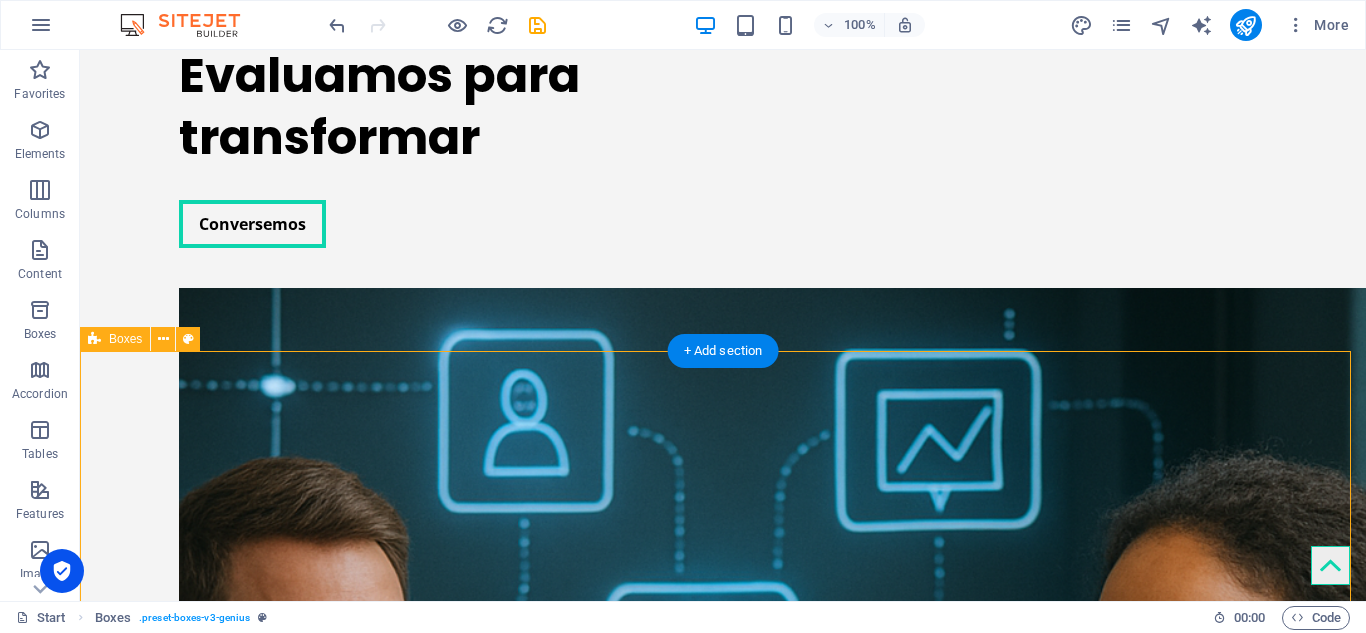 scroll, scrollTop: 1026, scrollLeft: 0, axis: vertical 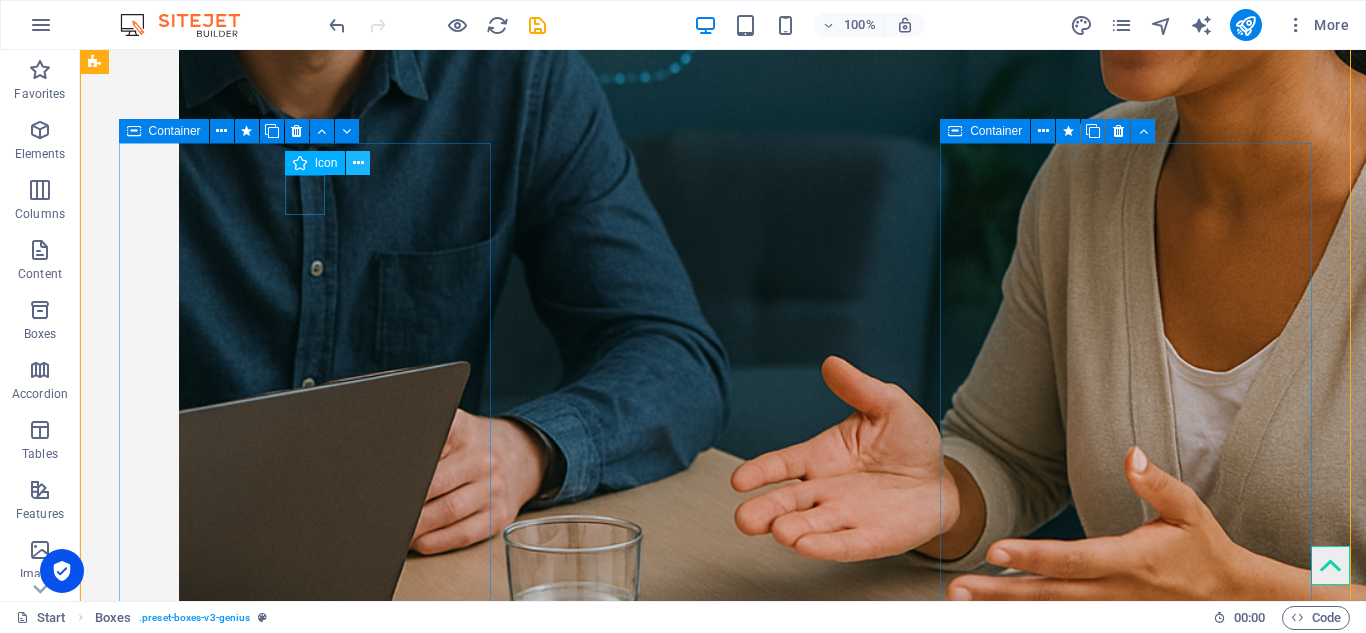 click at bounding box center [358, 163] 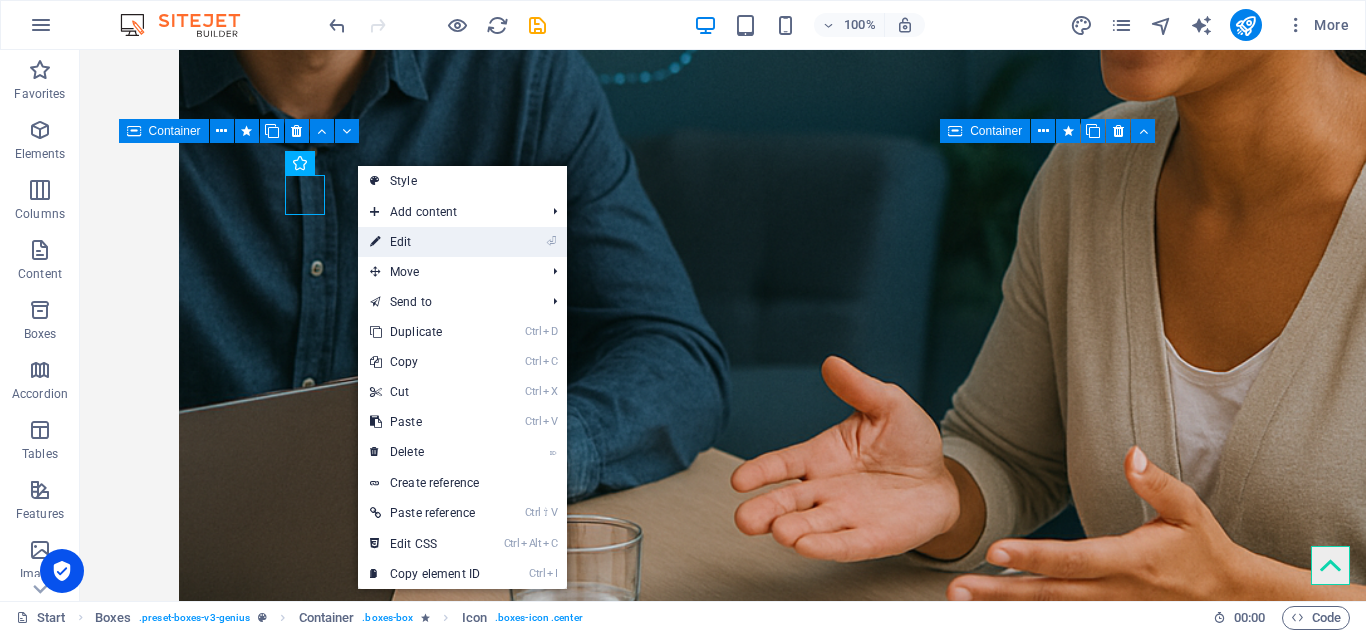click on "⏎  Edit" at bounding box center (425, 242) 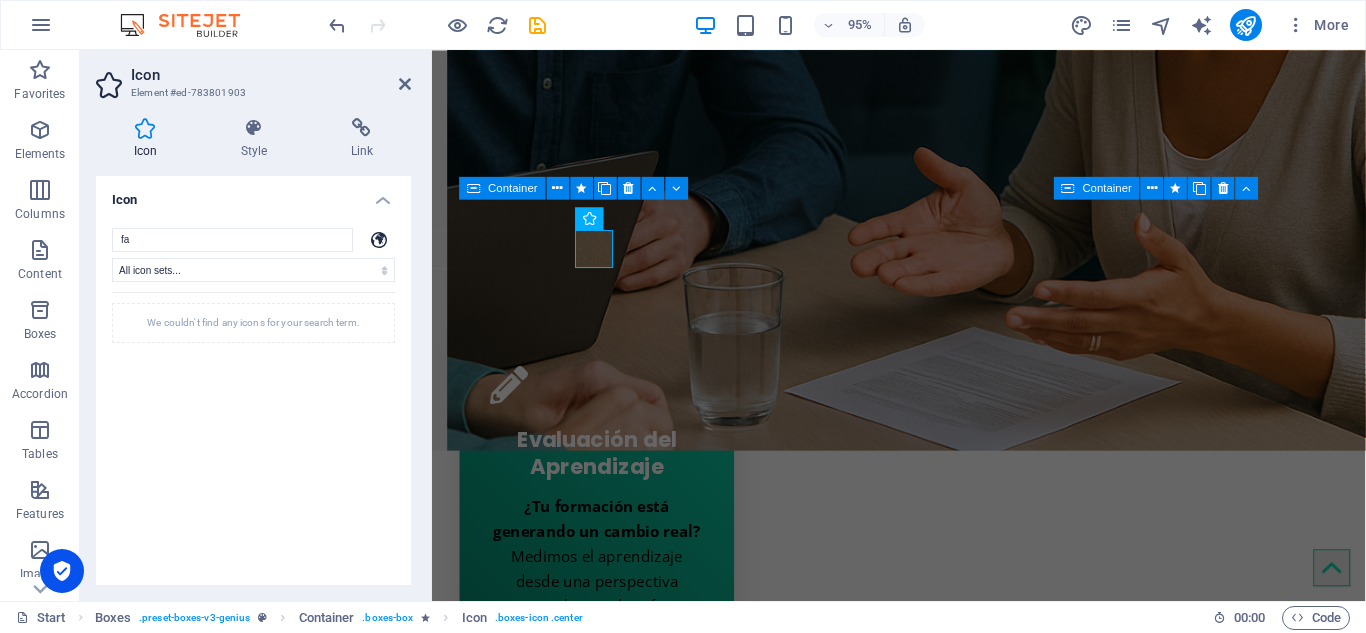 type on "f" 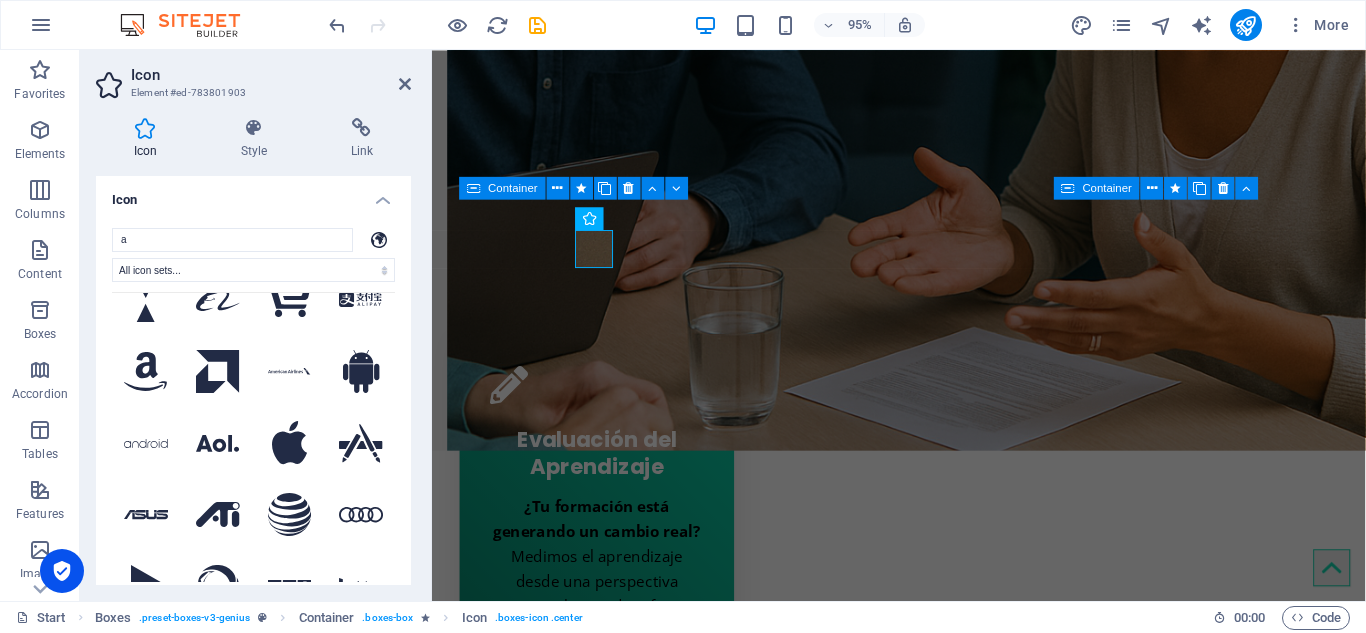 scroll, scrollTop: 2700, scrollLeft: 0, axis: vertical 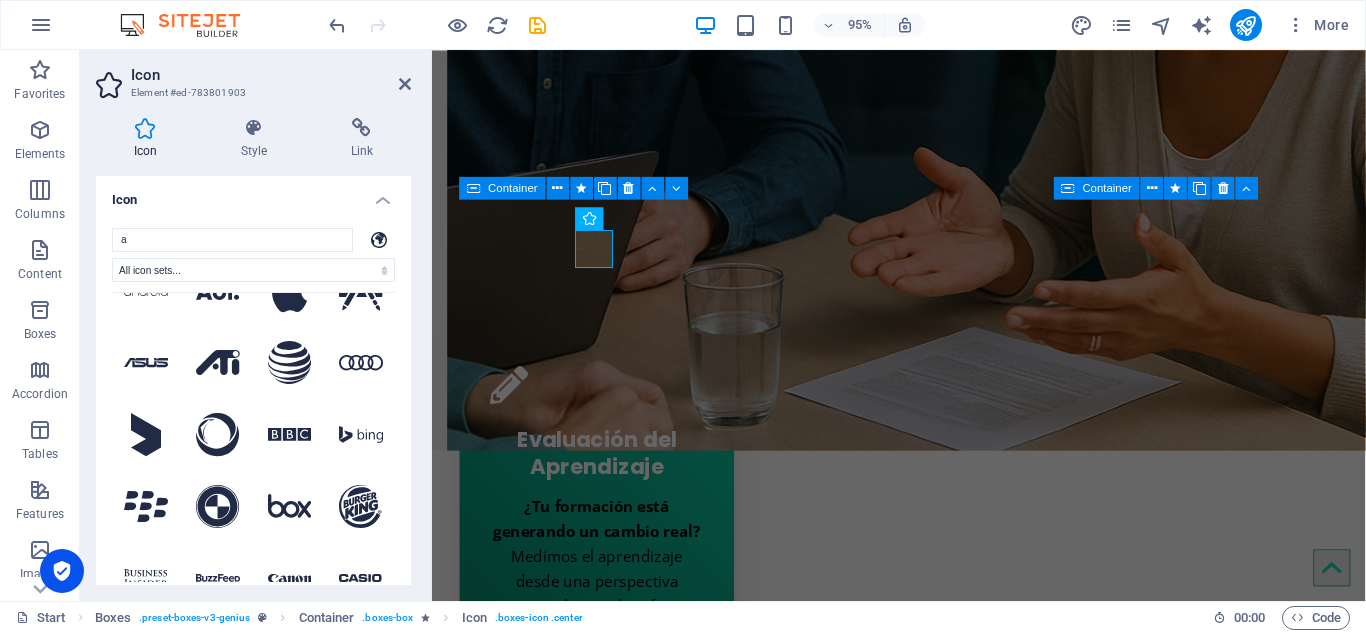 type on "a" 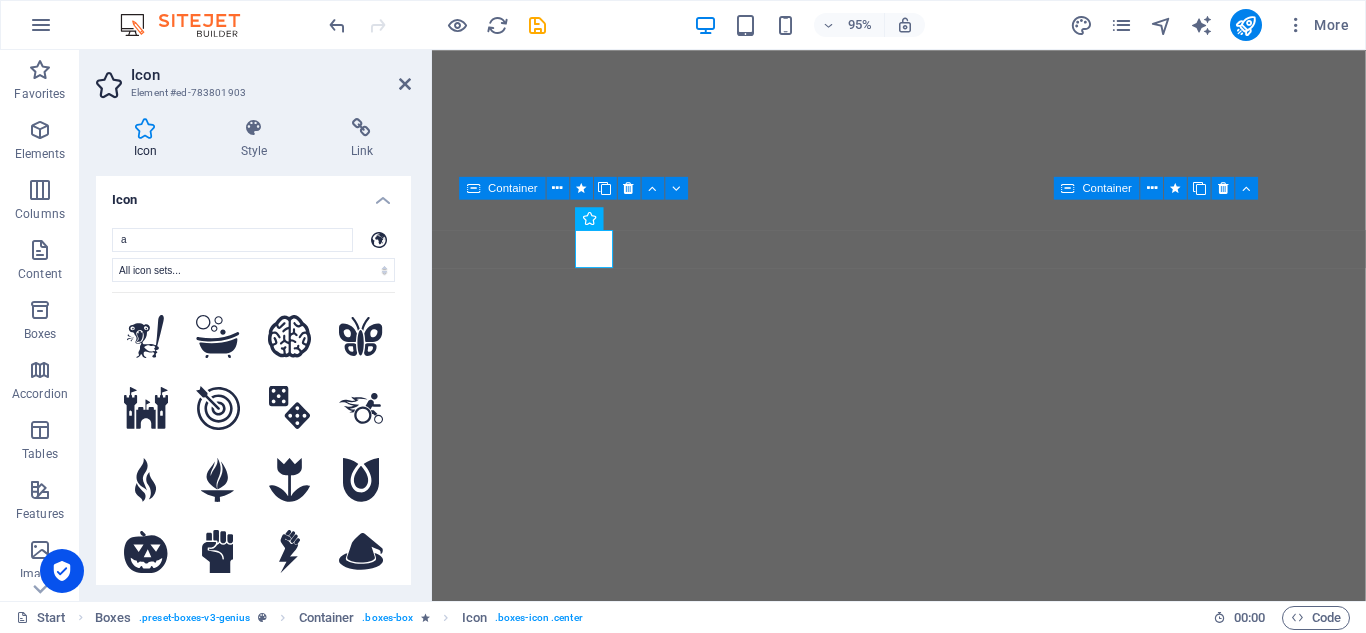 select on "xMidYMid" 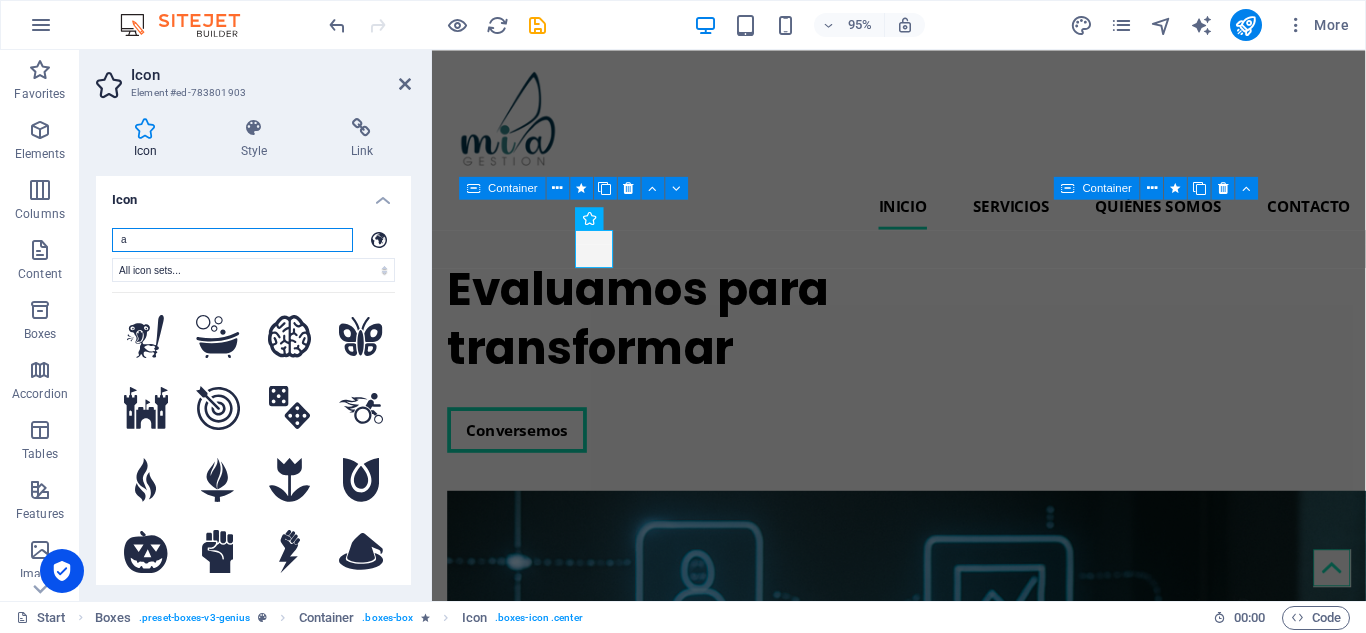 scroll, scrollTop: 0, scrollLeft: 0, axis: both 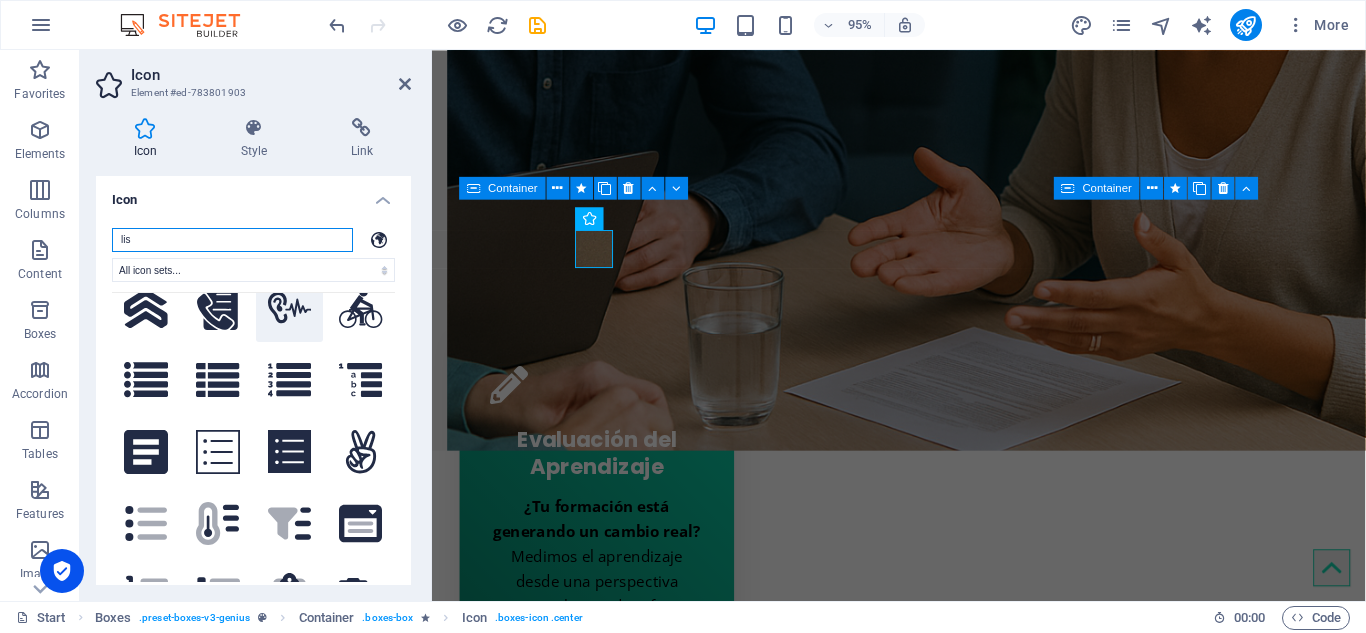 type on "lis" 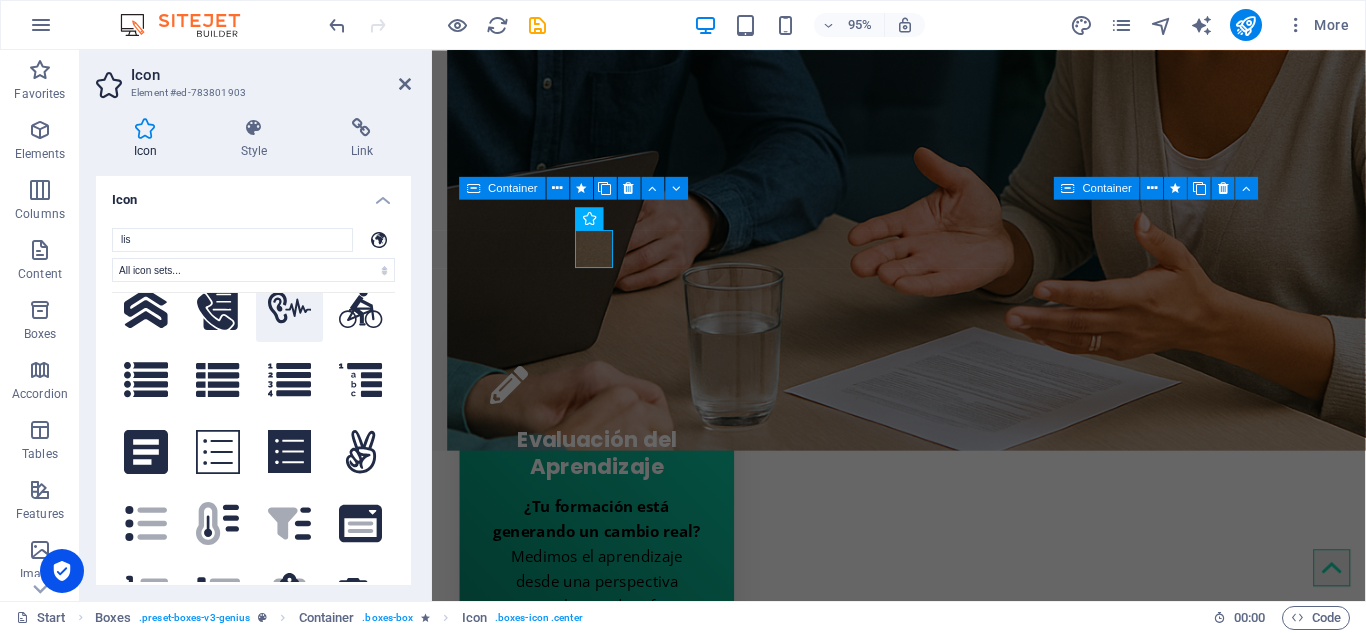 click 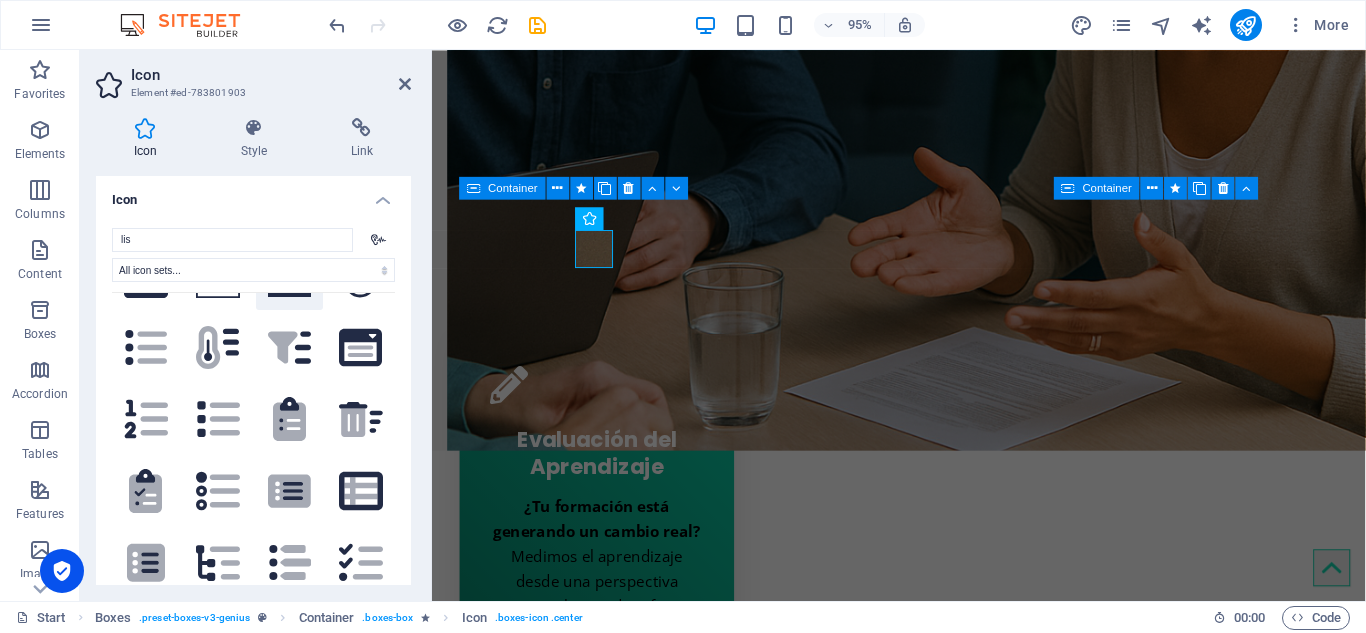 scroll, scrollTop: 300, scrollLeft: 0, axis: vertical 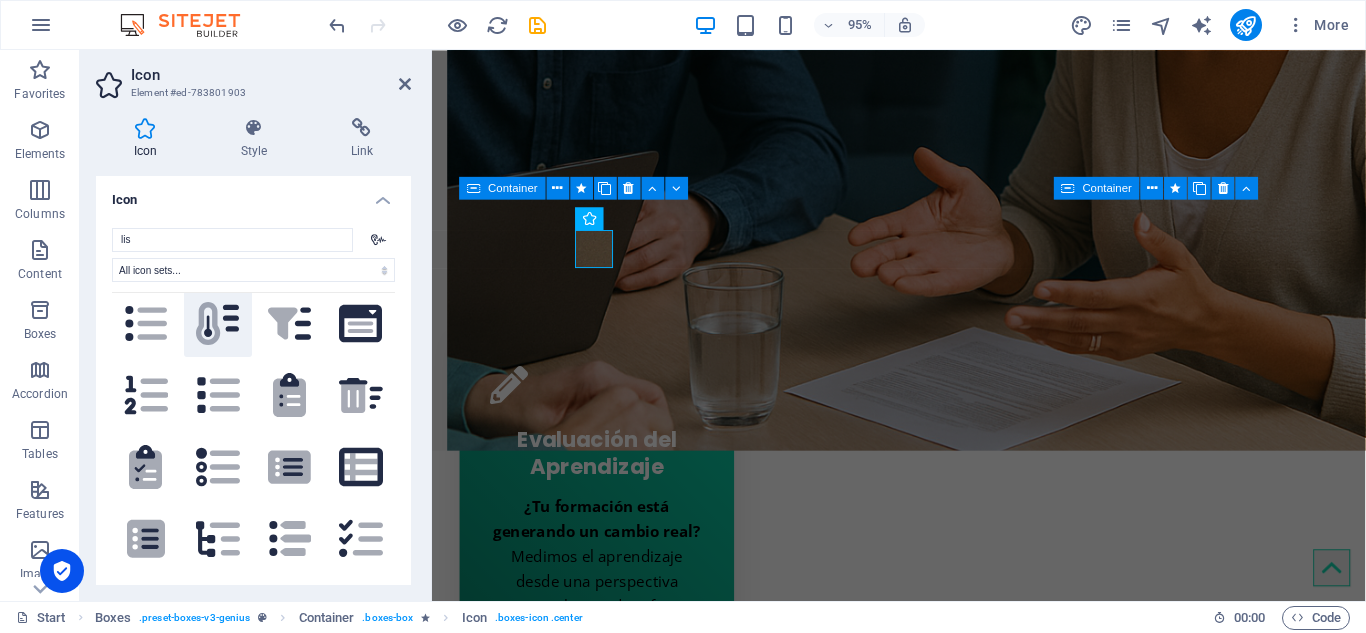 click on ".fa-secondary{opacity:.4}" 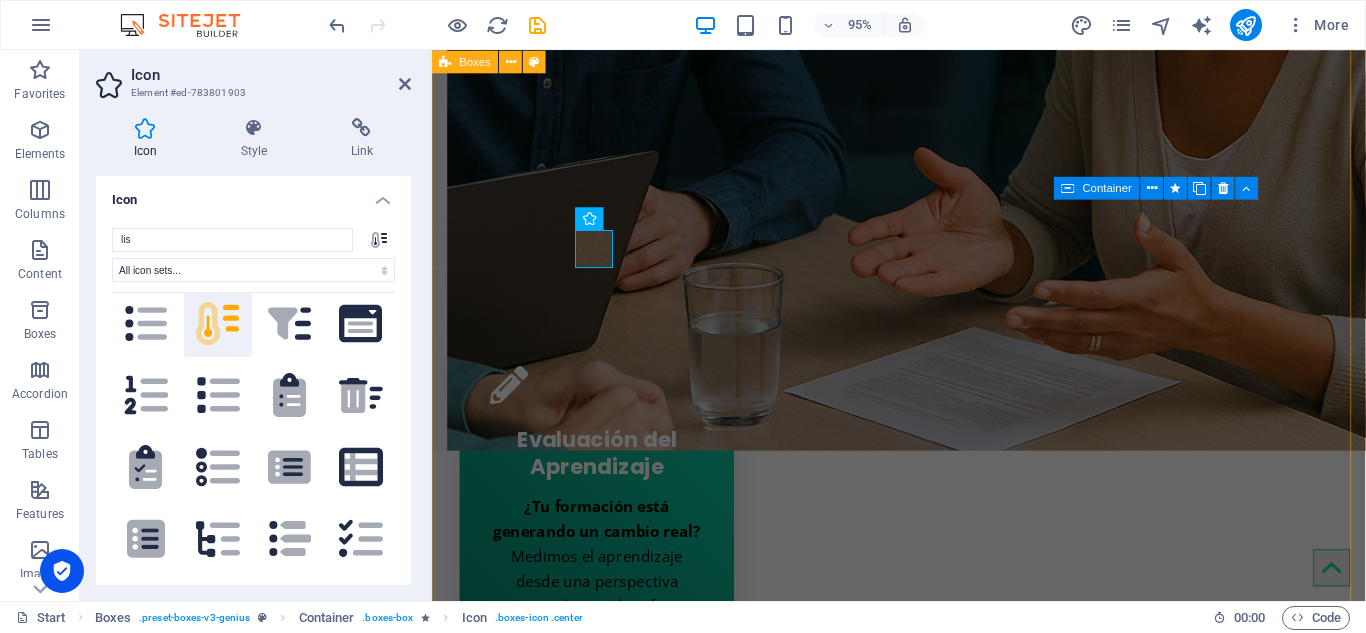 click on "Evaluación del Aprendizaje ¿Tu formación está generando un cambio real? Medimos el aprendizaje desde una perspectiva integral para identificar cambios en personas, equipos y organizaciones. Esta evaluación permite comprender si la formación transforma el ser, el hacer y el convivir. Alerta de Fuga de Talento ¿Estás a tiempo de retener a quienes más valor aportan? Detectamos señales tempranas de desvinculación a través del análisis del comportamiento organizacional, con enfoque adaptado al contexto latinoamericano. Una herramienta clave para anticiparse a la fuga de talento y proteger tu capital humano estratégico. .fa-secondary{opacity:.4} Gestión Integral de Evaluaciones ¿Necesitas llevar a cabo un proyecto de evaluación sin perder el rumbo ni la profundidad? .fa-secondary{opacity:.4} Soluciones Evaluativas a tu Medida ¿Necesitas una evaluación única para un reto específico? .fa-secondary{opacity:.4} Evaluación de Talentos Ocultos .fa-secondary{opacity:.4}" at bounding box center [923, 2106] 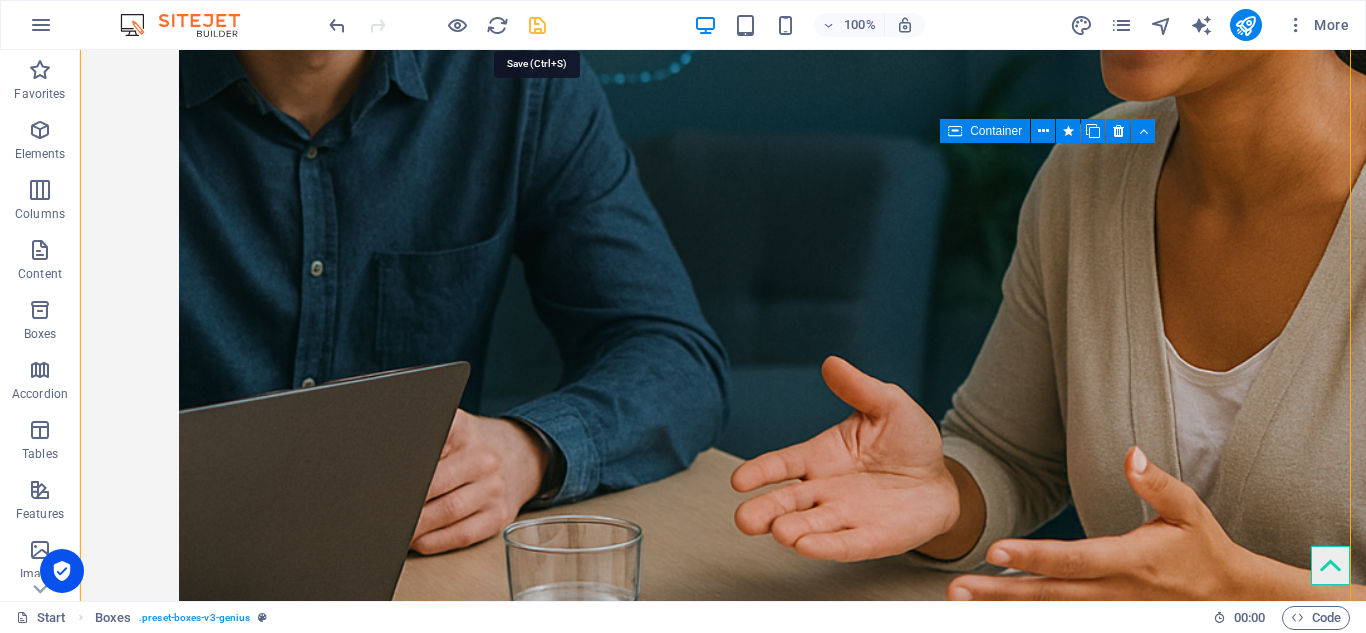 click at bounding box center [537, 25] 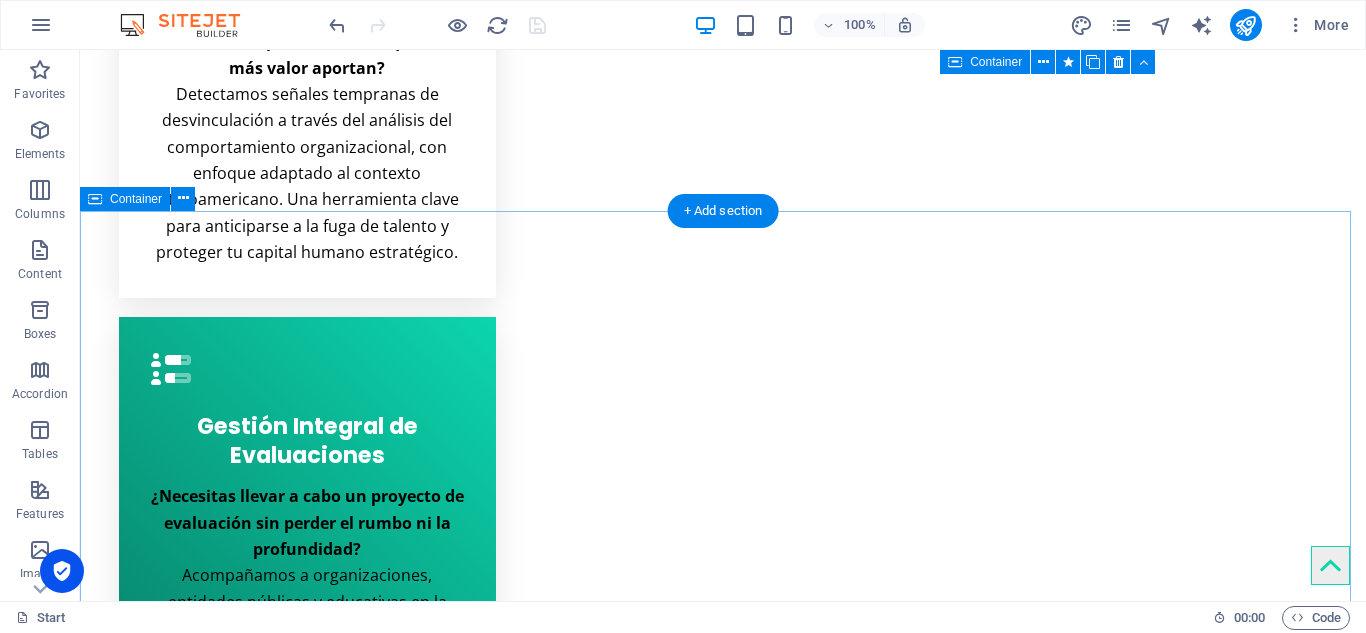scroll, scrollTop: 2326, scrollLeft: 0, axis: vertical 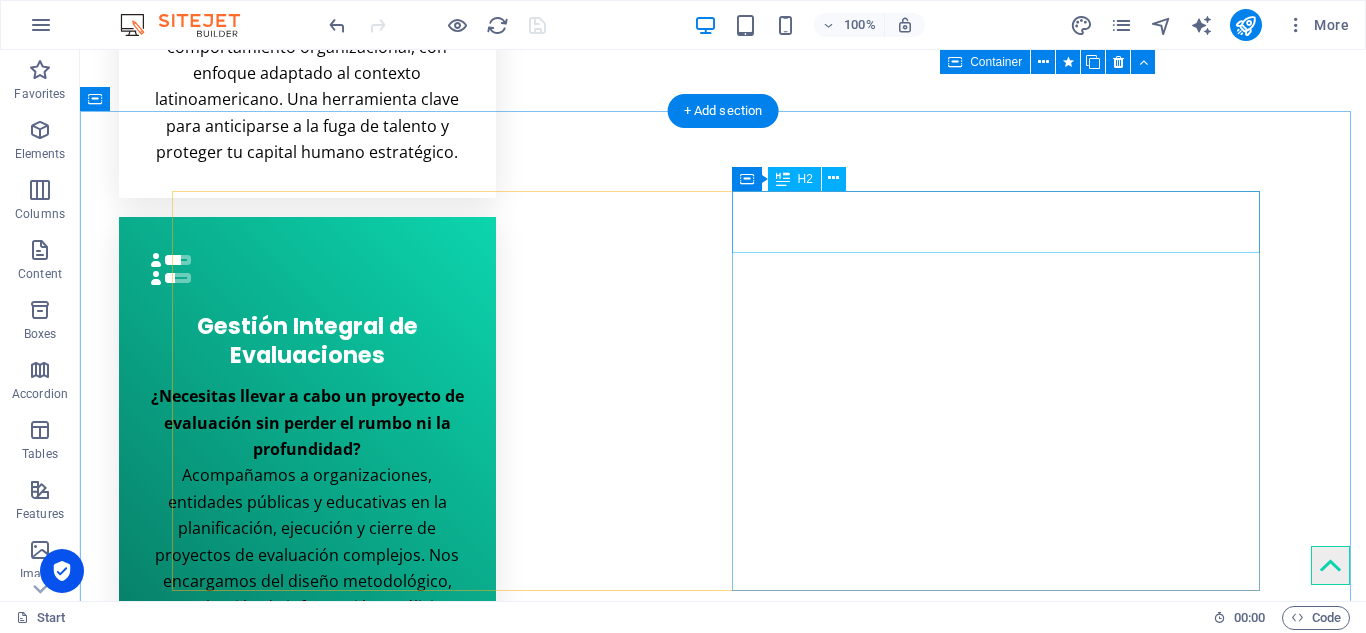 click on "About Genius" at bounding box center (723, 4038) 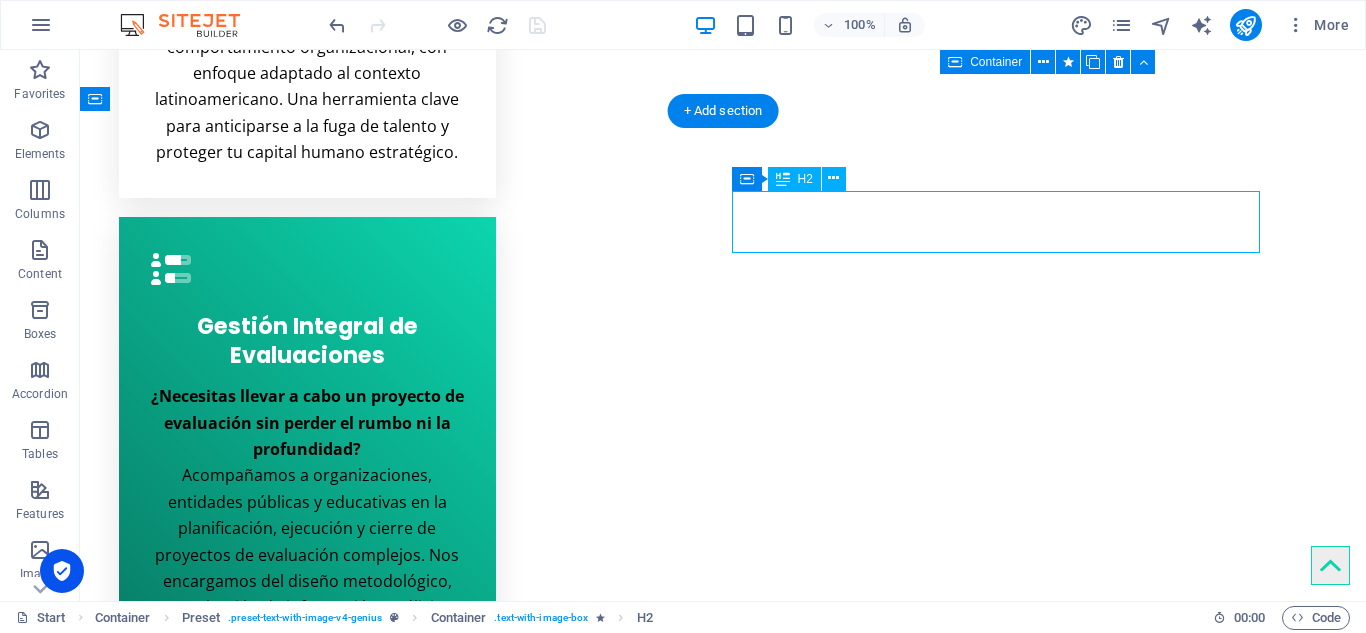 click on "About Genius" at bounding box center (723, 4038) 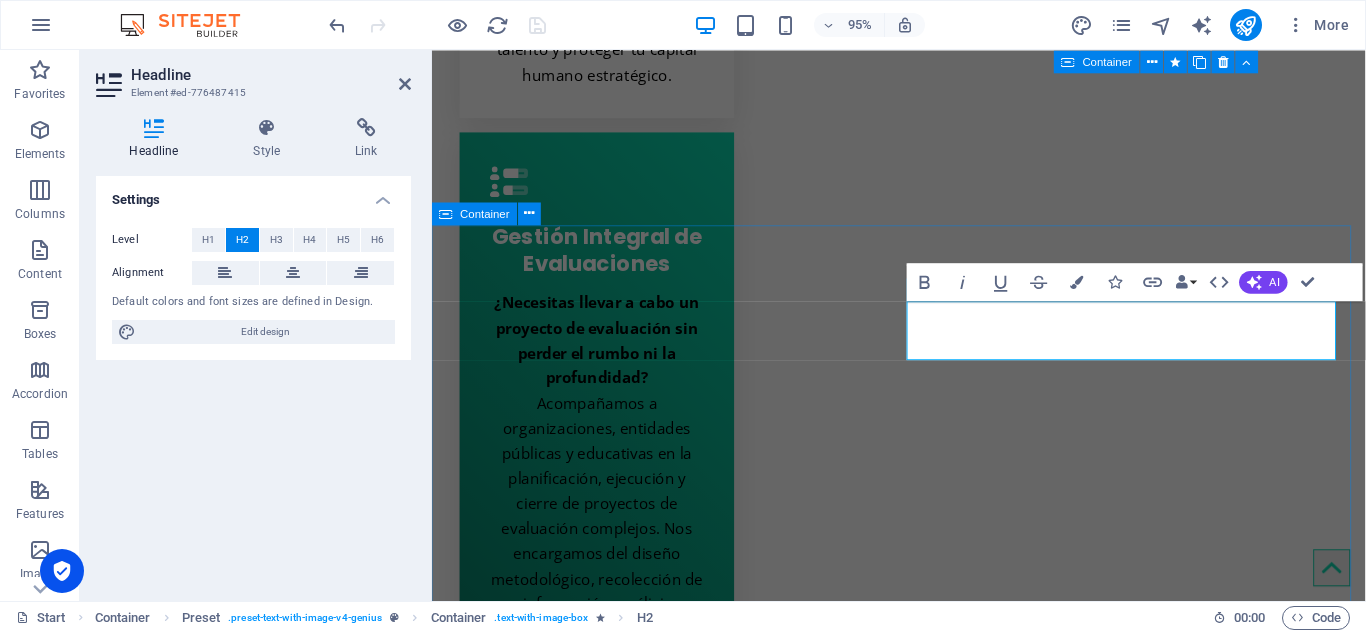 type 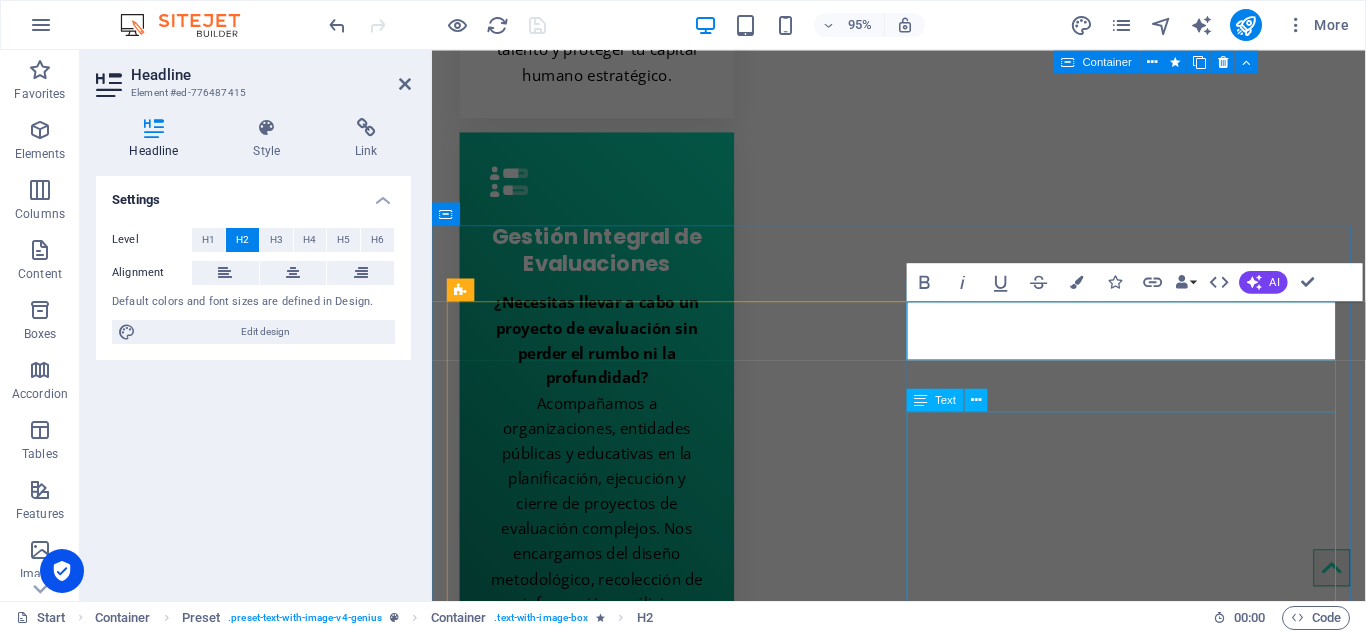 click on "Lorem ipsum dolor sit amet, consetetur sadipscing elitr, sed diam nonumy eirmod tempor invidunt utarie labore et dolore magna aliquyam erat, sedum erat dolore diam voluptua. Sea takimata sanctus est Lorem ipsum dolor sit amet. Lorem ipsum dolor sit amet, consetetur sadiping elitr, sed atom diam nonumy eirmod tempor invidunt ut labore et dolore magna aliquyam erat, sed diam voluptua vero eos et accusam." at bounding box center [923, 4631] 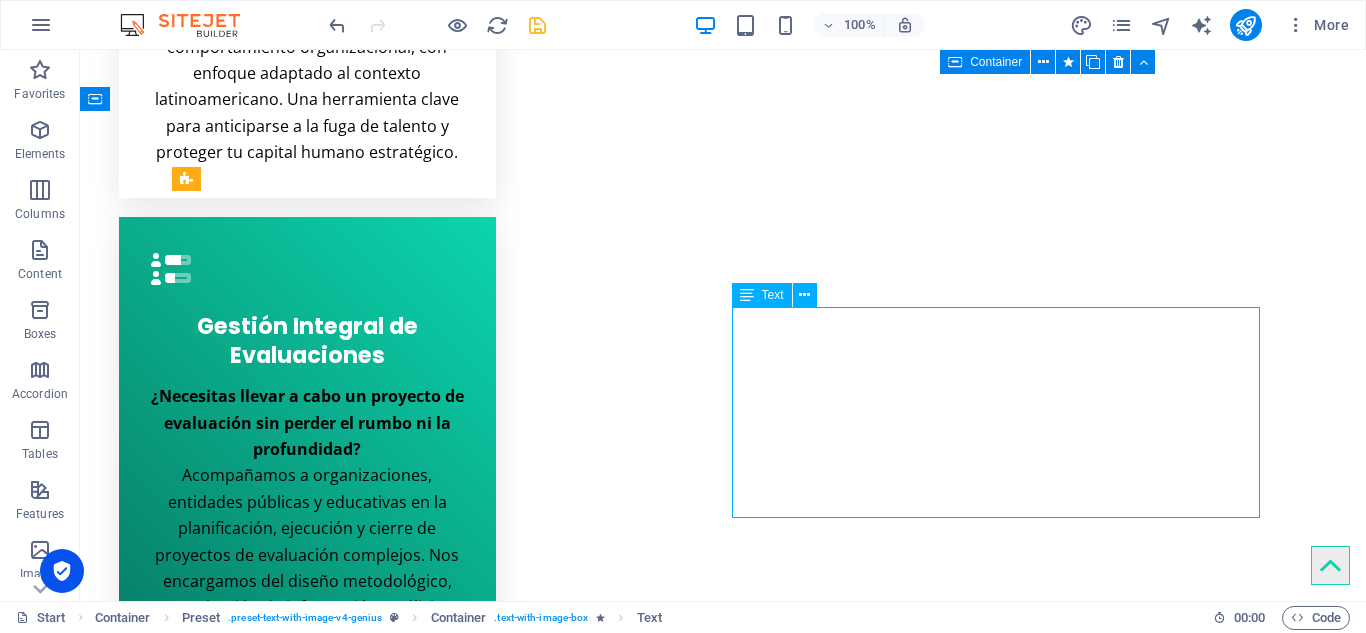 click on "Lorem ipsum dolor sit amet, consetetur sadipscing elitr, sed diam nonumy eirmod tempor invidunt utarie labore et dolore magna aliquyam erat, sedum erat dolore diam voluptua. Sea takimata sanctus est Lorem ipsum dolor sit amet. Lorem ipsum dolor sit amet, consetetur sadiping elitr, sed atom diam nonumy eirmod tempor invidunt ut labore et dolore magna aliquyam erat, sed diam voluptua vero eos et accusam." at bounding box center (723, 4189) 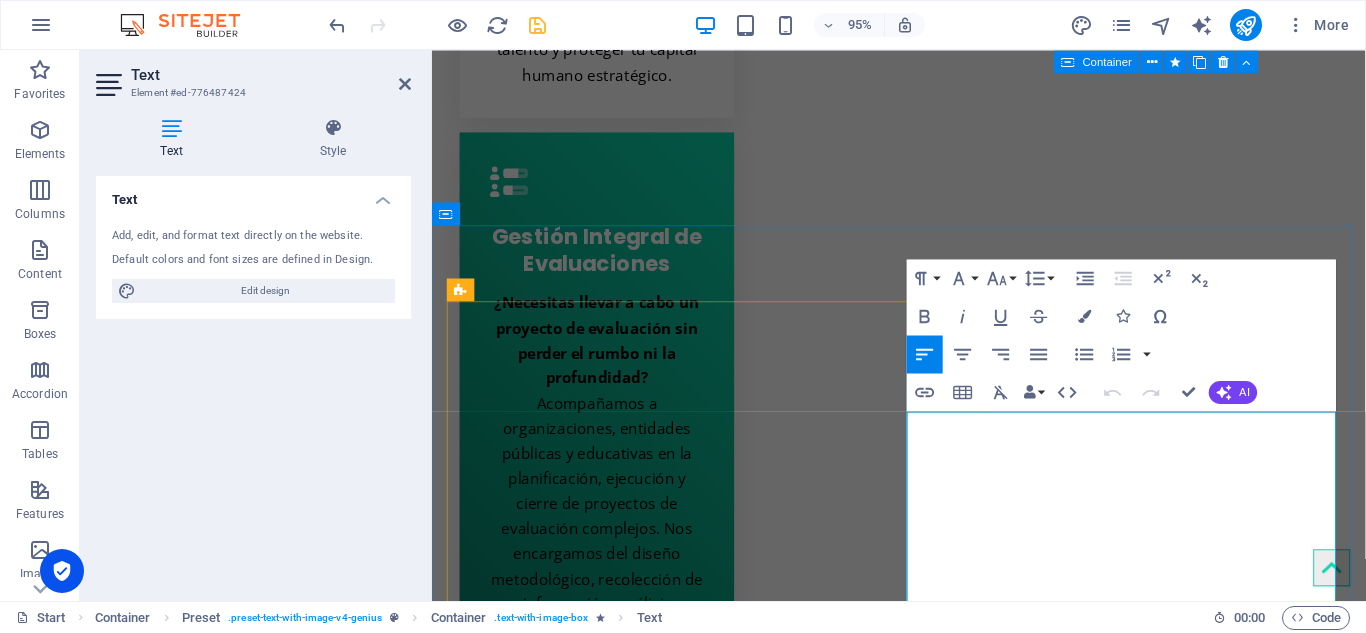 scroll, scrollTop: 2388, scrollLeft: 0, axis: vertical 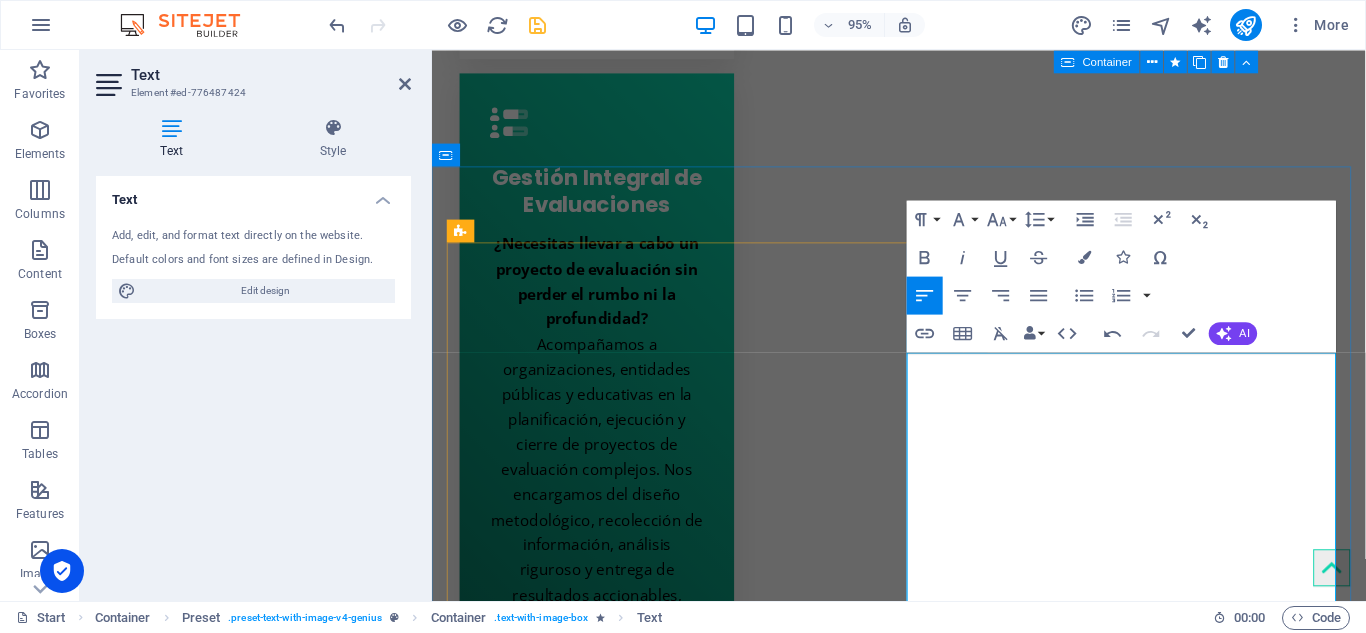 click on "En  MiaGestión  diseñamos experiencias de evaluación que van más allá de los números. Somos un ecosistema digital que integra  medición, investigación, arte y tecnología  para comprender el comportamiento humano en profundidad y apoyar decisiones sostenibles en organizaciones, comunidades y entornos educativos." at bounding box center (923, 4701) 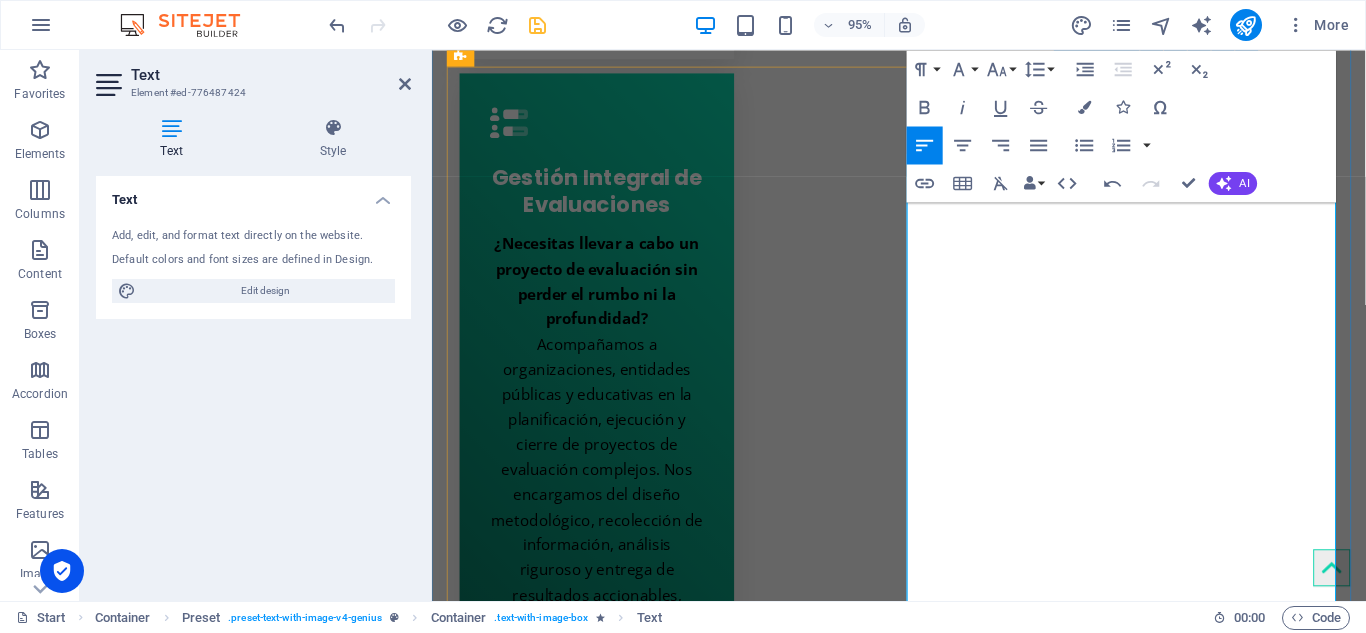 scroll, scrollTop: 2573, scrollLeft: 0, axis: vertical 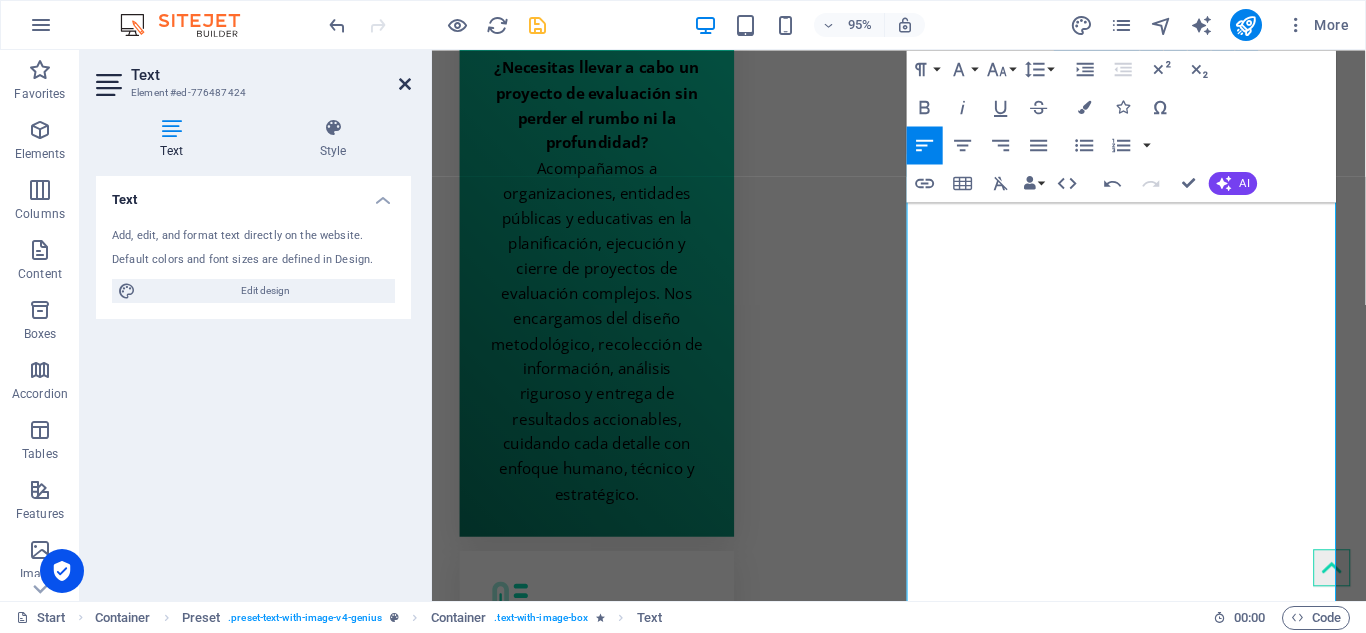 click at bounding box center [405, 84] 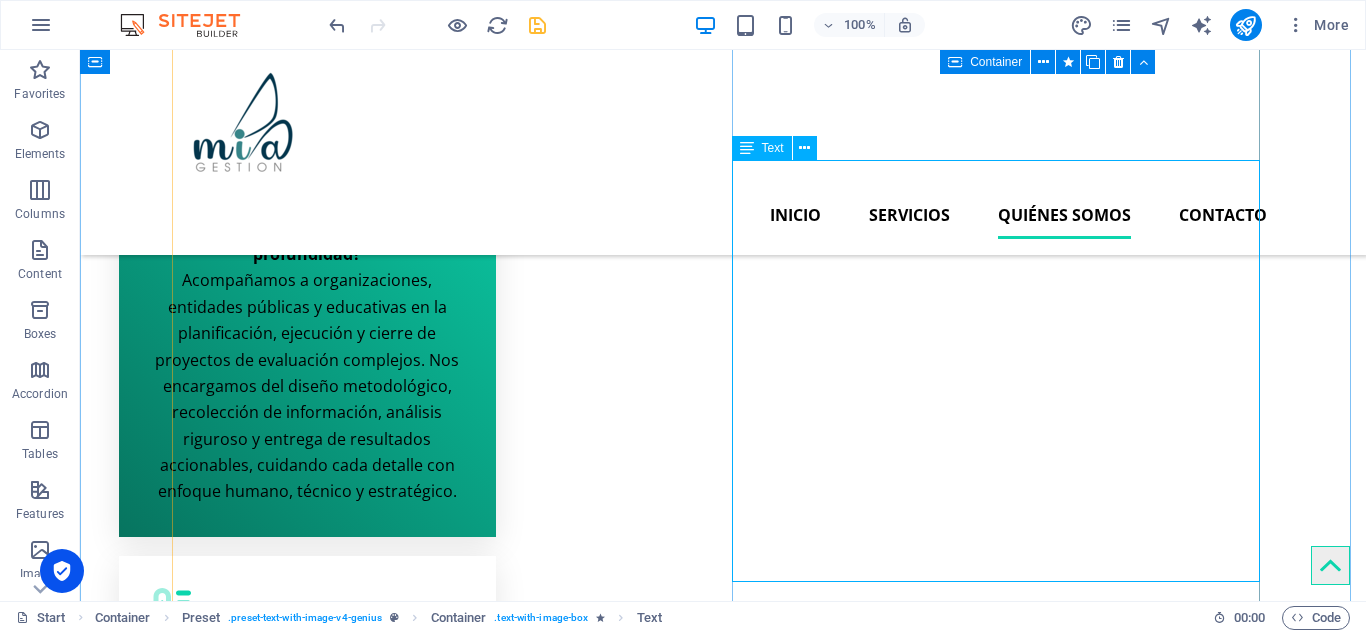 scroll, scrollTop: 2373, scrollLeft: 0, axis: vertical 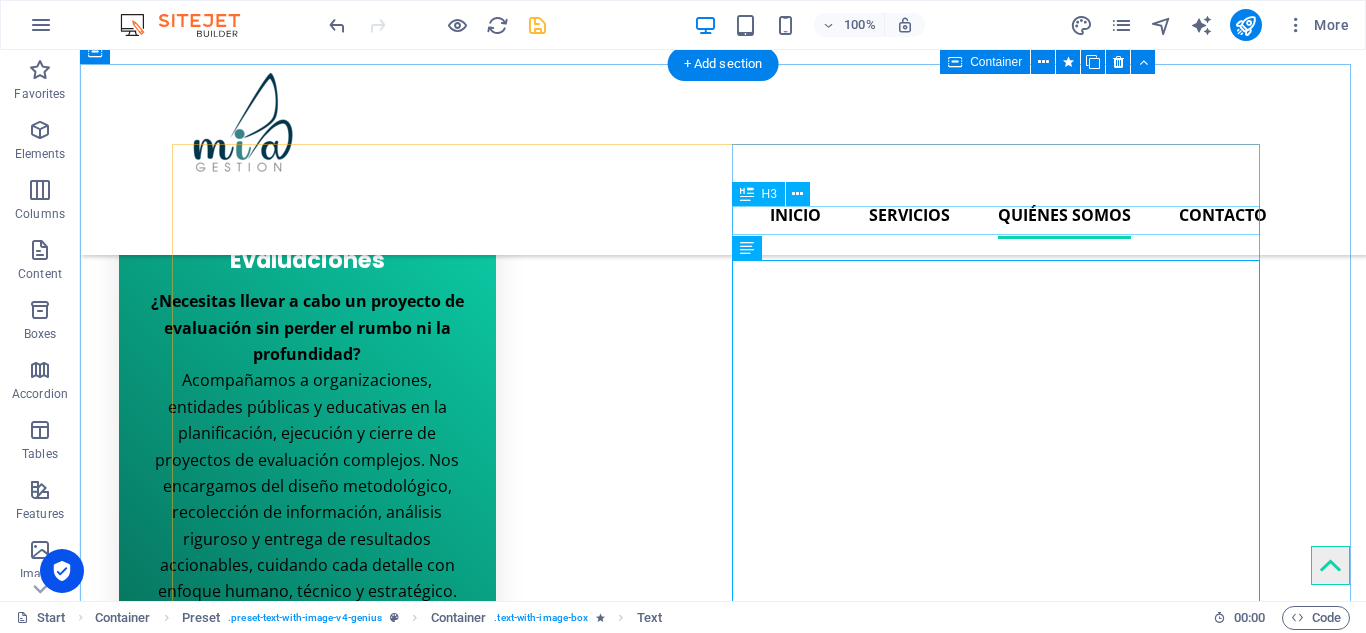 click on "Lorem ipsum dolor sit amet" at bounding box center [723, 4199] 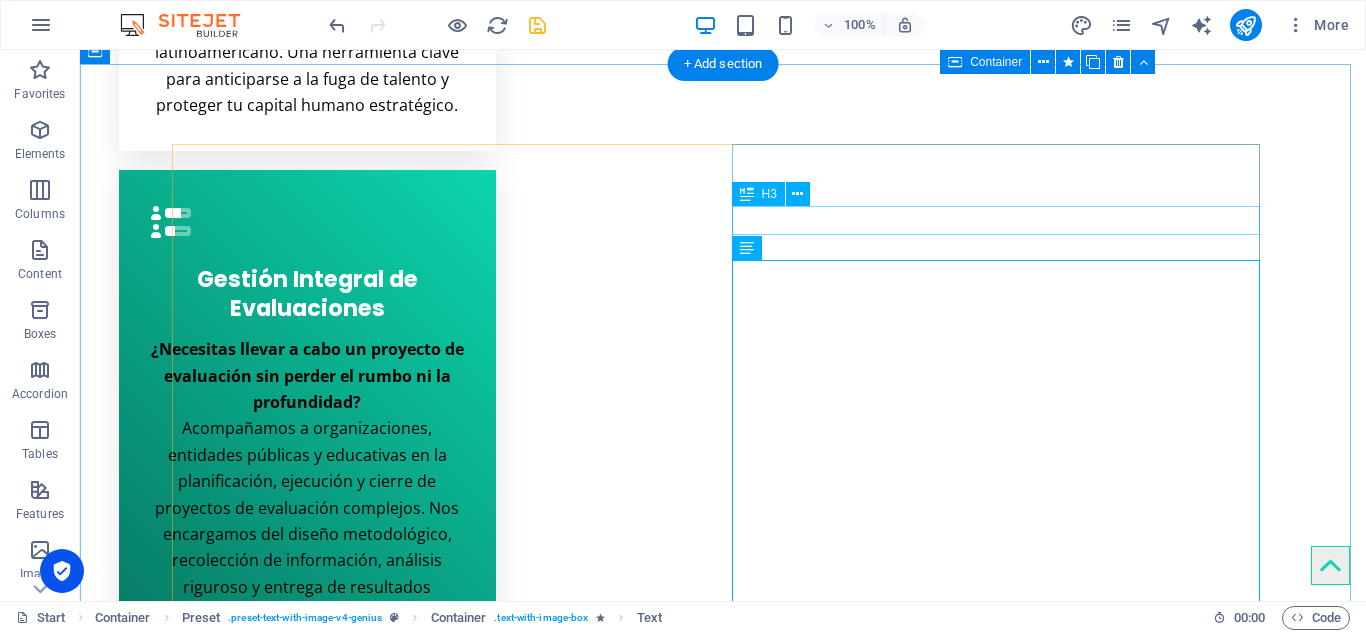 scroll, scrollTop: 2563, scrollLeft: 0, axis: vertical 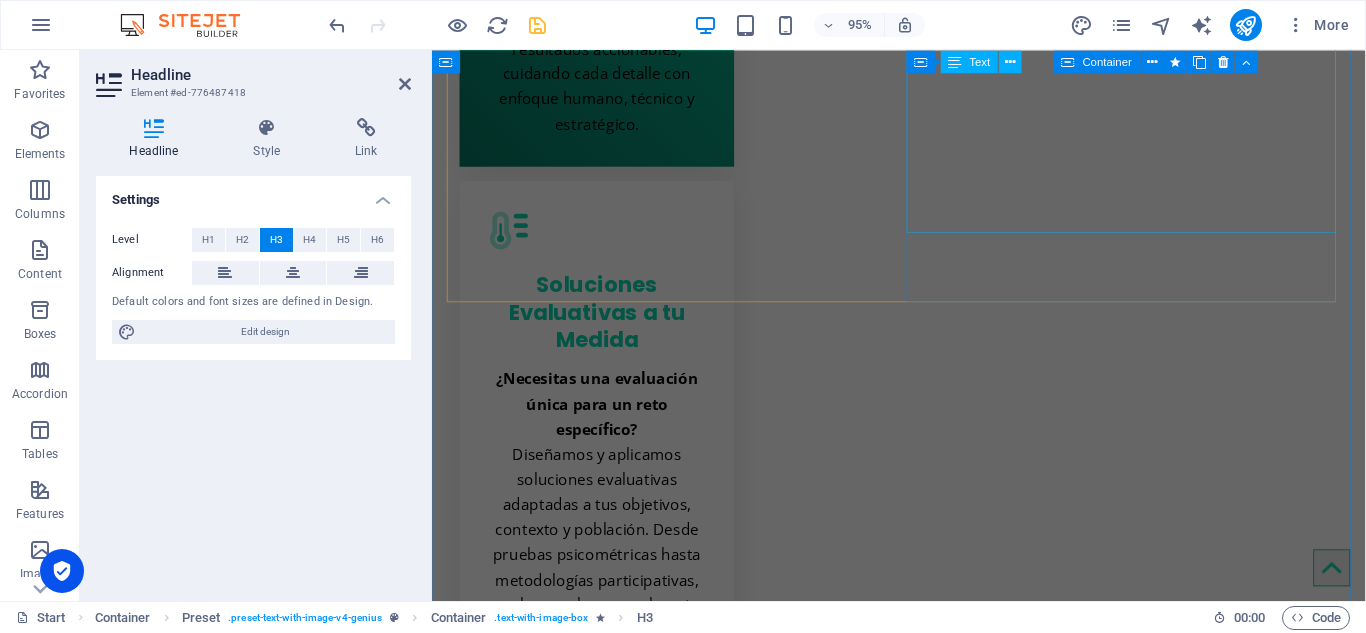 click on "En  MiaGestión  diseñamos experiencias de evaluación que van más allá de los números. Somos un ecosistema digital que integra  medición, investigación, arte y tecnología  para comprender el comportamiento humano en profundidad y apoyar decisiones sostenibles en organizaciones, comunidades y entornos educativos. Creemos que  evaluar es una forma de cuidar , de mirar con atención lo que impulsa el cambio, el talento y el aprendizaje en las personas y en los equipos. Por eso, combinamos metodologías rigurosas con sensibilidad social y tecnología de vanguardia, para entregar datos claros, accionables y con sentido. Nos inspiran los retos complejos, las preguntas difíciles y los procesos que requieren una mirada personalizada. Y sobre todo, nos mueve el deseo de que cada decisión tenga impacto real, humano y transformador." at bounding box center [923, 4245] 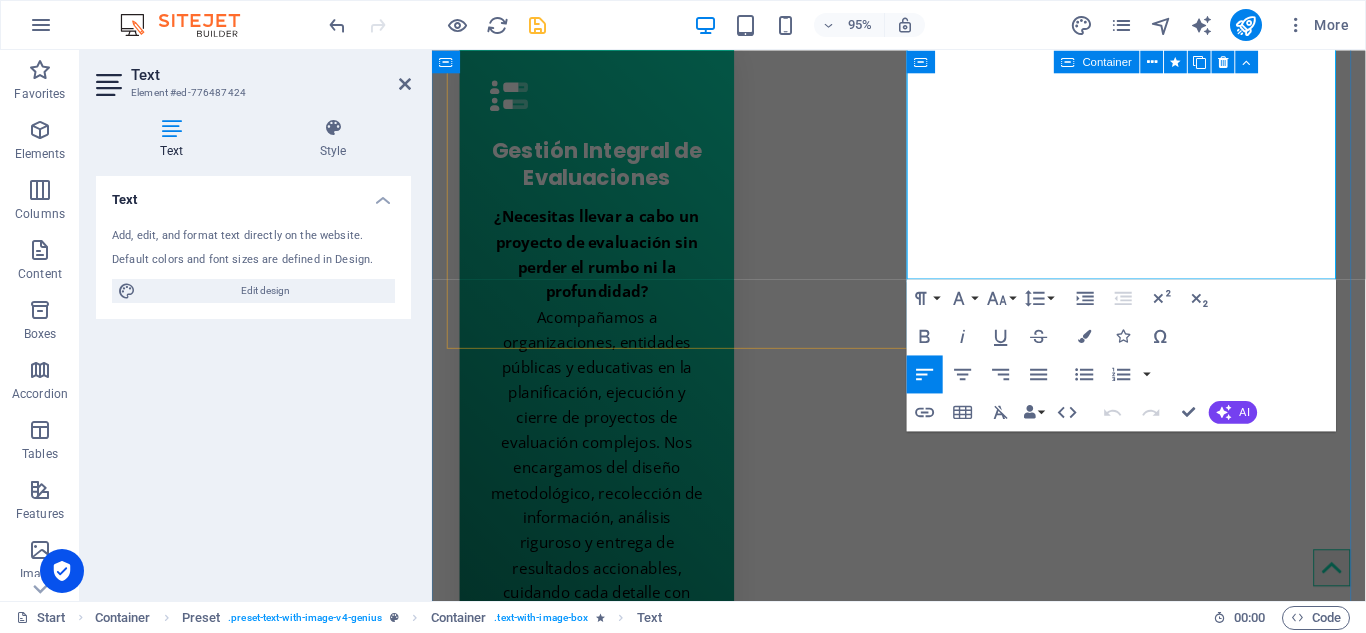 scroll, scrollTop: 2916, scrollLeft: 0, axis: vertical 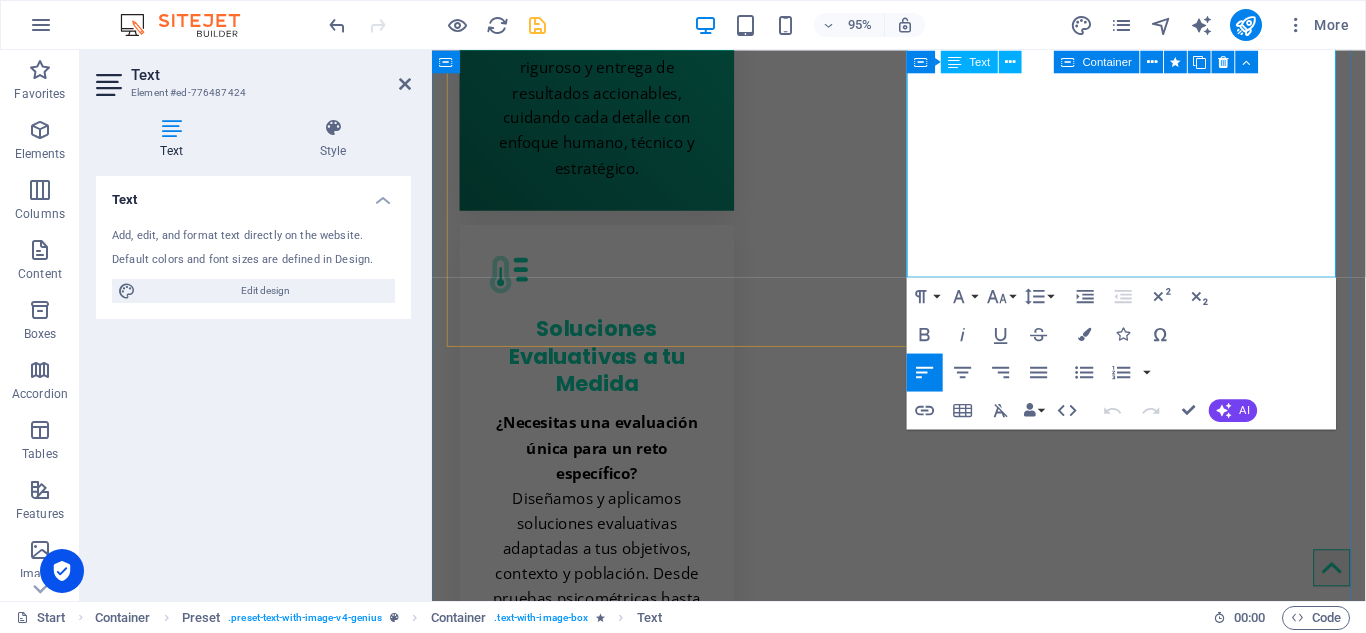 click on "Nos inspiran los retos complejos, las preguntas difíciles y los procesos que requieren una mirada personalizada. Y sobre todo, nos mueve el deseo de que cada decisión tenga impacto real, humano y transformador." at bounding box center (923, 4397) 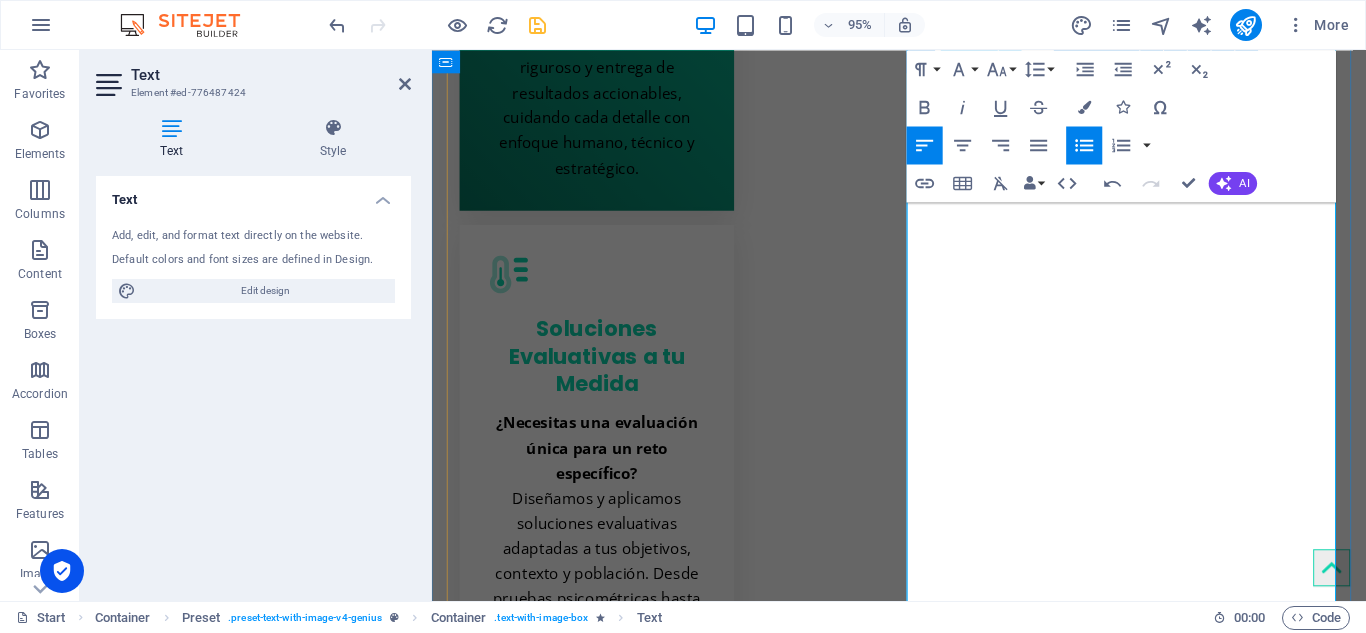 click on "Enfoque integral: lo cognitivo, lo emocional y lo relacional." at bounding box center [931, 4846] 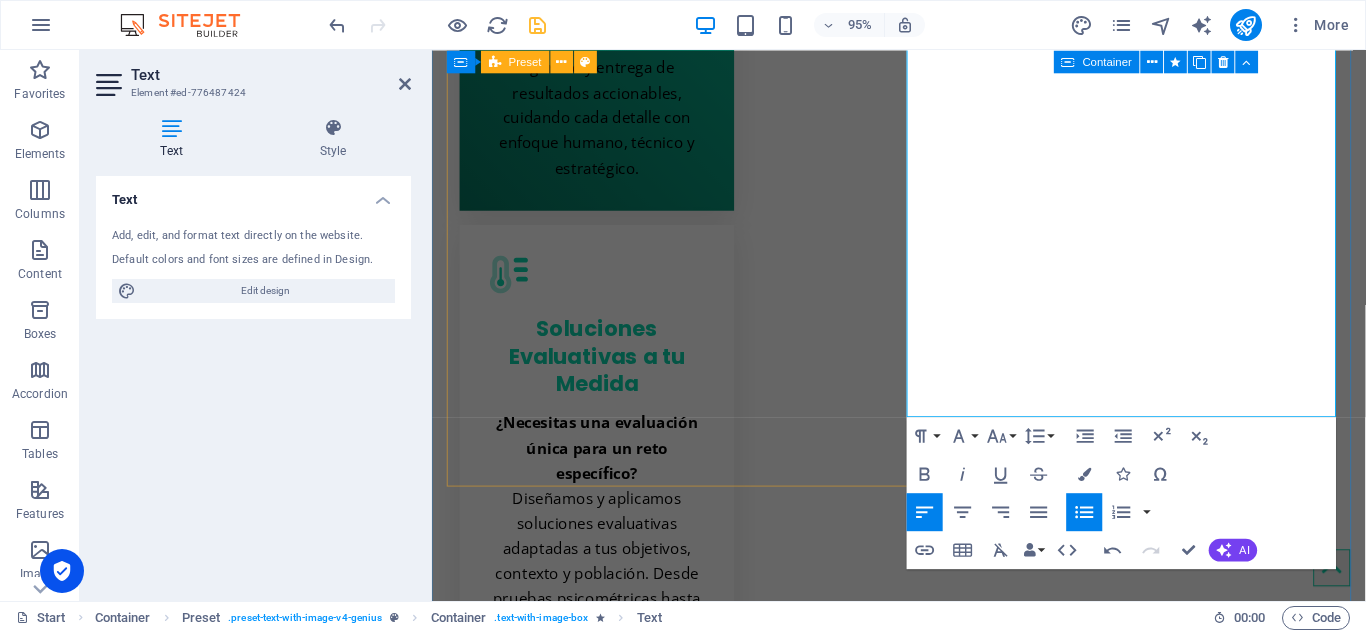 scroll, scrollTop: 3116, scrollLeft: 0, axis: vertical 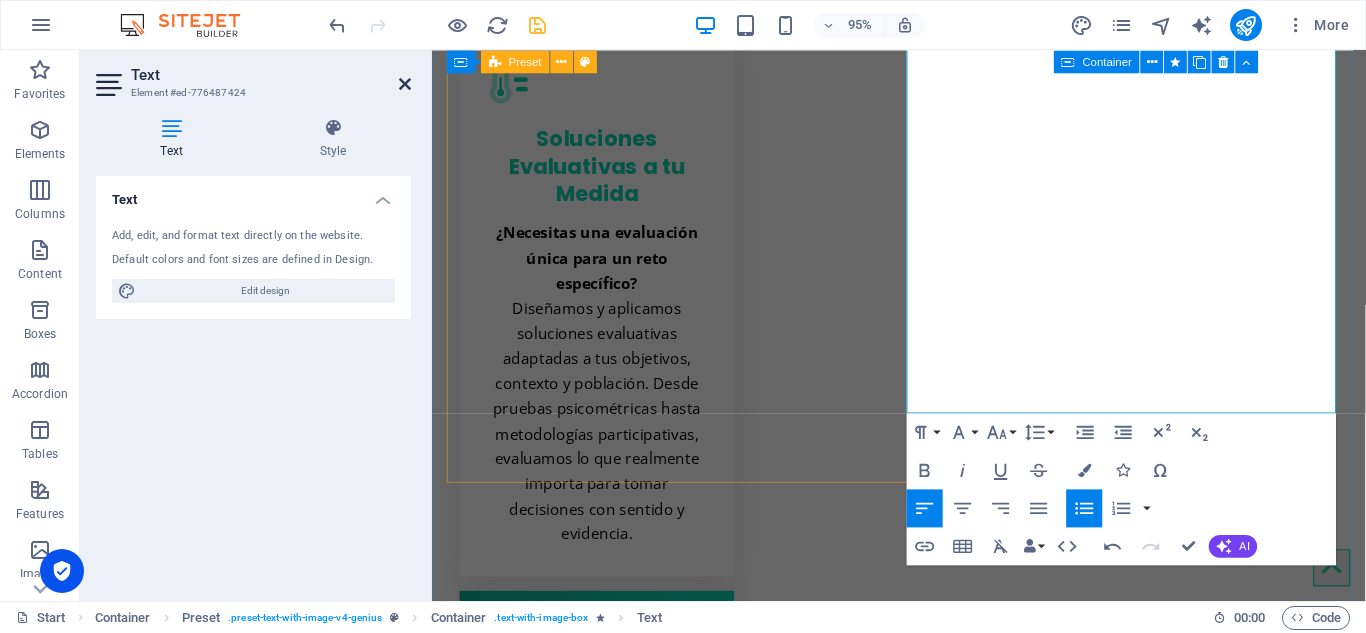 click at bounding box center [405, 84] 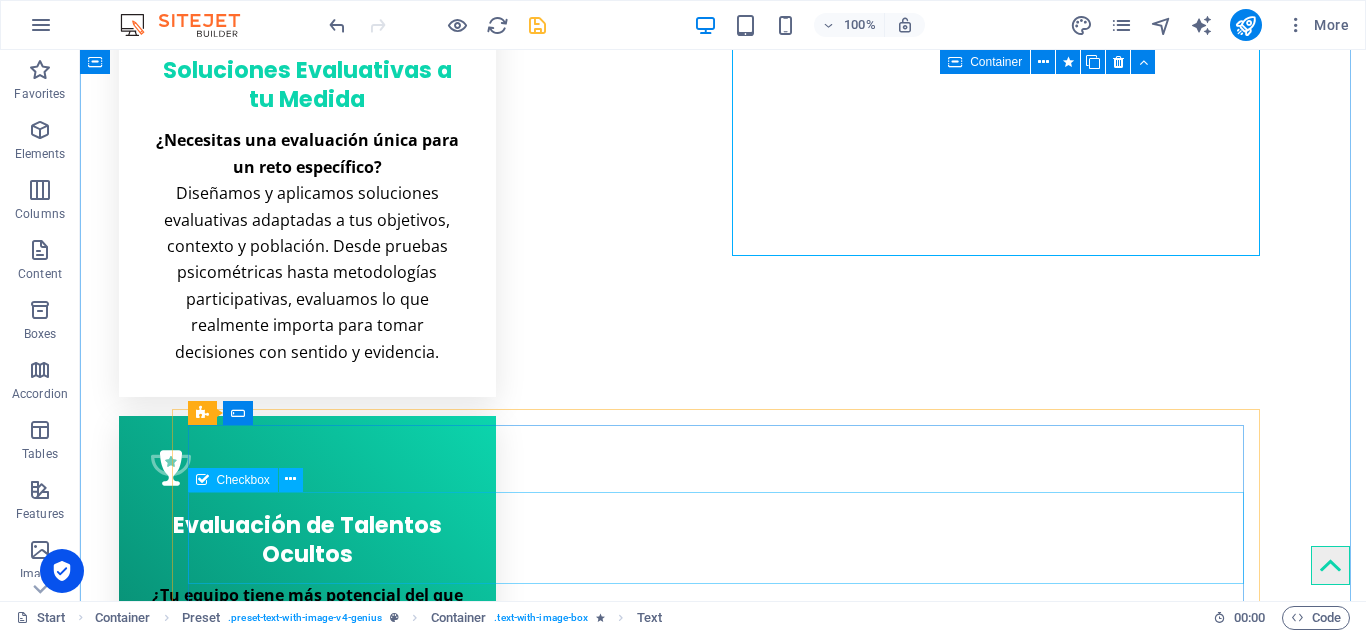 click on "I have read and understand the privacy policy." at bounding box center [723, 4727] 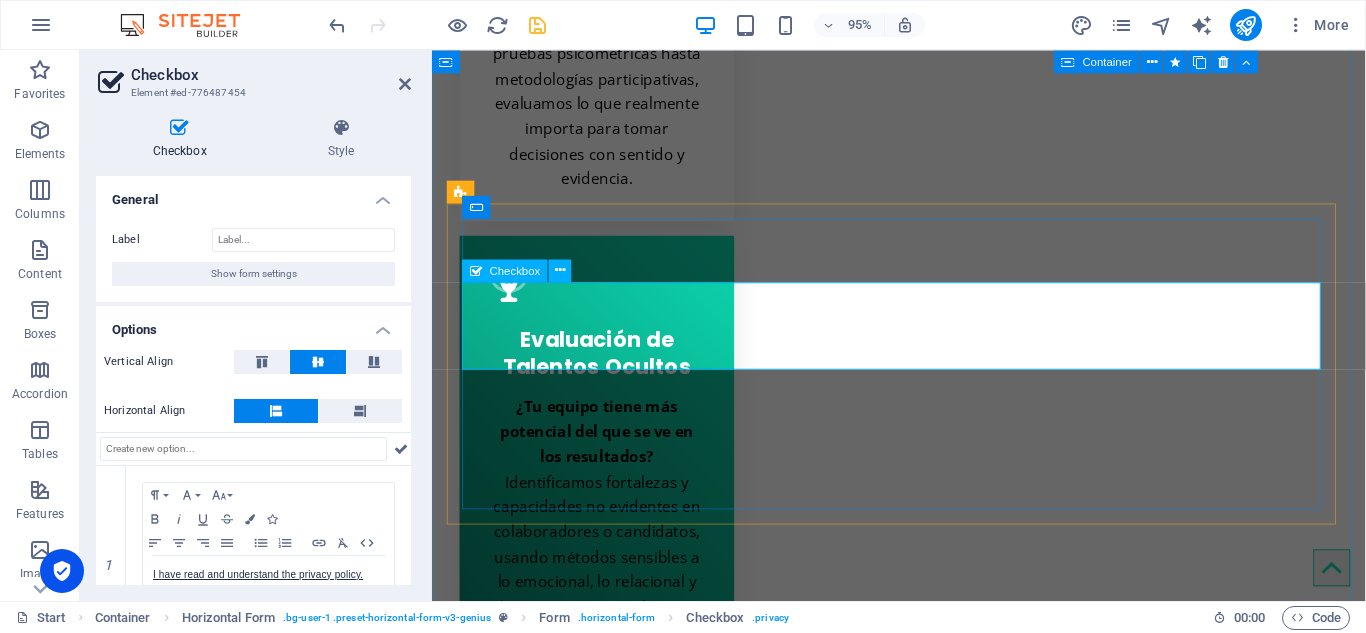 click on "I have read and understand the privacy policy." at bounding box center [923, 4796] 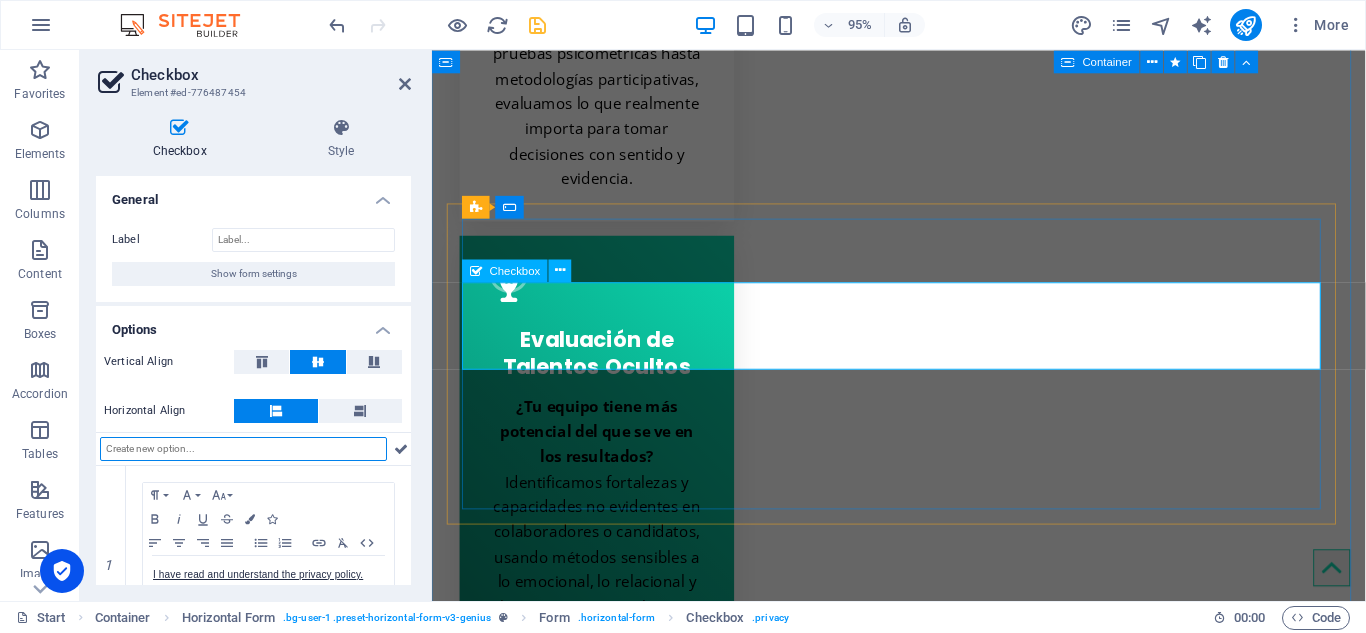 click on "I have read and understand the privacy policy." at bounding box center [923, 4796] 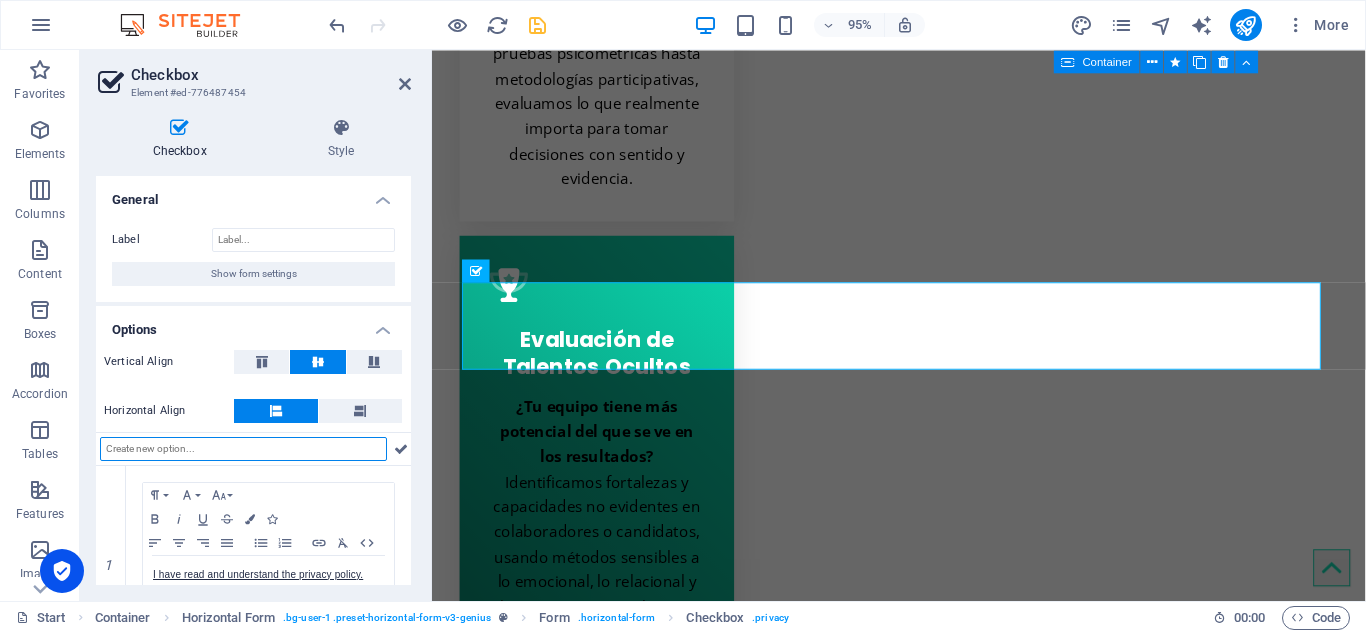 scroll, scrollTop: 80, scrollLeft: 0, axis: vertical 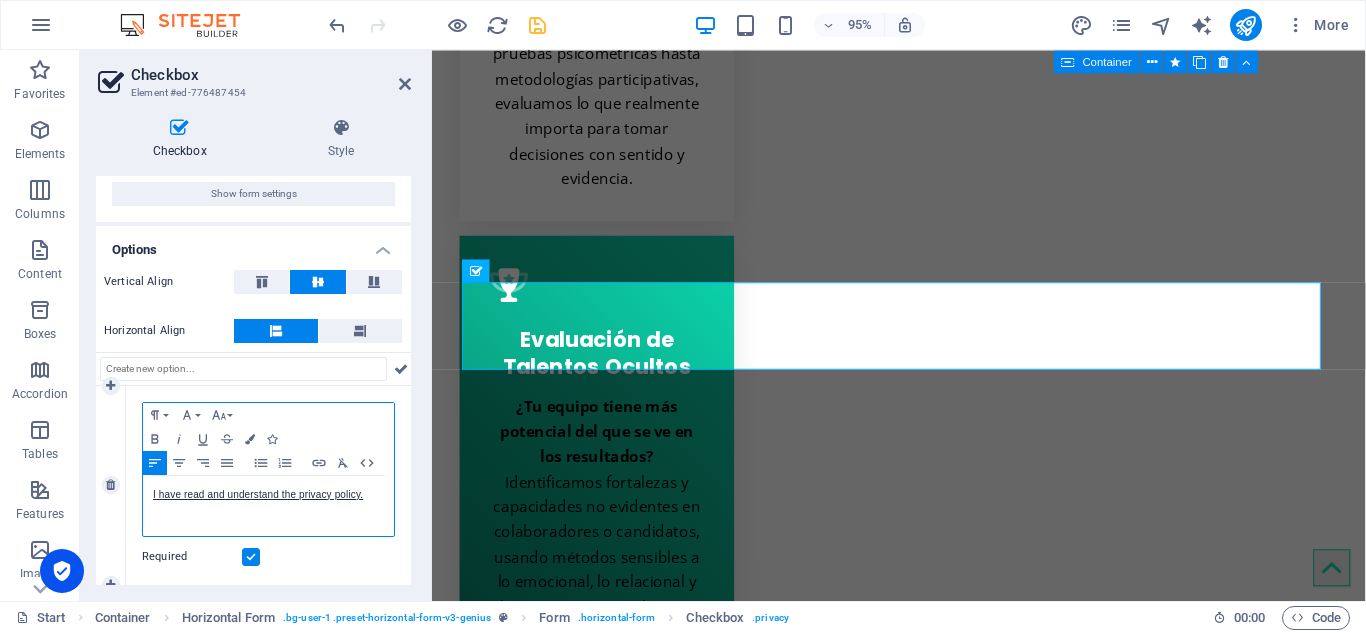 drag, startPoint x: 204, startPoint y: 512, endPoint x: 188, endPoint y: 523, distance: 19.416489 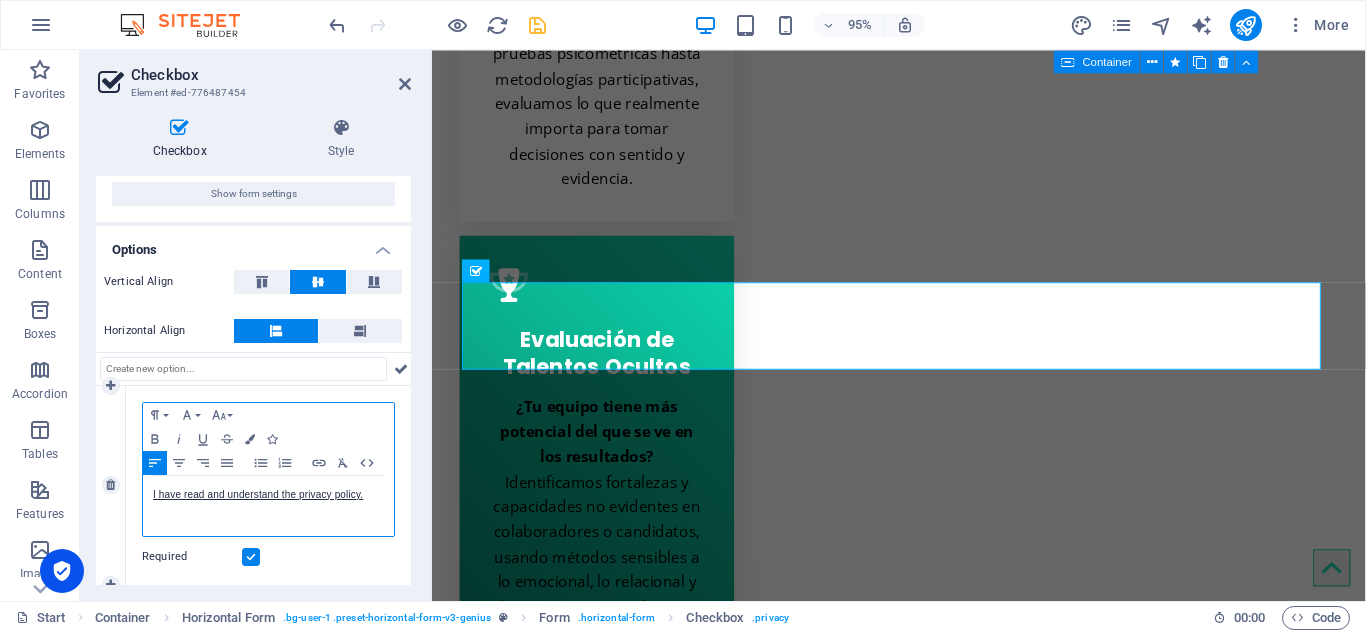 click on "I have read and understand the privacy policy." at bounding box center (268, 506) 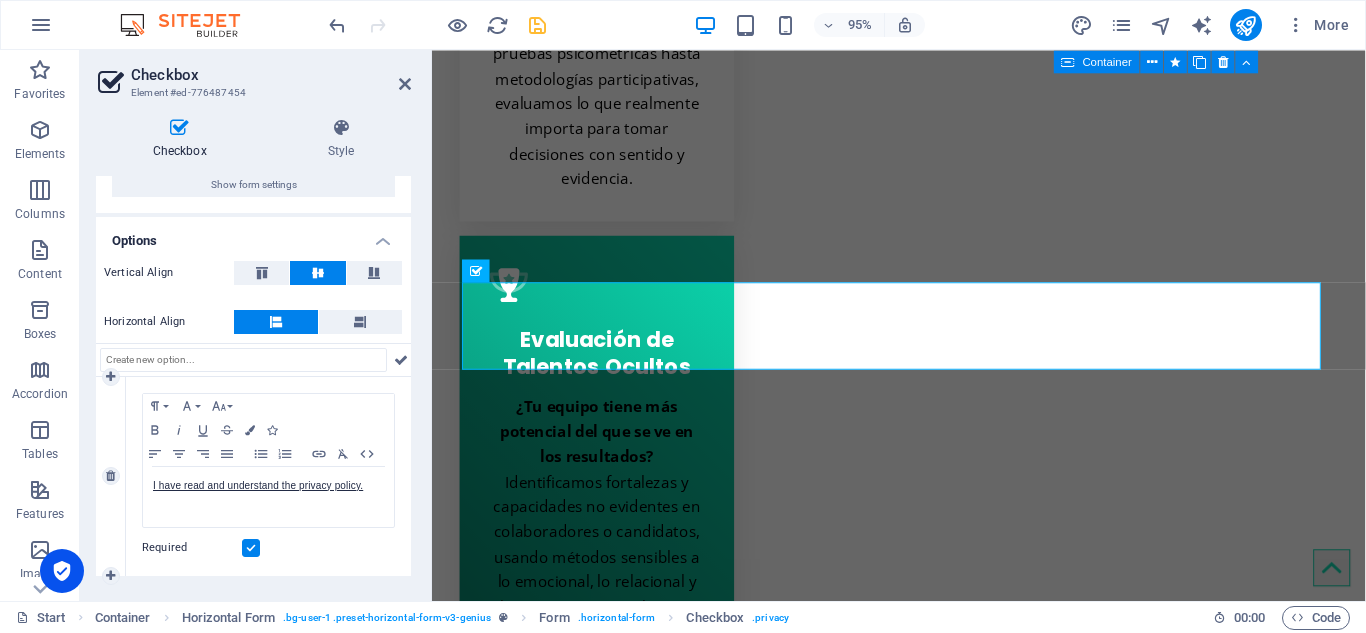 scroll, scrollTop: 80, scrollLeft: 0, axis: vertical 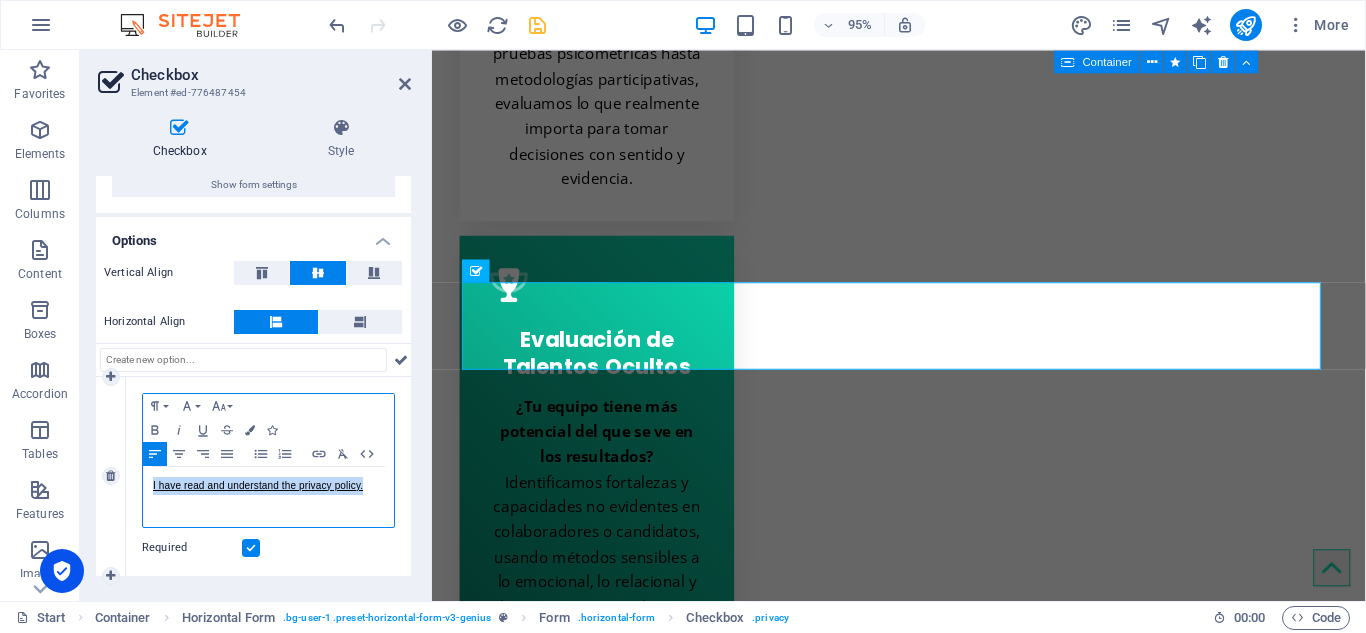 drag, startPoint x: 363, startPoint y: 484, endPoint x: 128, endPoint y: 493, distance: 235.17227 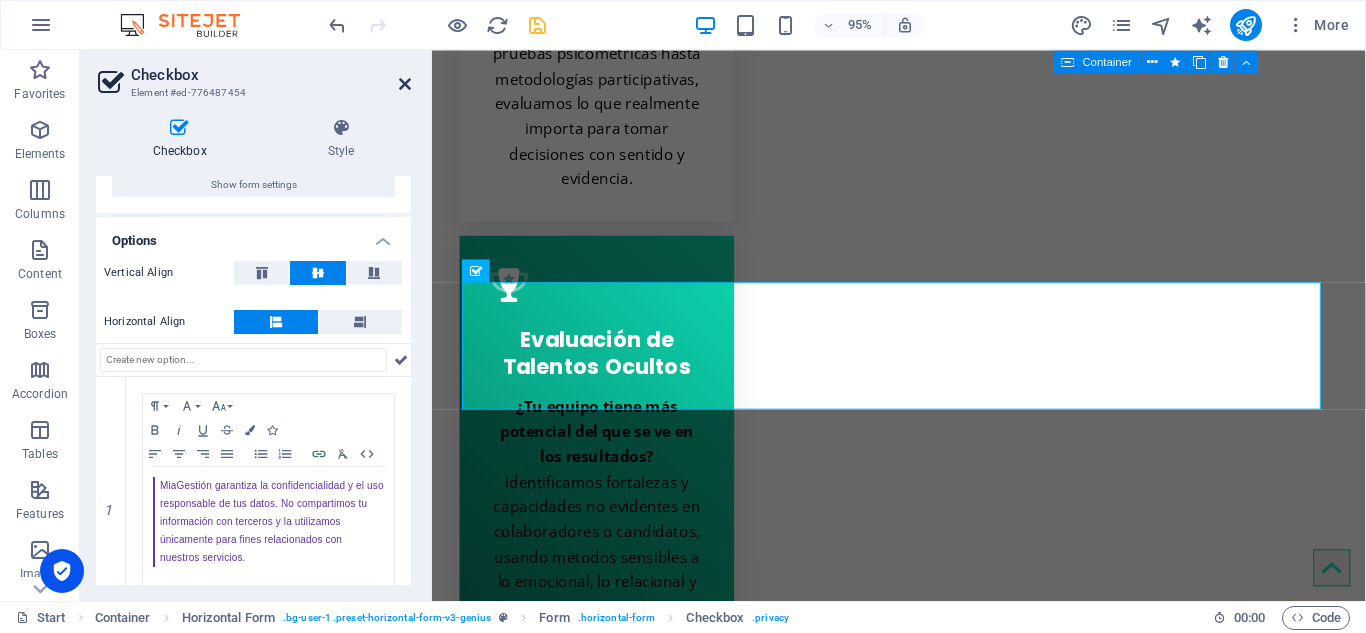 click at bounding box center (405, 84) 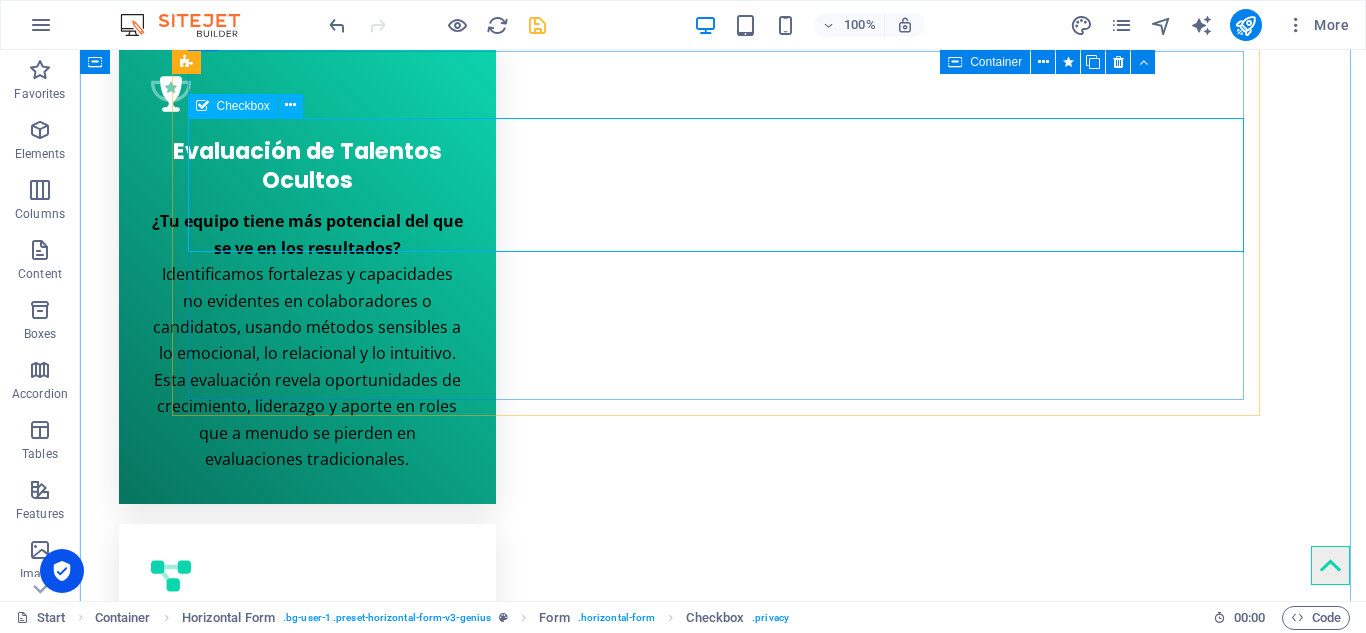 click on "MiaGestión garantiza la confidencialidad y el uso responsable de tus datos. No compartimos tu información con terceros y la utilizamos únicamente para fines relacionados con nuestros servicios." at bounding box center (723, 4427) 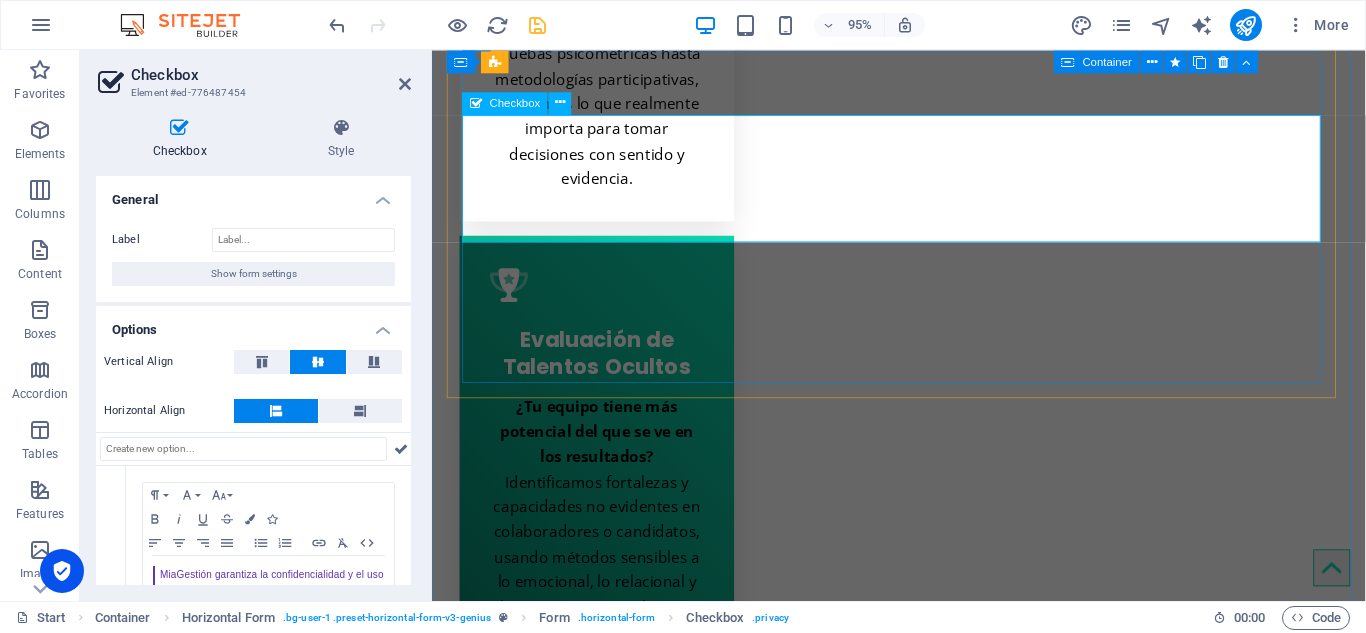 scroll, scrollTop: 3666, scrollLeft: 0, axis: vertical 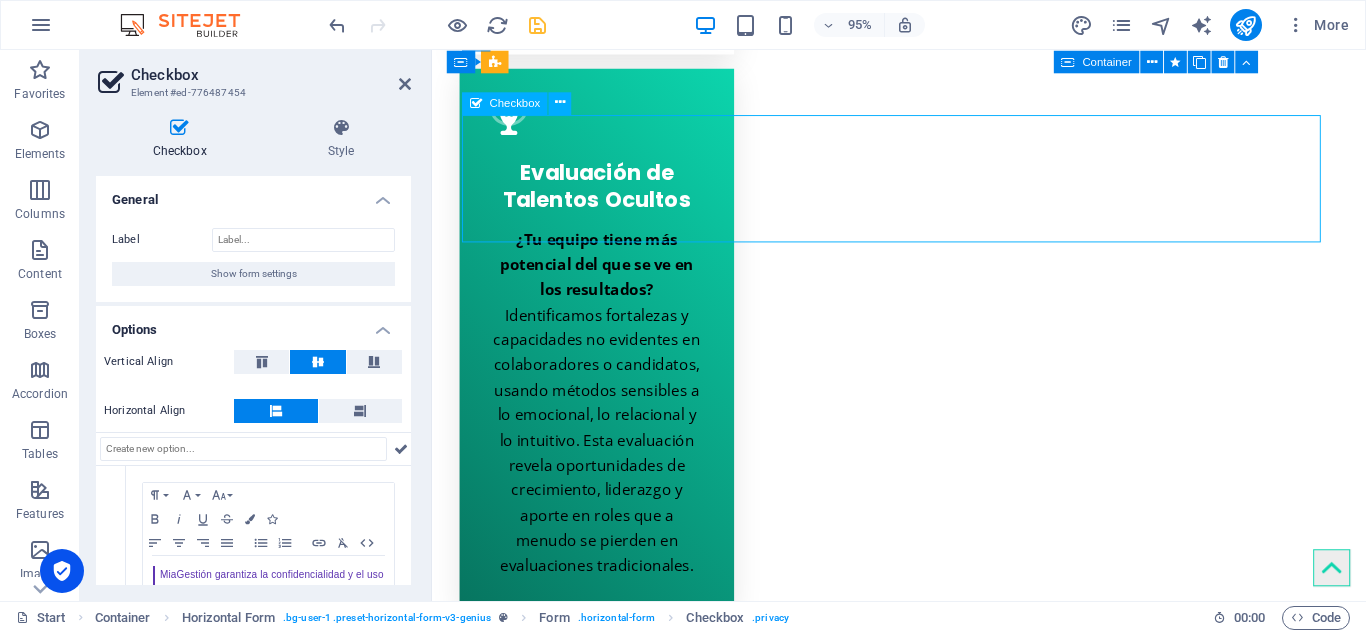 drag, startPoint x: 1182, startPoint y: 187, endPoint x: 879, endPoint y: 156, distance: 304.5817 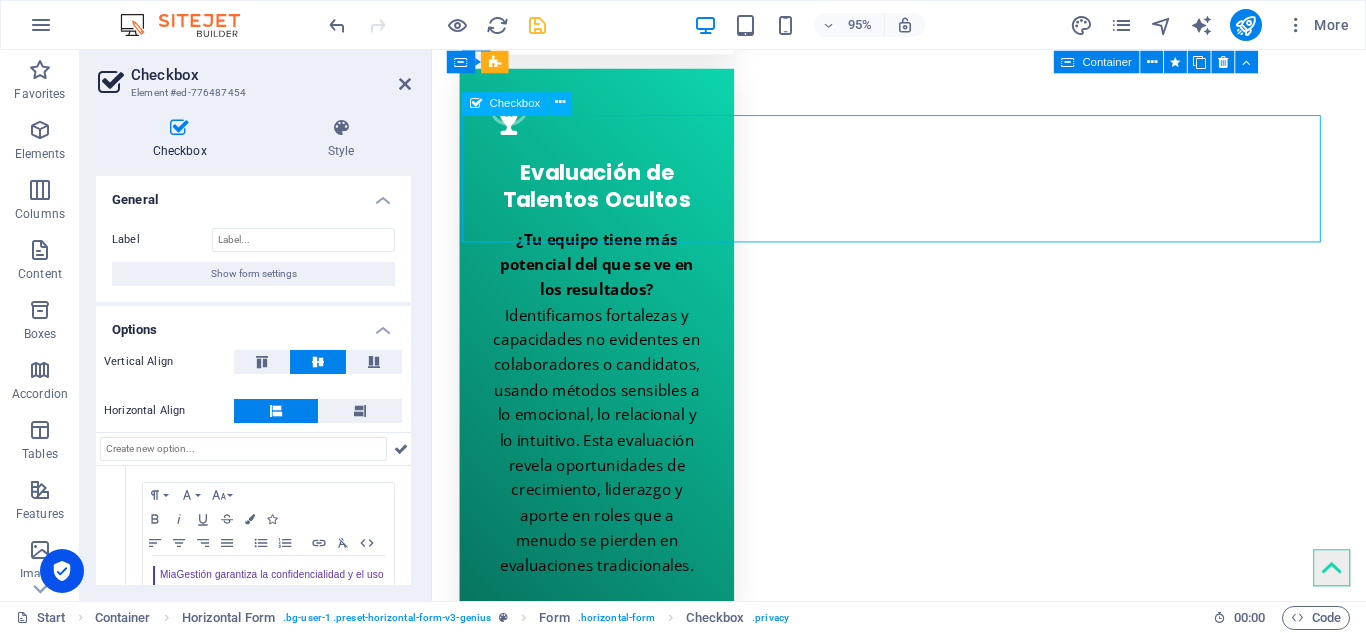 click on "MiaGestión garantiza la confidencialidad y el uso responsable de tus datos. No compartimos tu información con terceros y la utilizamos únicamente para fines relacionados con nuestros servicios." at bounding box center [923, 4641] 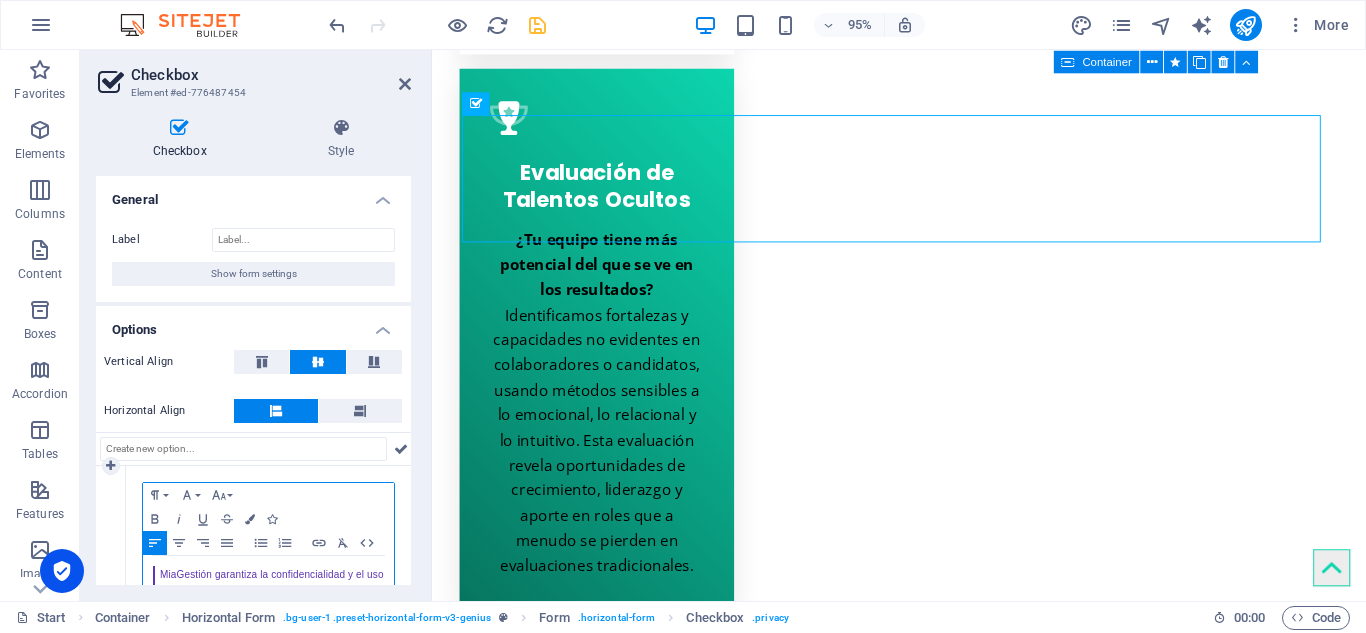 click on "MiaGestión garantiza la confidencialidad y el uso responsable de tus datos. No compartimos tu información con terceros y la utilizamos únicamente para fines relacionados con nuestros servicios." at bounding box center [268, 611] 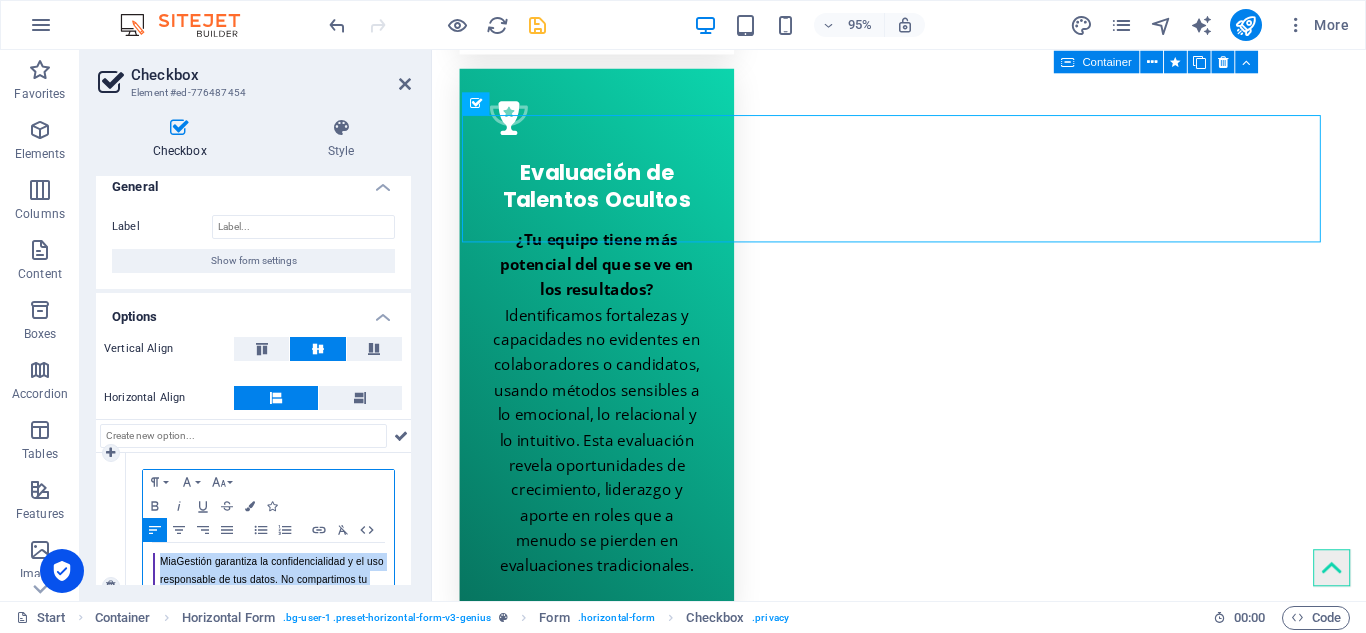 scroll, scrollTop: 85, scrollLeft: 0, axis: vertical 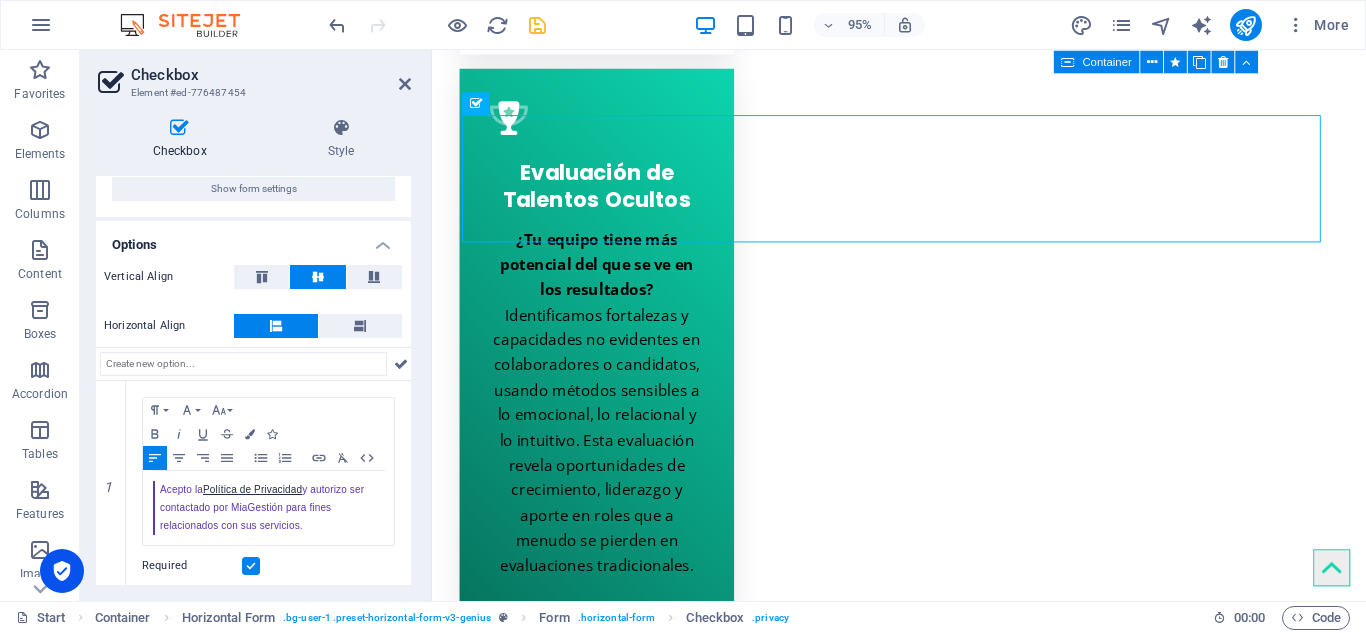 click on "Checkbox Style General Label Show form settings Options Vertical Align Horizontal Align 1 Paragraph Format Normal Heading 1 Heading 2 Heading 3 Heading 4 Heading 5 Heading 6 Code Font Family Arial Georgia Impact Tahoma Times New Roman Verdana Open Sans Poppins Font Size 8 9 10 11 12 14 18 24 30 36 48 60 72 96 Bold Italic Underline Strikethrough Colors Icons Align Left Align Center Align Right Align Justify Unordered List Ordered List Insert Link Clear Formatting HTML Acepto la  Política de Privacidad  y autorizo ser contactado por MiaGestión para fines relacionados con sus servicios. Required Horizontal Form Element Layout How this element expands within the layout (Flexbox). Size 100 Default auto px % 1/1 1/2 1/3 1/4 1/5 1/6 1/7 1/8 1/9 1/10 Grow Shrink Order Container layout Visible Visible Opacity 100 % Overflow Spacing Margin Default auto px % rem vw vh Custom Custom auto px % rem vw vh auto px % rem vw vh auto px % rem vw vh auto px % rem vw vh Padding Default px rem % vh vw Custom Custom px rem % vh %" at bounding box center [253, 351] 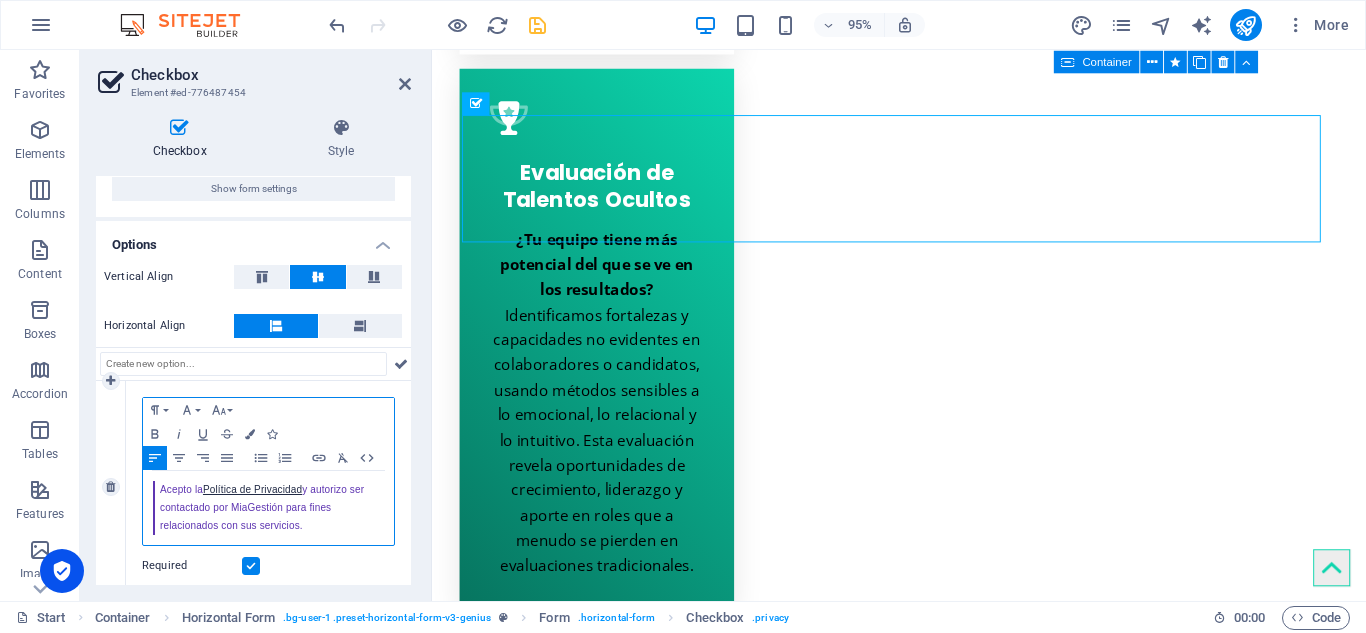 click on "Acepto la  Política de Privacidad  y autorizo ser contactado por MiaGestión para fines relacionados con sus servicios." at bounding box center (272, 508) 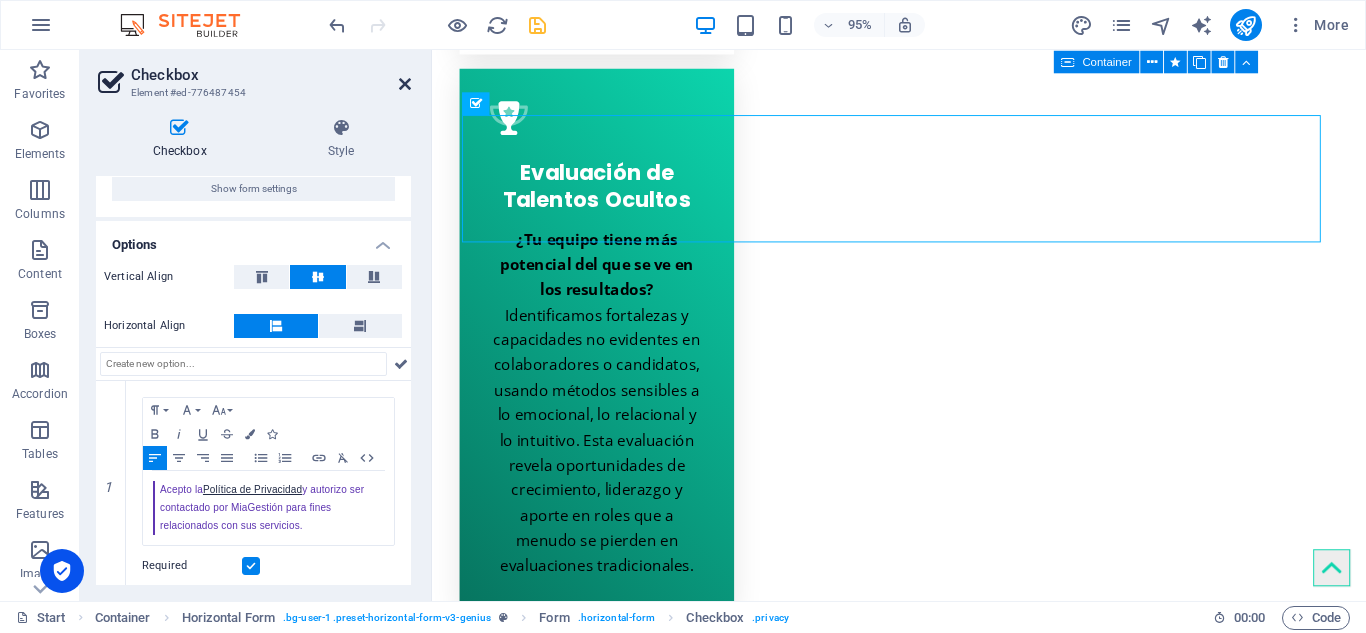 click at bounding box center (405, 84) 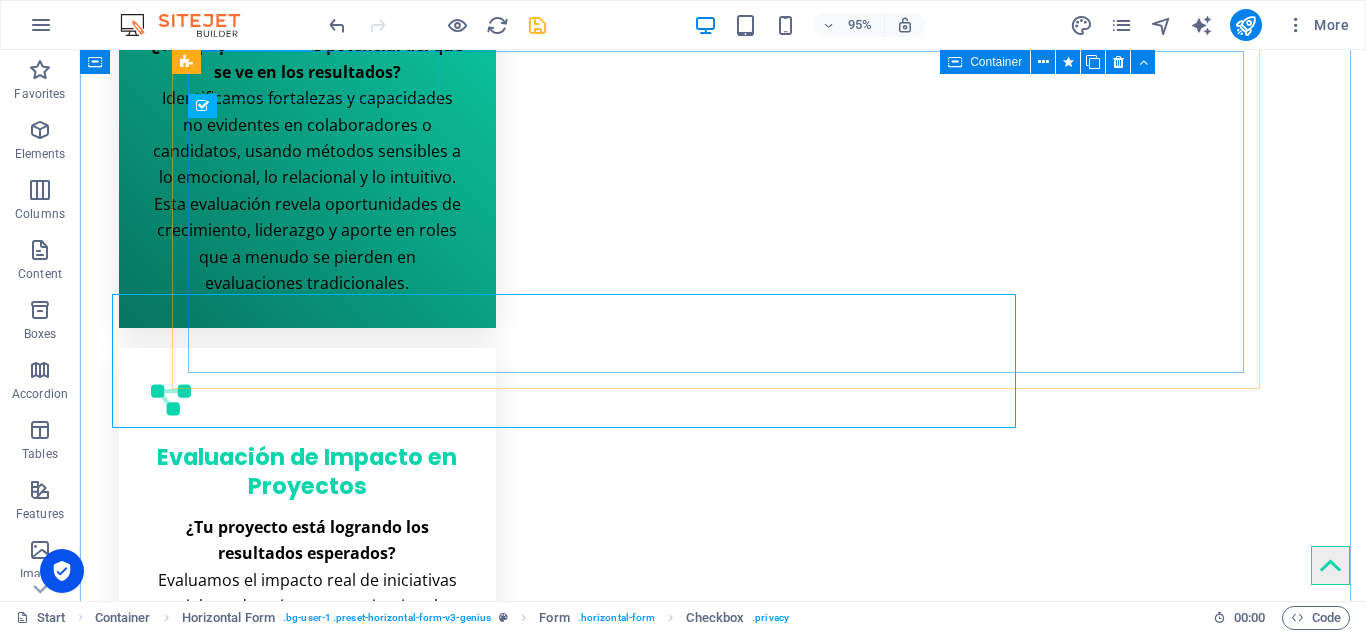 scroll, scrollTop: 3490, scrollLeft: 0, axis: vertical 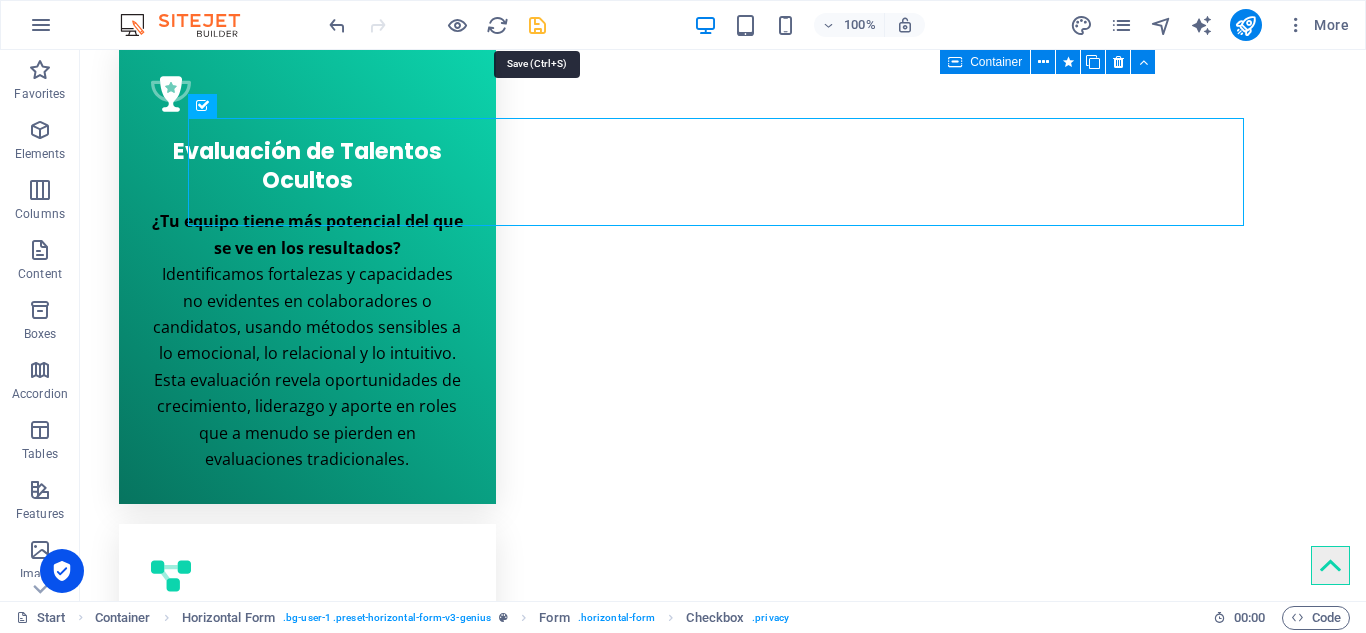 click at bounding box center [537, 25] 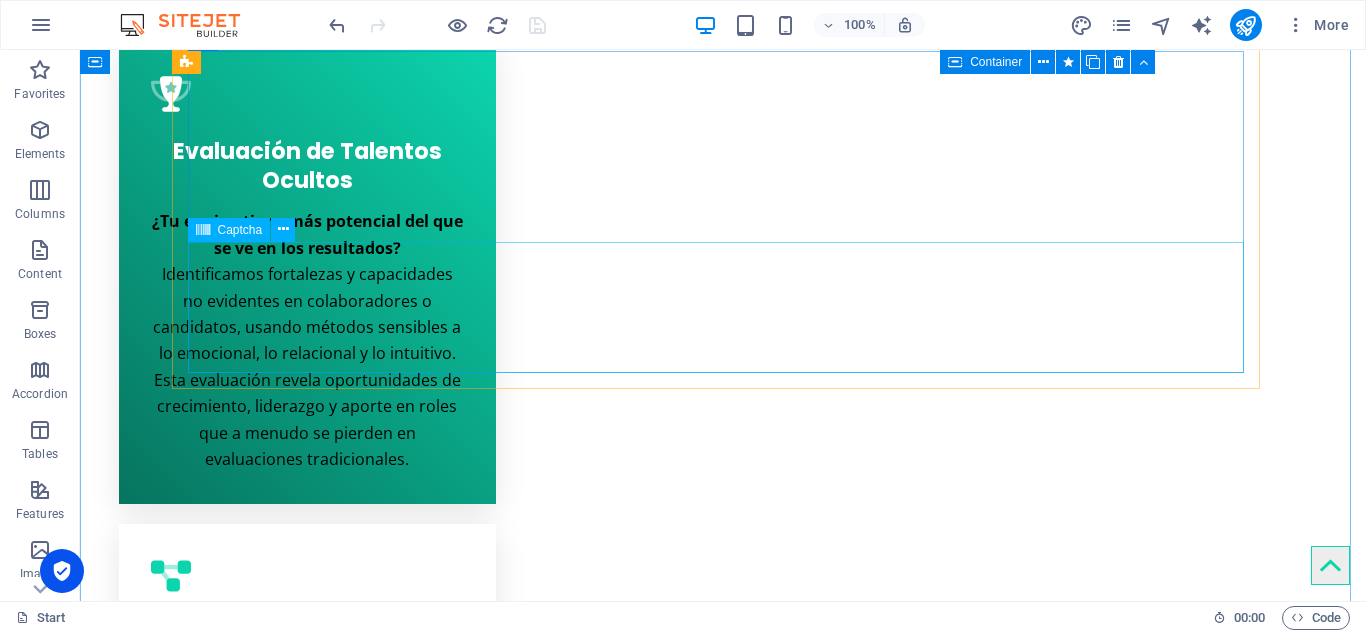 click on "Nicht lesbar? Neu generieren" at bounding box center (723, 4522) 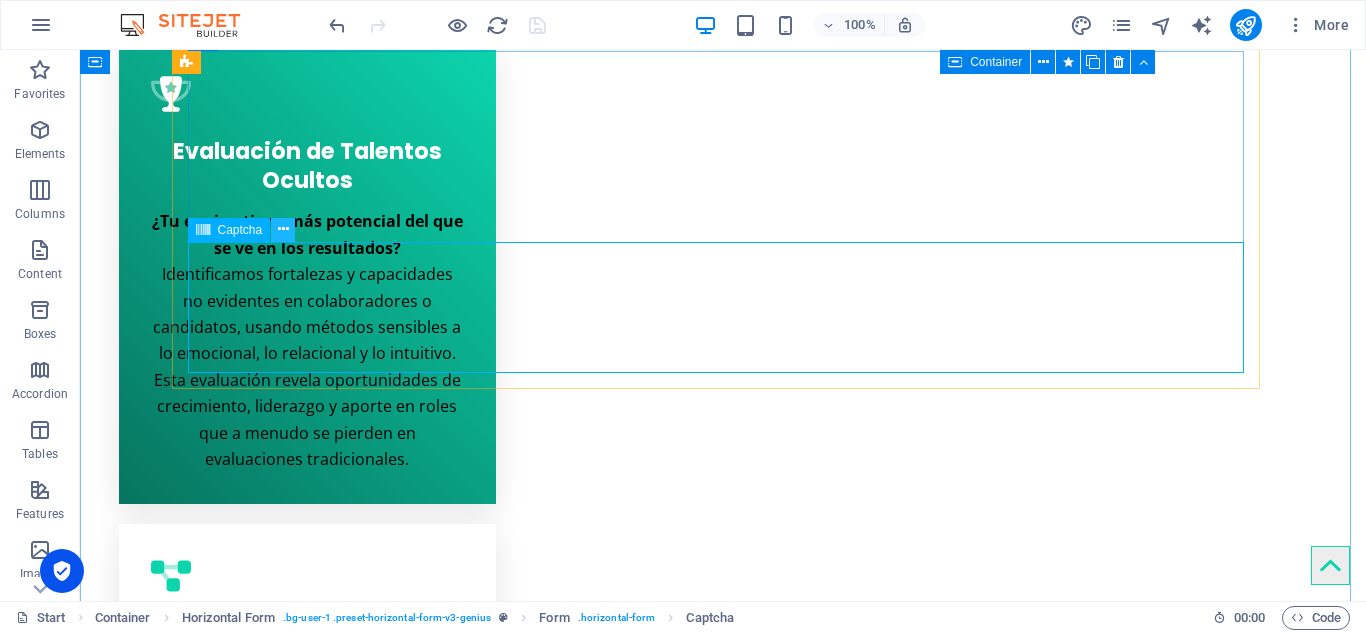 click at bounding box center [283, 229] 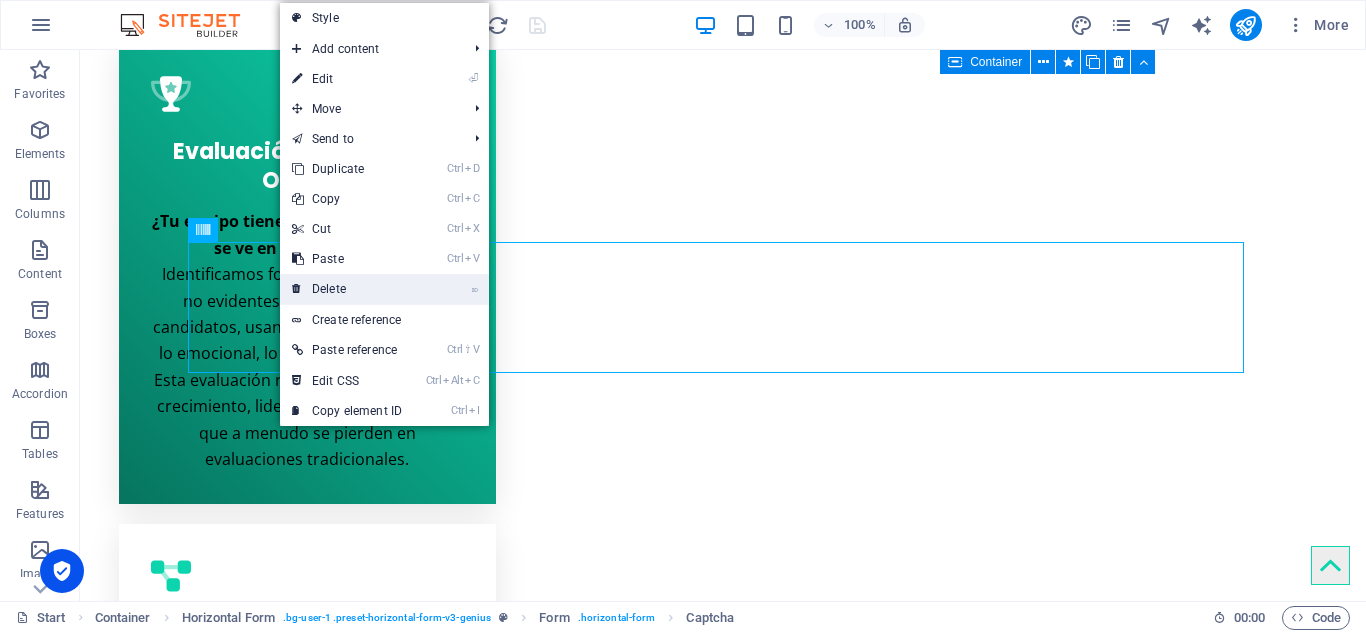click on "⌦  Delete" at bounding box center [347, 289] 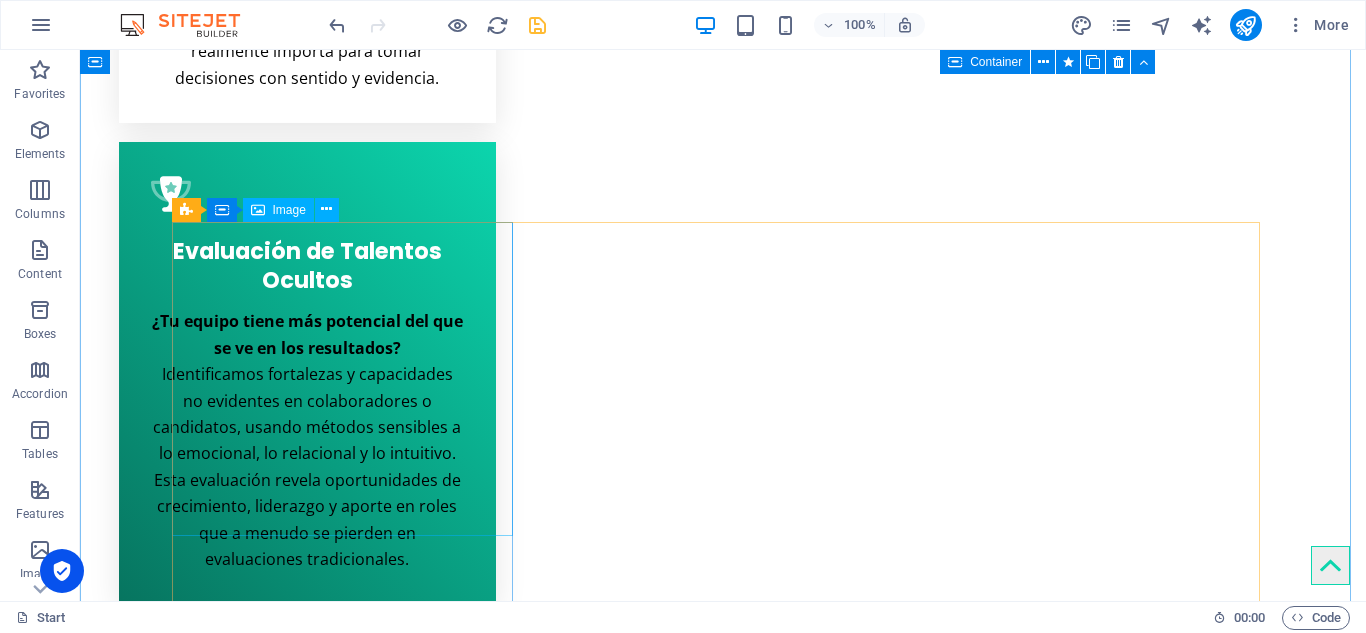 scroll, scrollTop: 3590, scrollLeft: 0, axis: vertical 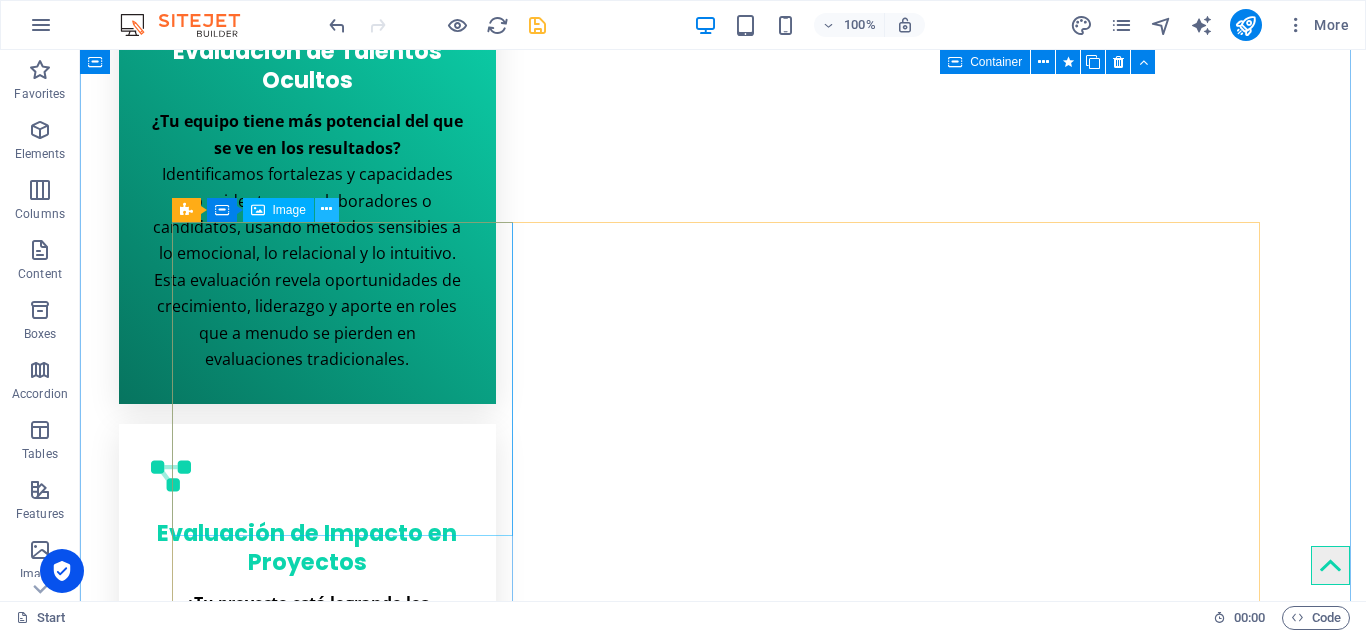 click at bounding box center (326, 209) 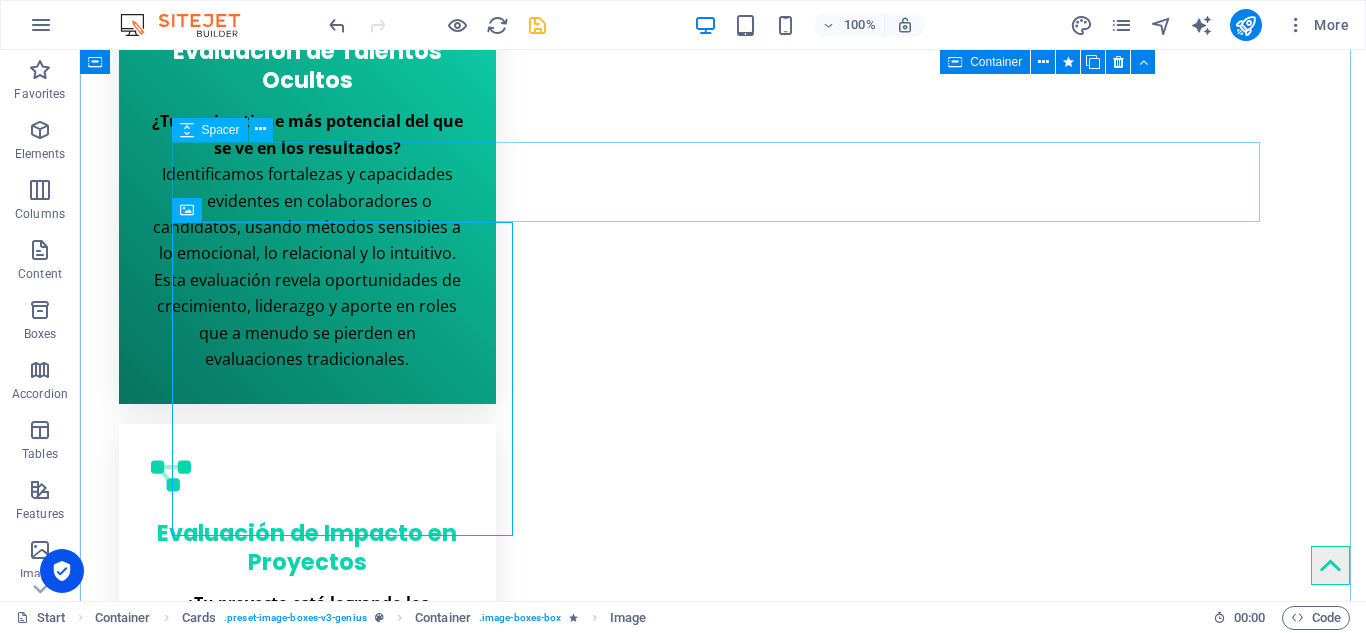click at bounding box center (723, 4371) 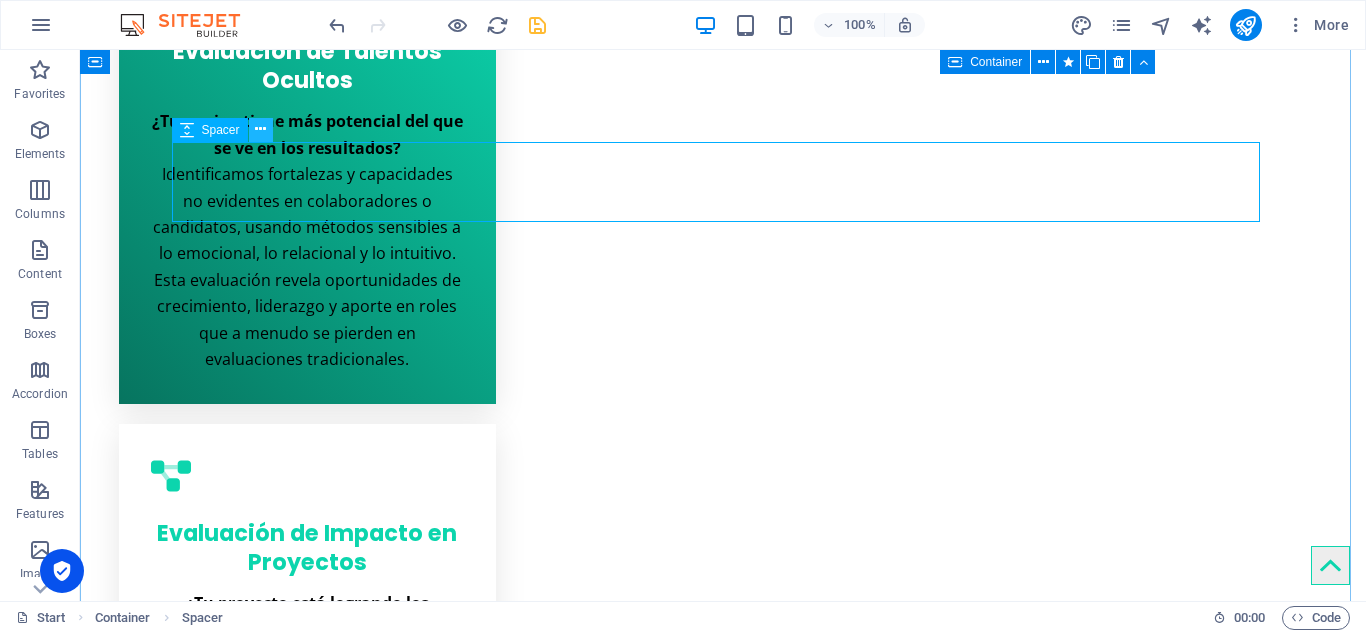 click at bounding box center [261, 130] 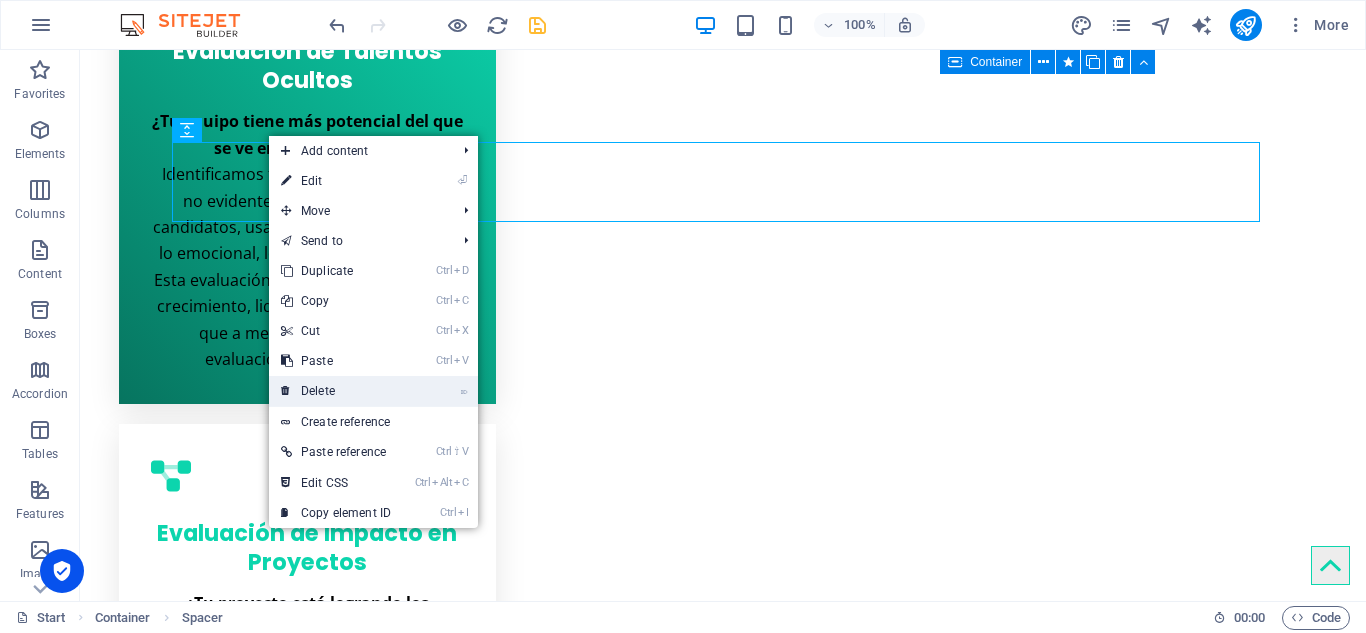 click on "⌦  Delete" at bounding box center (336, 391) 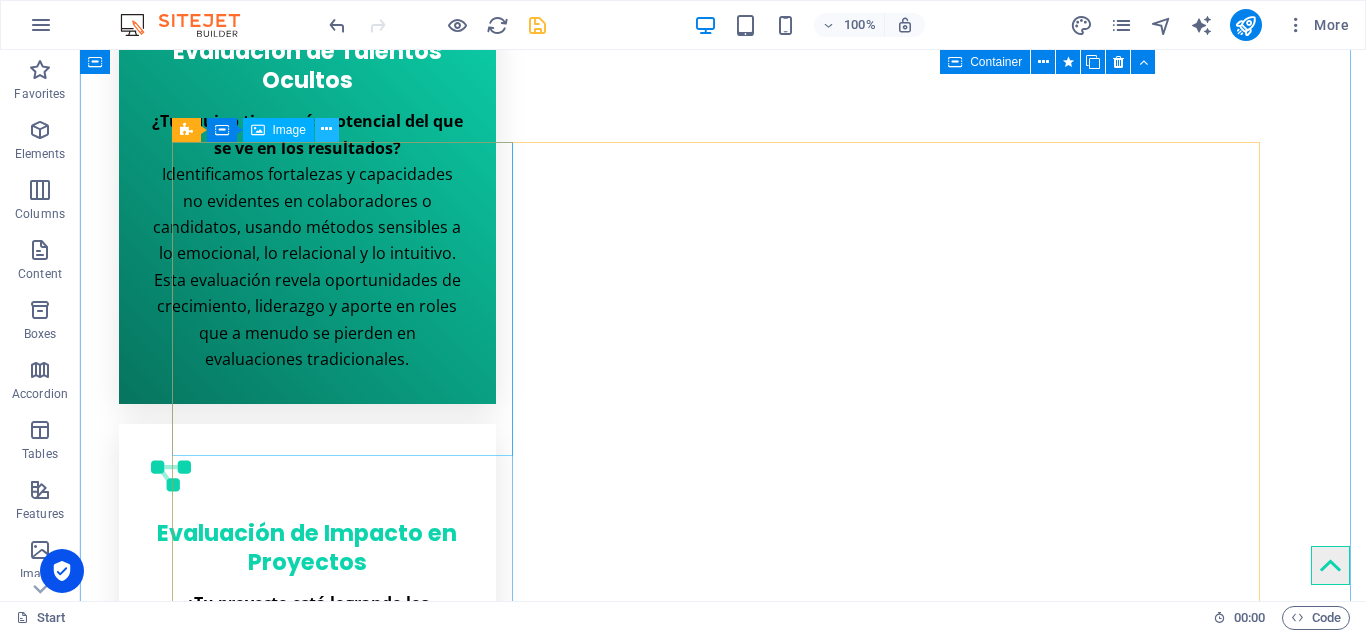click at bounding box center [326, 129] 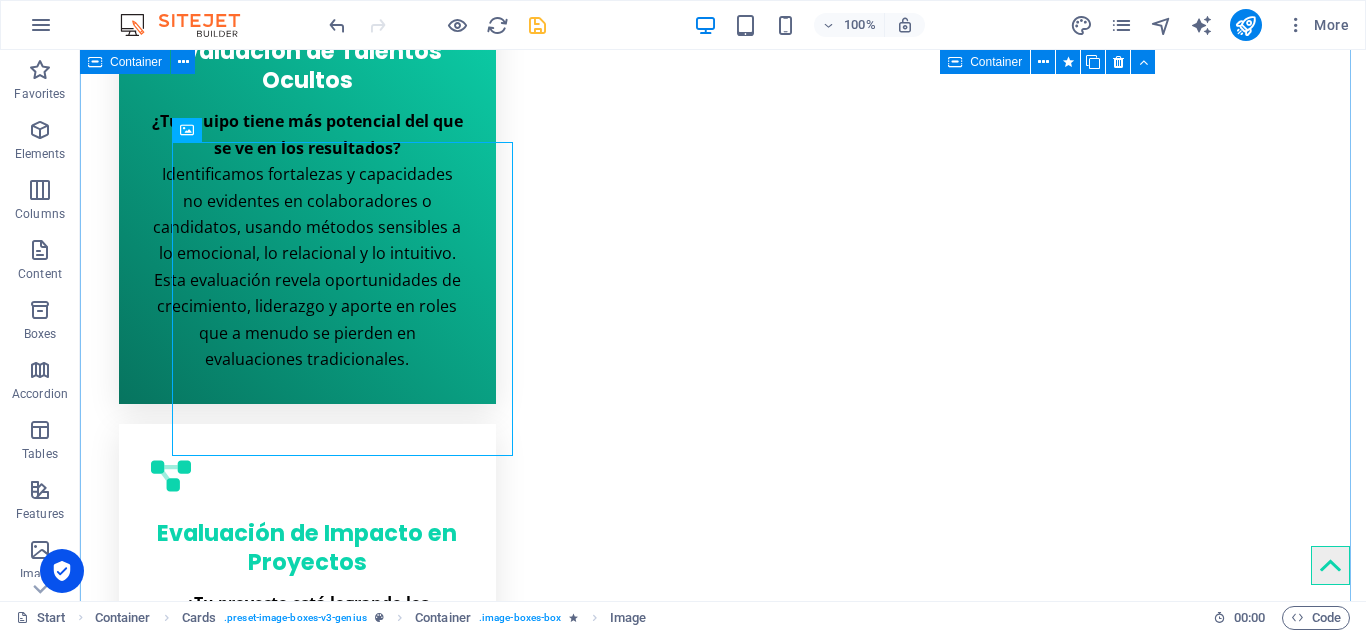 click on "Drop content here or  Add elements  Paste clipboard MiaGestión Lorem ipsum dolor sit amet En  MiaGestión  diseñamos experiencias de evaluación que van más allá de los números. Somos un ecosistema digital que integra  medición, investigación, arte y tecnología  para comprender el comportamiento humano en profundidad y apoyar decisiones sostenibles en organizaciones, comunidades y entornos educativos. Creemos que  evaluar es una forma de cuidar , de mirar con atención lo que impulsa el cambio, el talento y el aprendizaje en las personas y en los equipos. Por eso, combinamos metodologías rigurosas con sensibilidad social y tecnología de vanguardia, para entregar datos claros, accionables y con sentido. Nos inspiran los retos complejos, las preguntas difíciles y los procesos que requieren una mirada personalizada. Y sobre todo, nos mueve el deseo de que cada decisión tenga impacto real, humano y transformador. ¿Qué nos diferencia? Enfoque integral: lo cognitivo, lo emocional y lo relacional." at bounding box center [723, 4018] 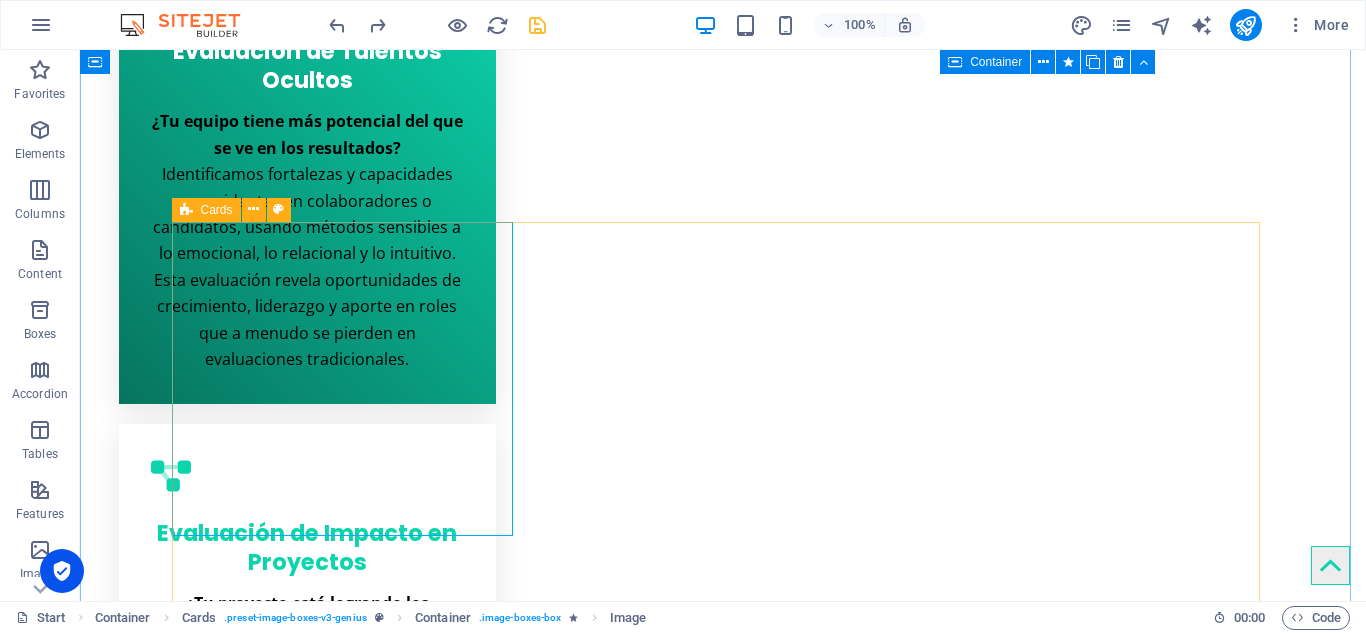 click on "John Bolf Lorem ipsum dolor sit amet, consectetur adipisicing elit. Veritatis, dolorem!  Anna Fury Lorem ipsum dolor sit amet, consectetur adipisicing elit. Veritatis, dolorem!  David Linn Lorem ipsum dolor sit amet, consectetur adipisicing elit. Veritatis, dolorem!" at bounding box center [723, 5171] 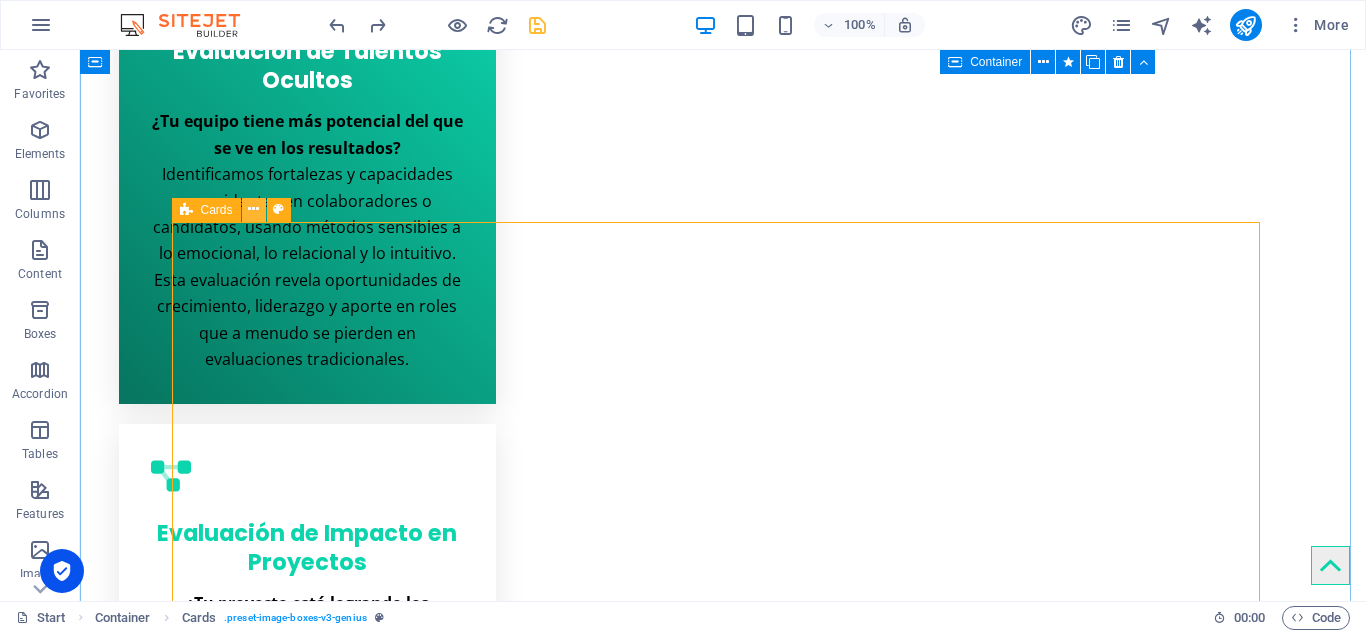 click at bounding box center [253, 209] 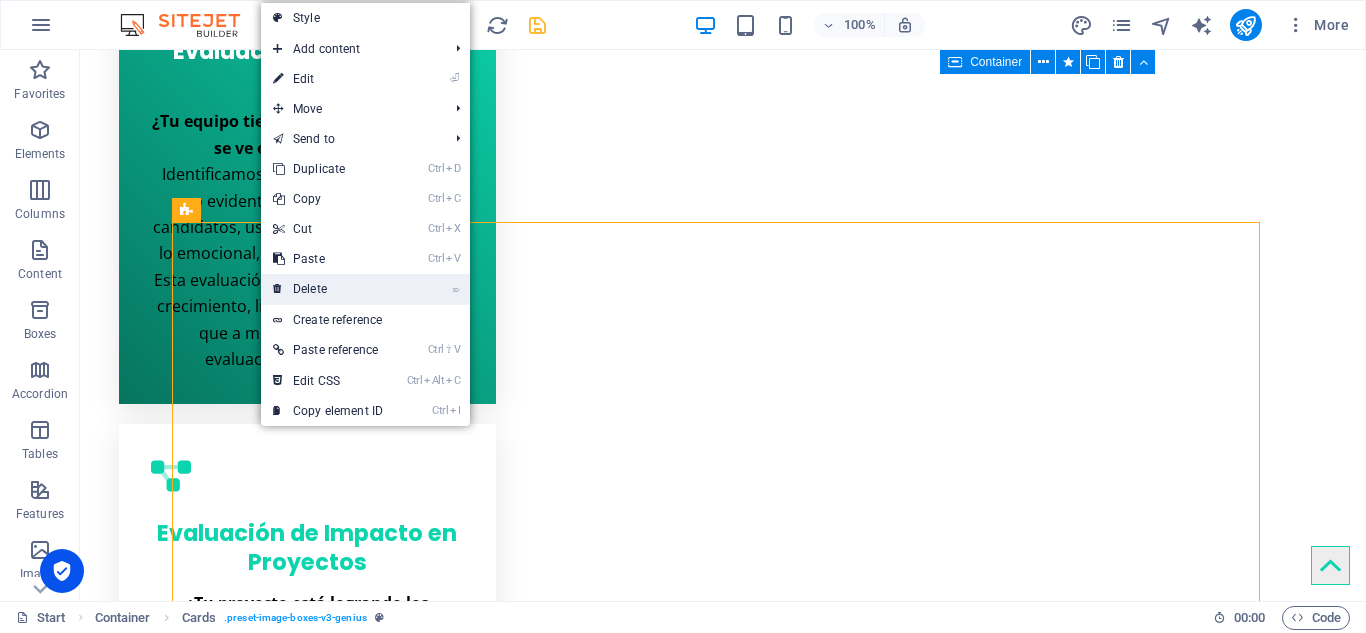 click on "⌦  Delete" at bounding box center [328, 289] 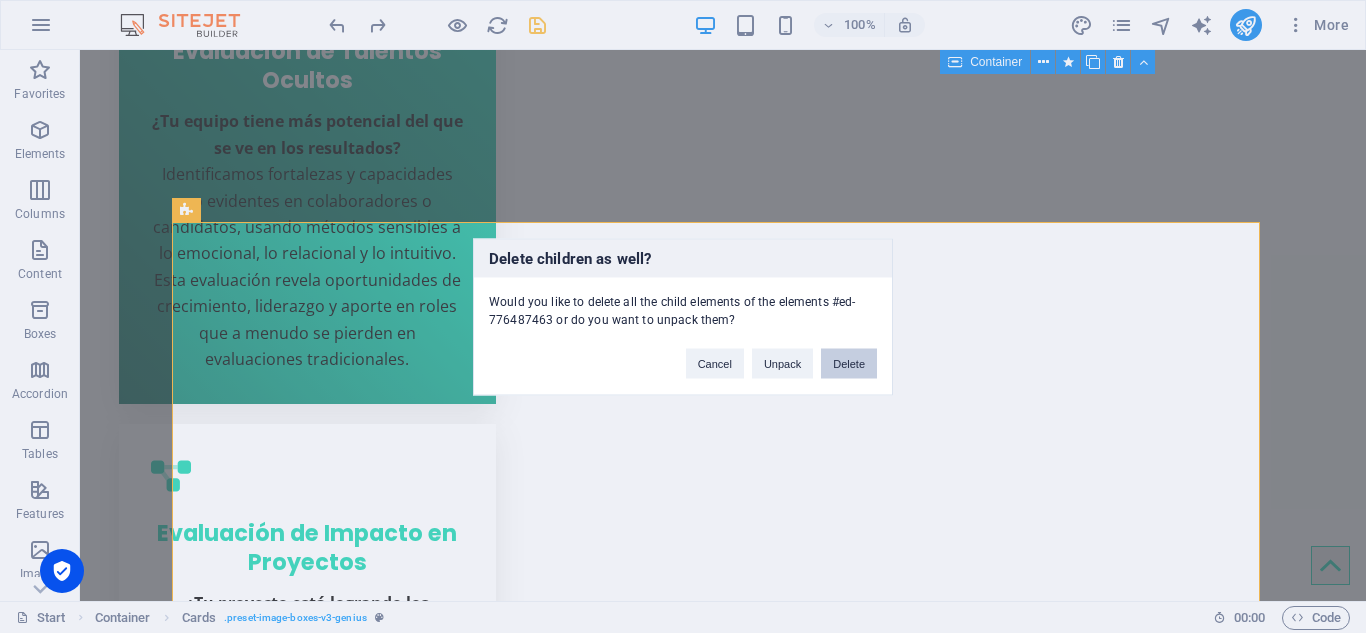 click on "Delete" at bounding box center (849, 363) 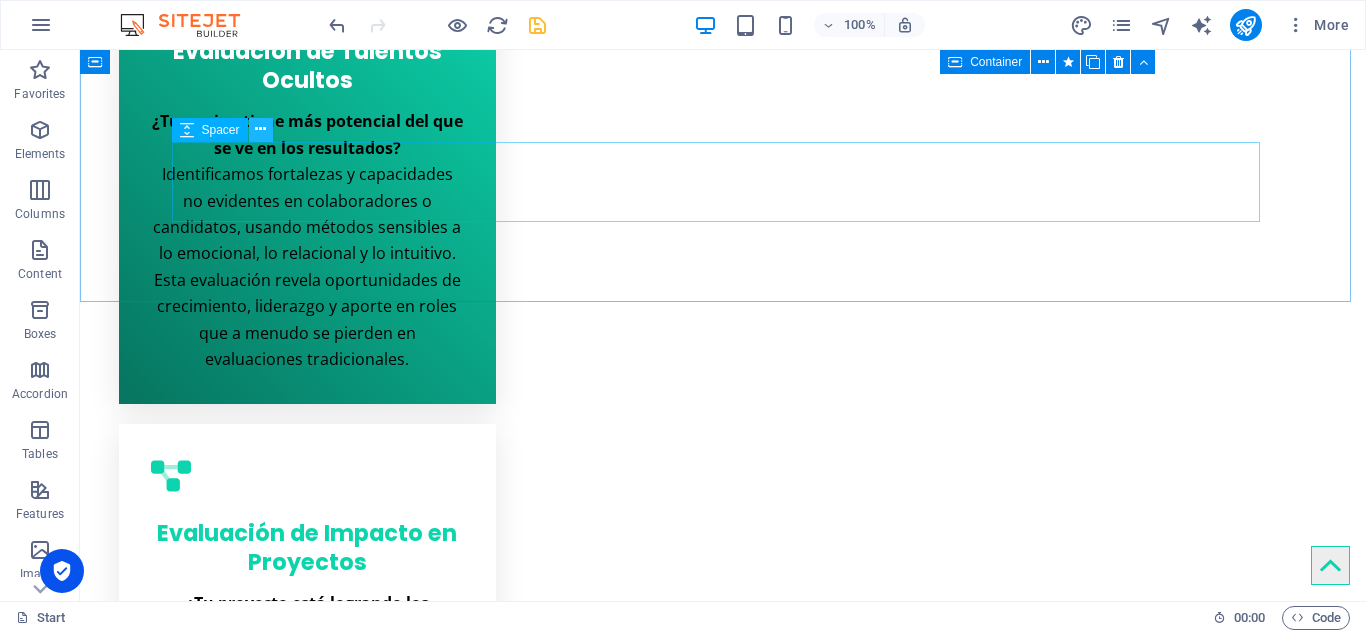 click at bounding box center (260, 129) 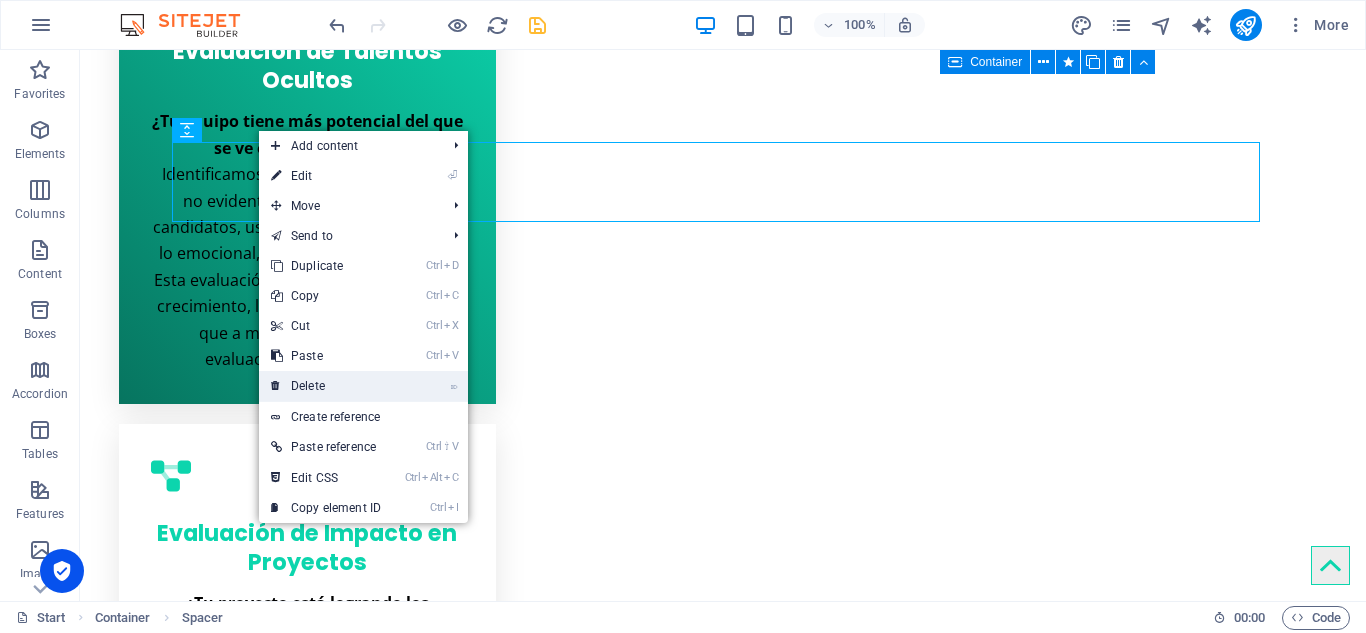 click on "⌦  Delete" at bounding box center (326, 386) 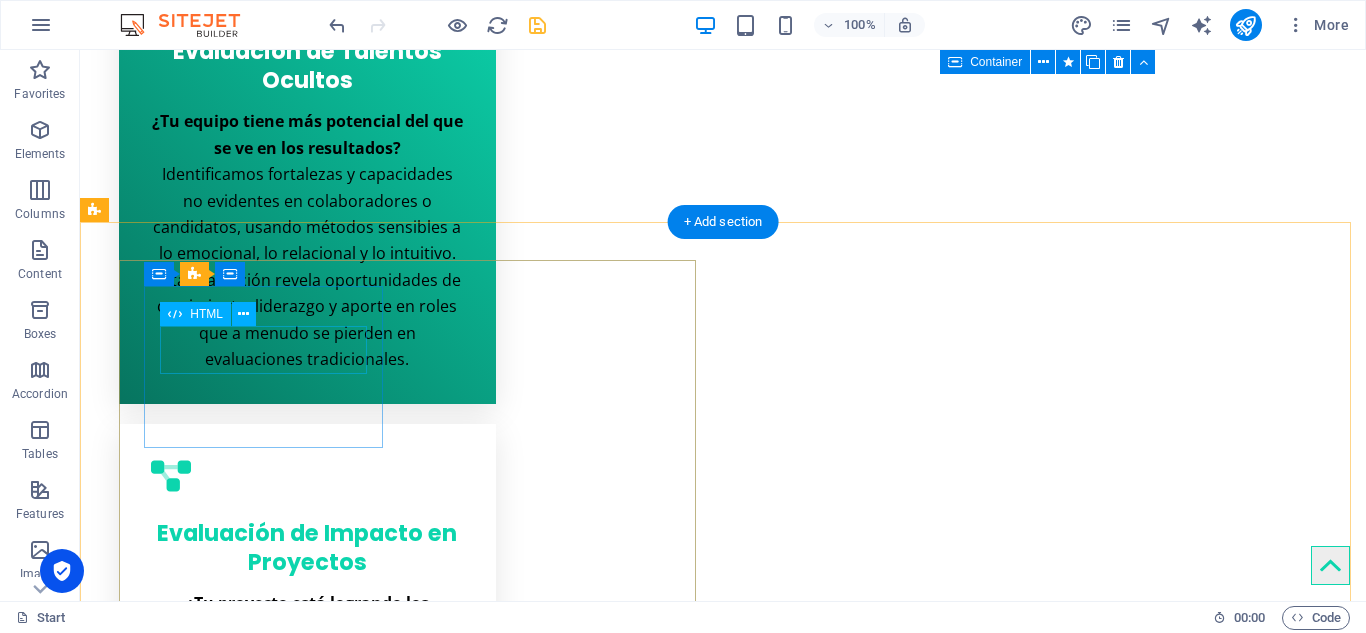click on "59" at bounding box center (265, 4963) 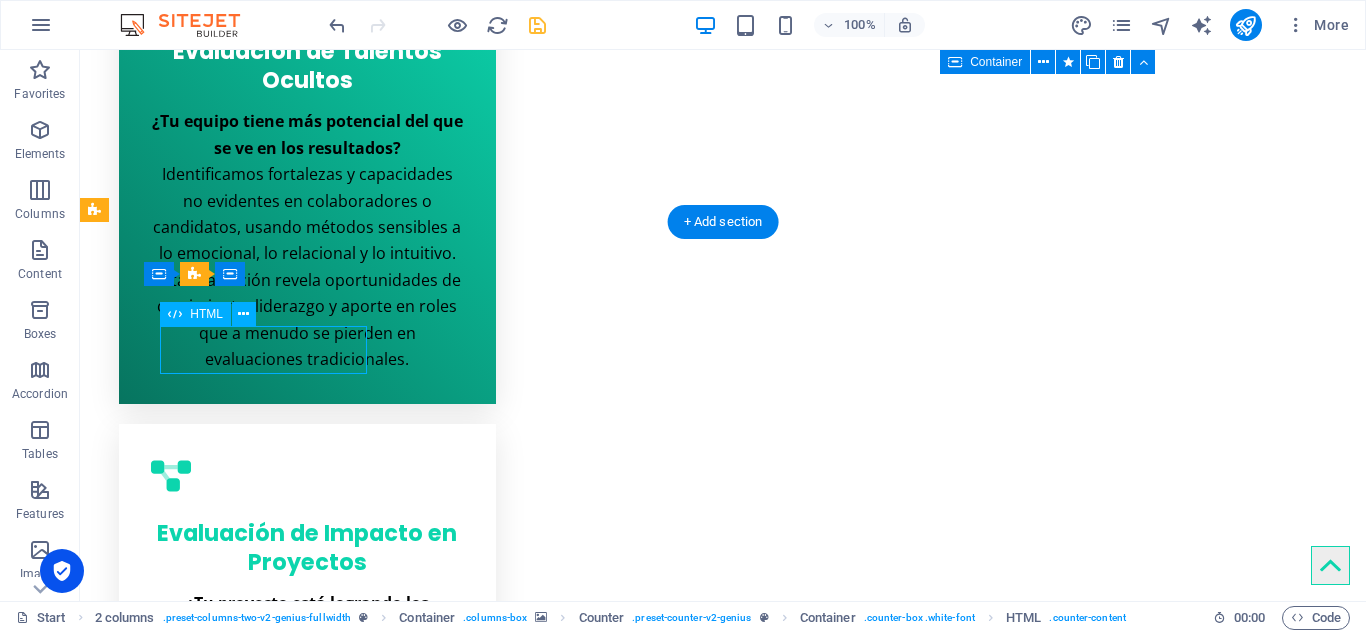 click on "59" at bounding box center [265, 4963] 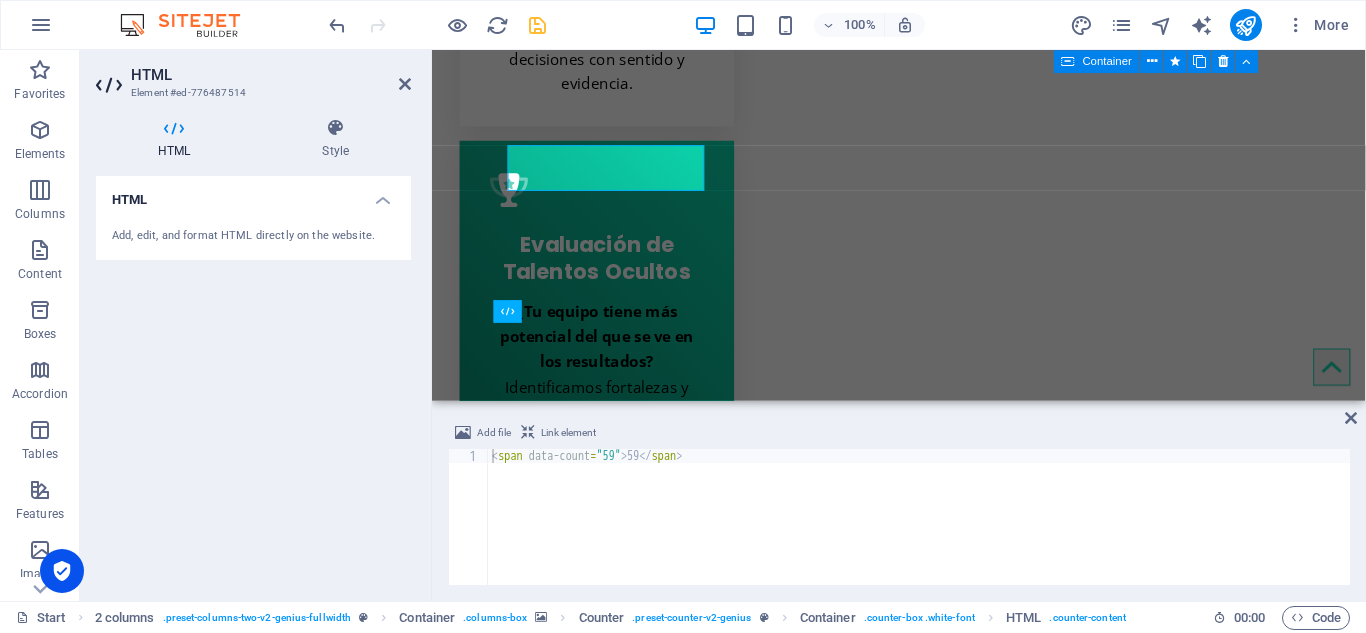 scroll, scrollTop: 3766, scrollLeft: 0, axis: vertical 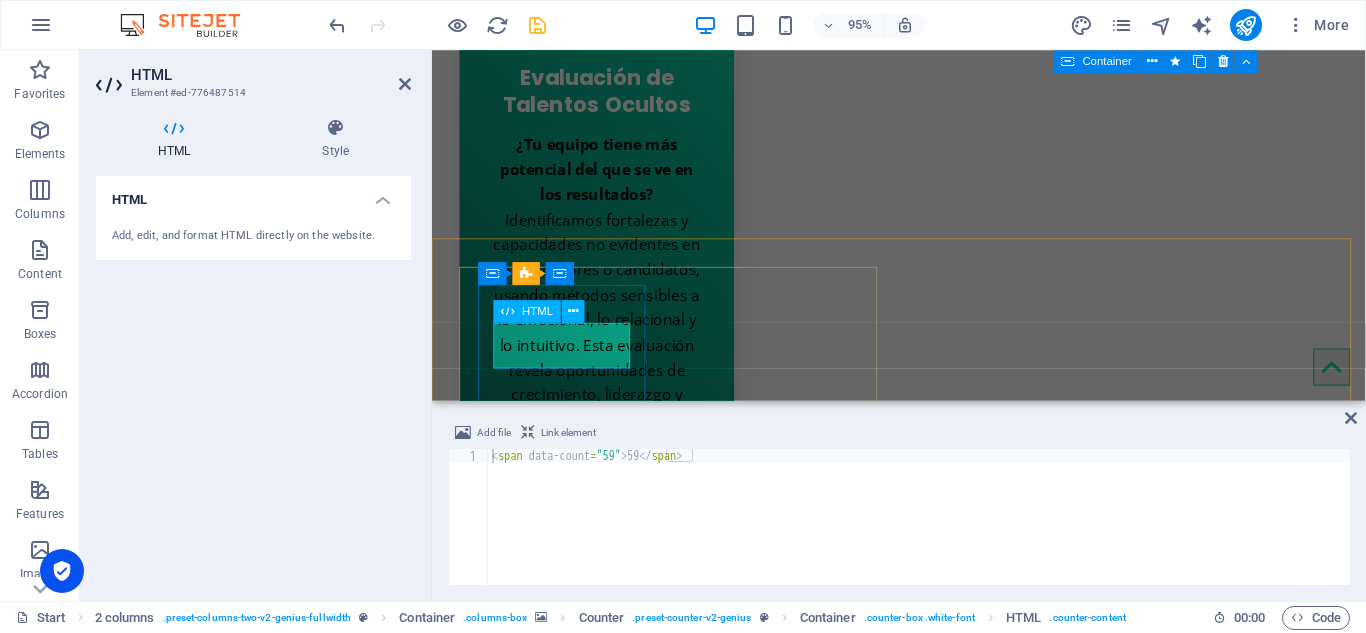 click on "59" at bounding box center [571, 5229] 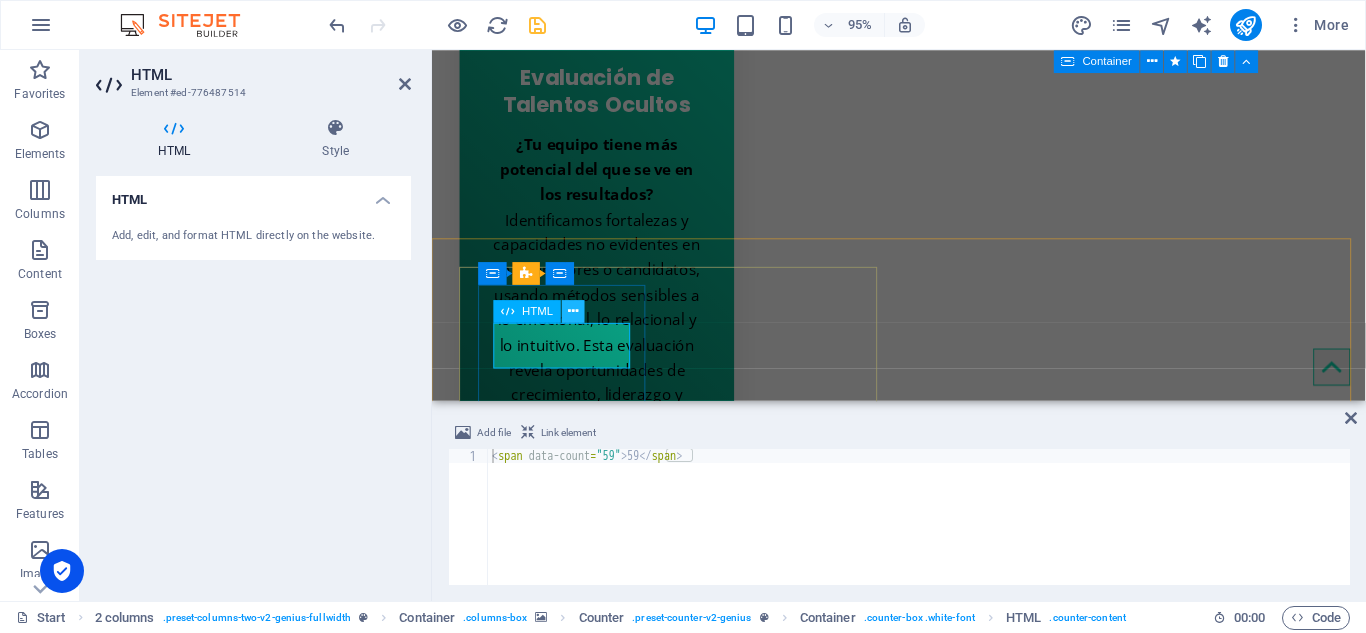 click at bounding box center (573, 312) 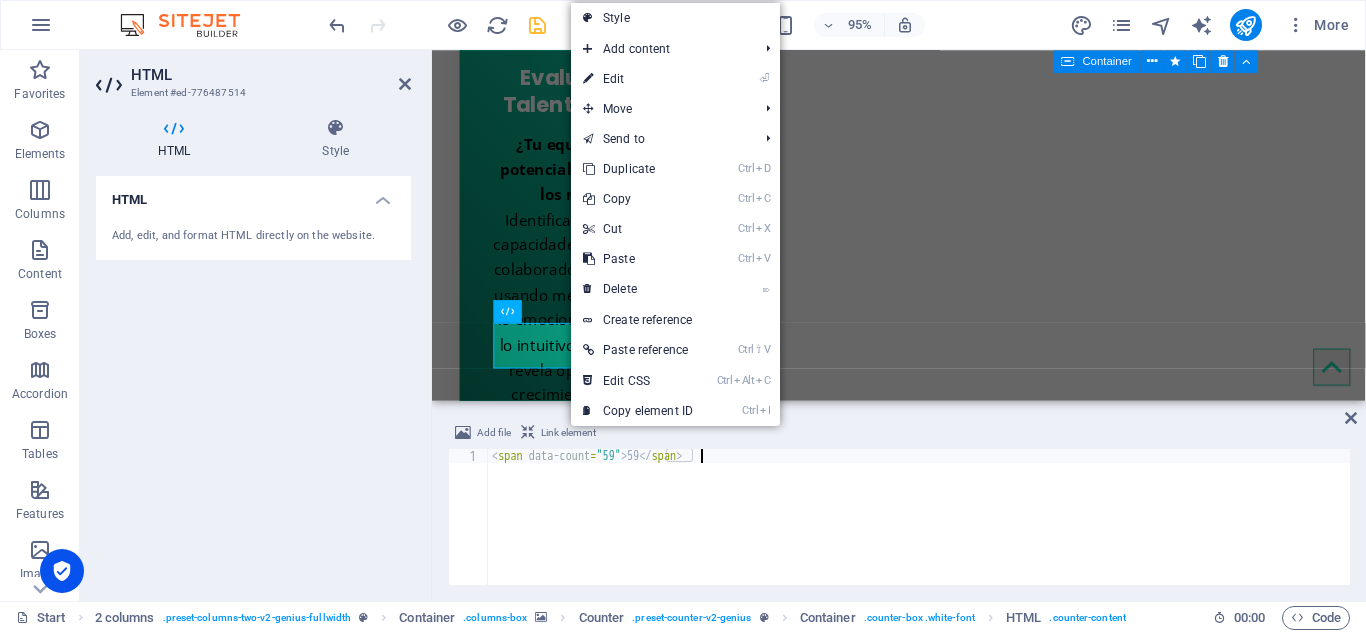 click on "< span   data-count = "59" > 59 </ span >" at bounding box center (919, 531) 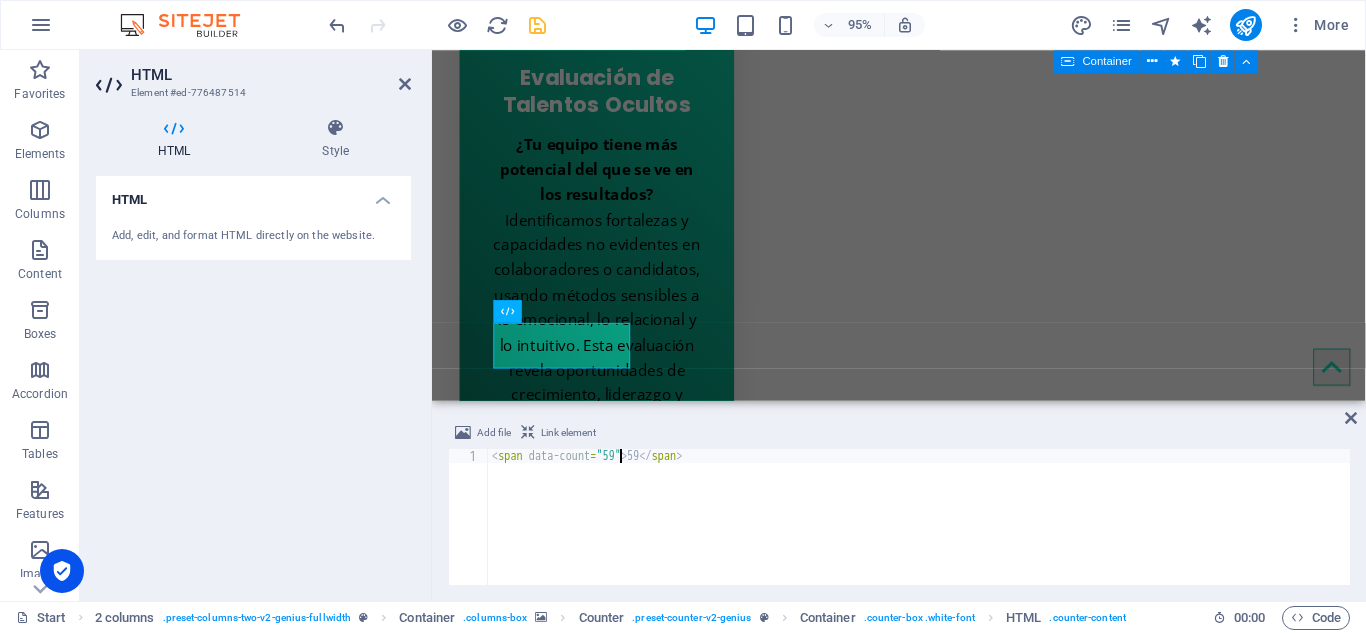 click on "< span   data-count = "59" > 59 </ span >" at bounding box center (919, 531) 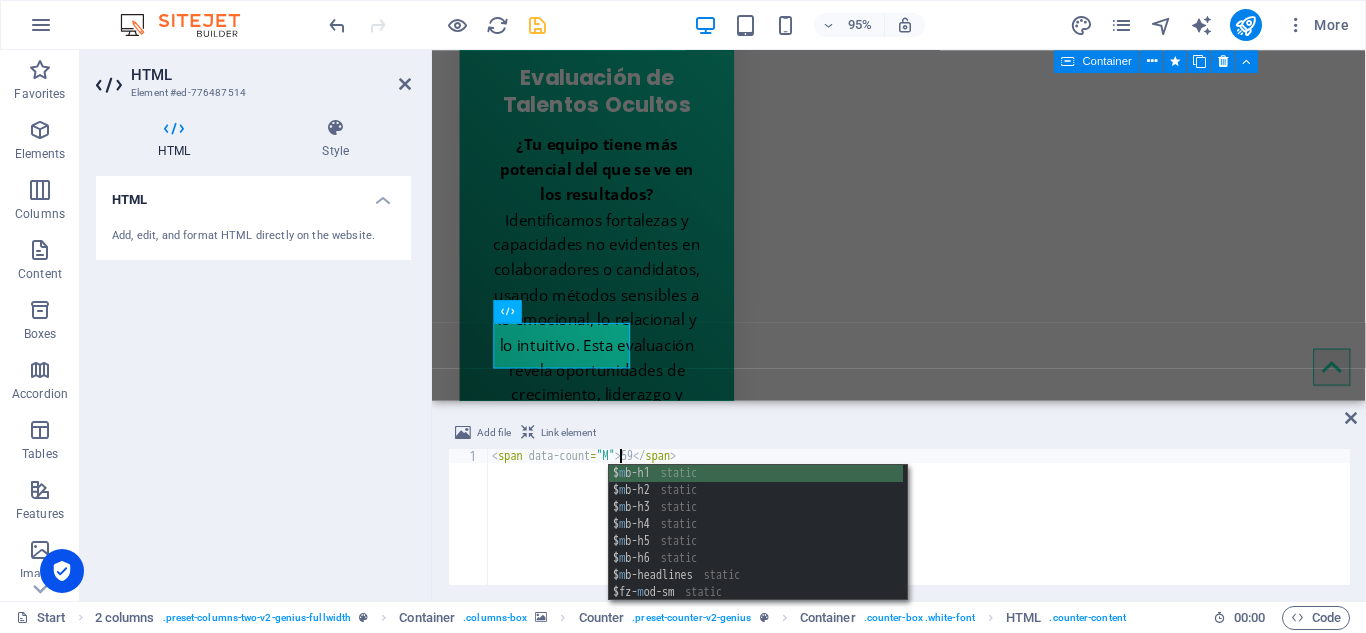 scroll, scrollTop: 0, scrollLeft: 11, axis: horizontal 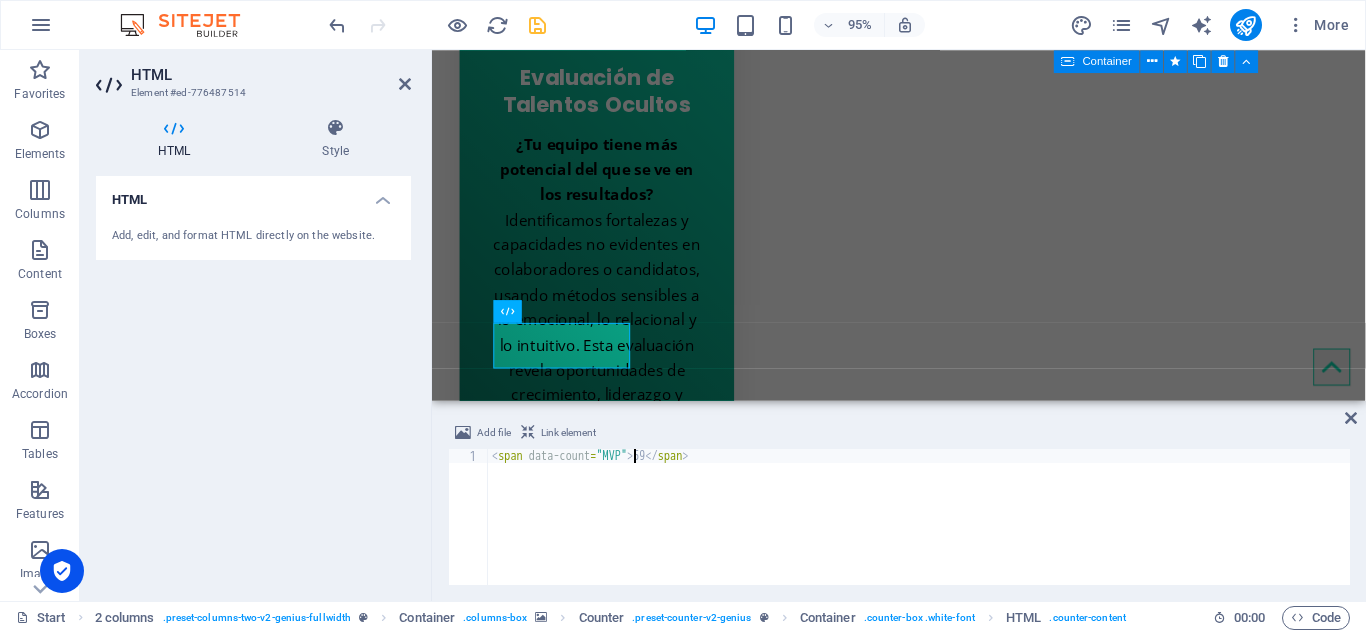 click on "< span   data-count = "MVP" > 59 </ span >" at bounding box center (919, 531) 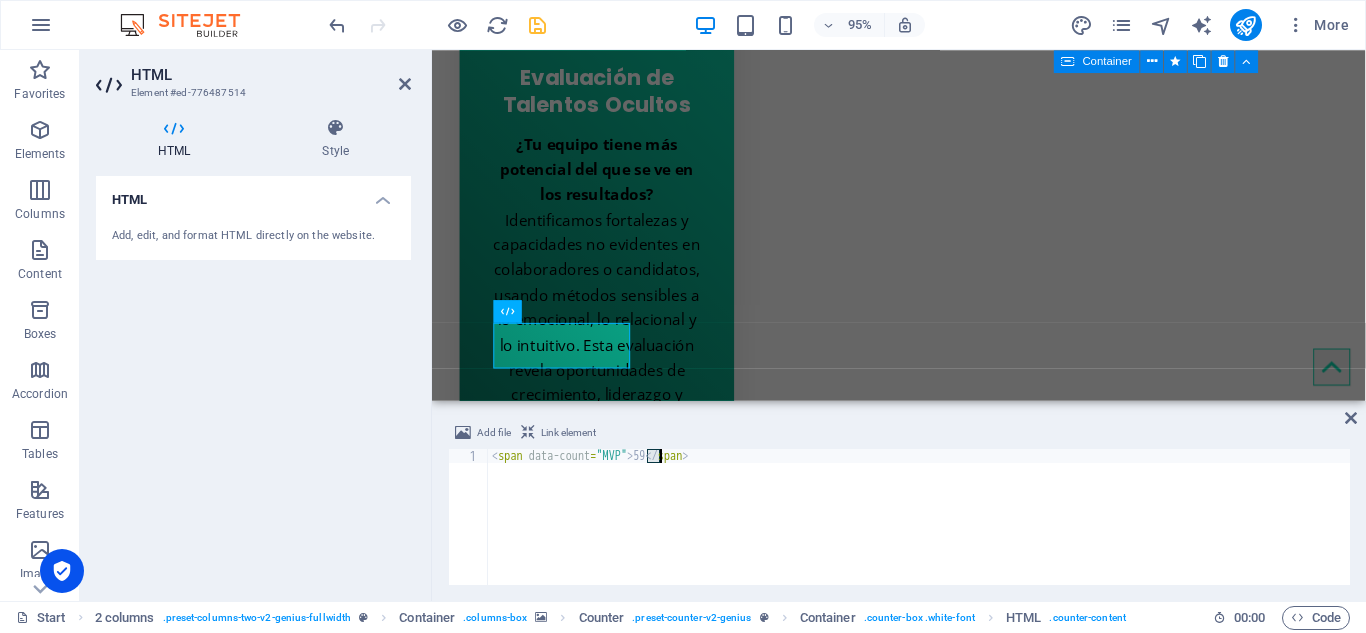 scroll, scrollTop: 0, scrollLeft: 13, axis: horizontal 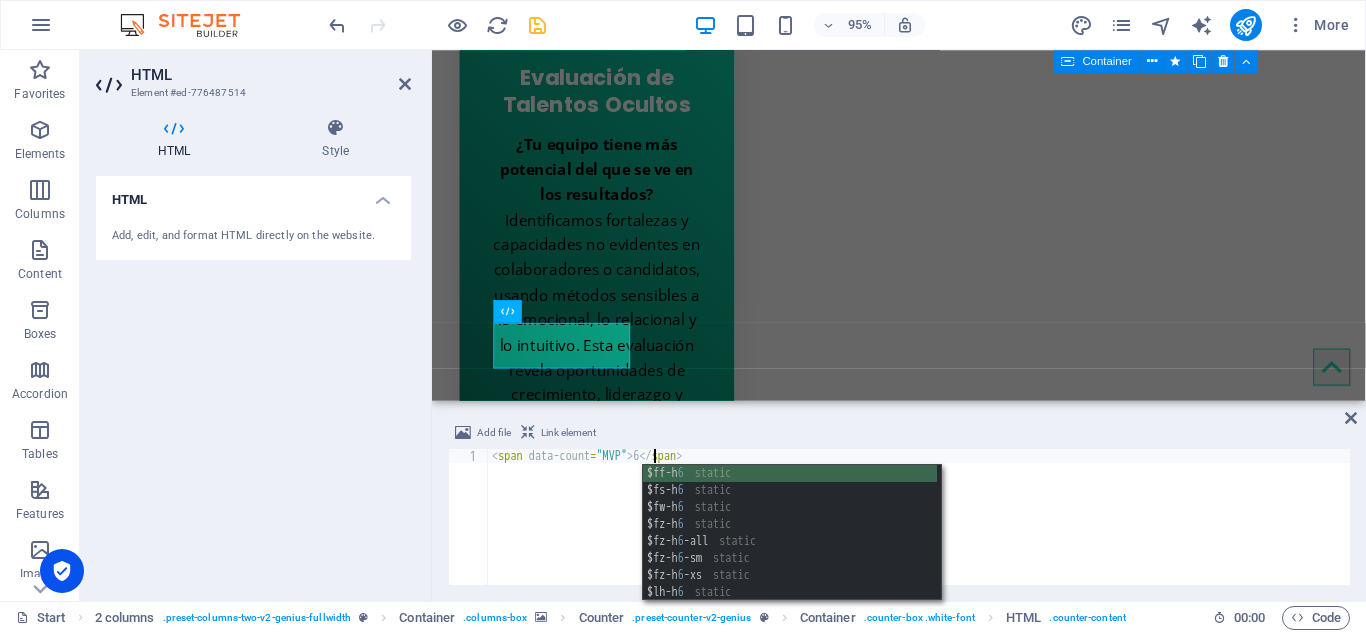 click on "< span   data-count = "MVP" > 6 </ span >" at bounding box center [919, 531] 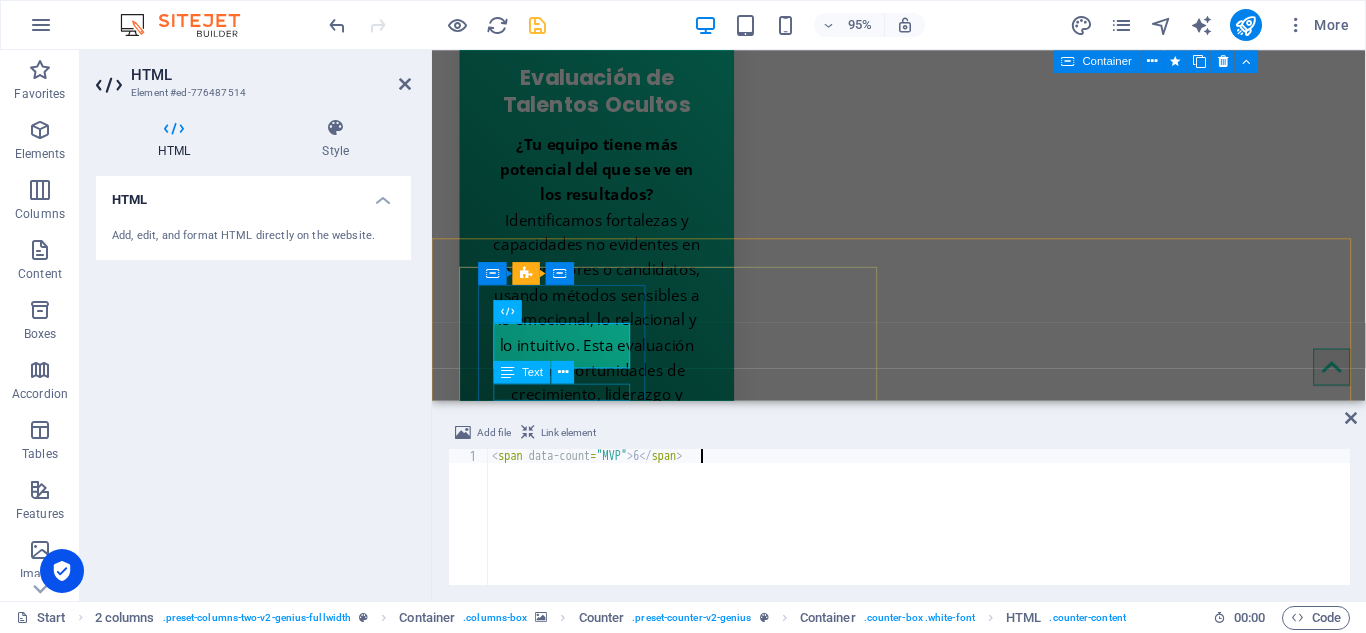 type on "<span data-count="MVP">6</span>" 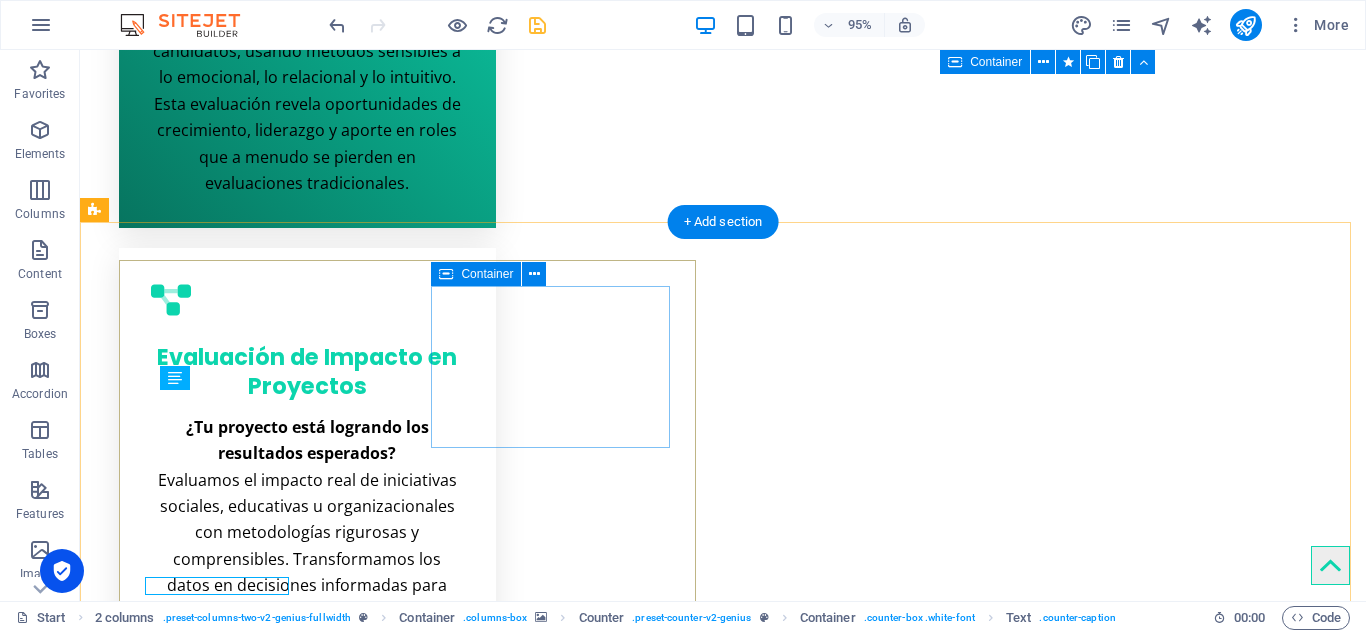 scroll, scrollTop: 3590, scrollLeft: 0, axis: vertical 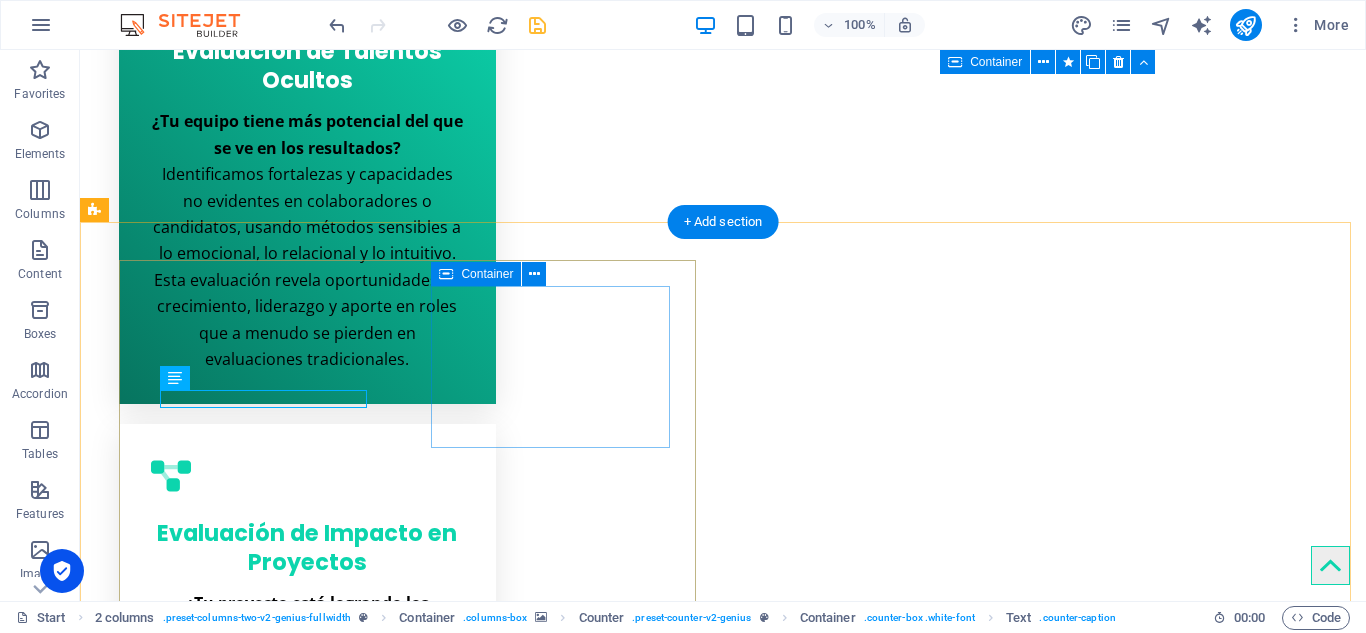 click on "18 CLIENTS" at bounding box center (265, 5165) 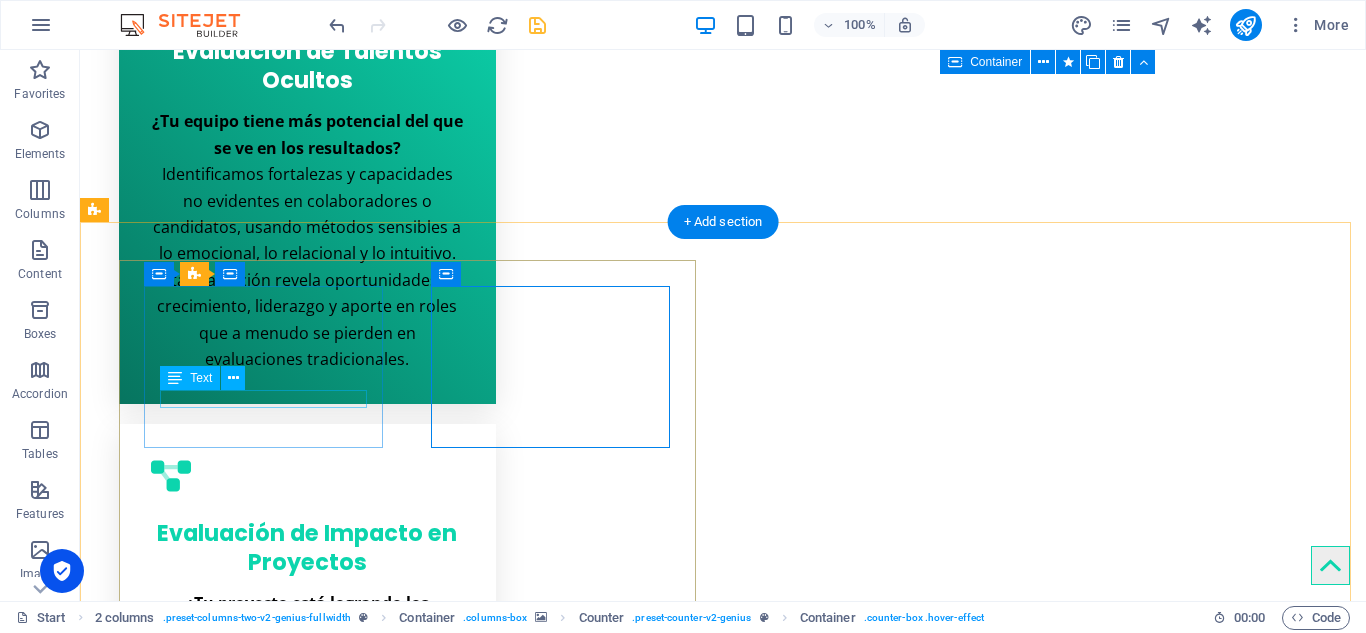 click on "PROJECTS" at bounding box center (265, 5012) 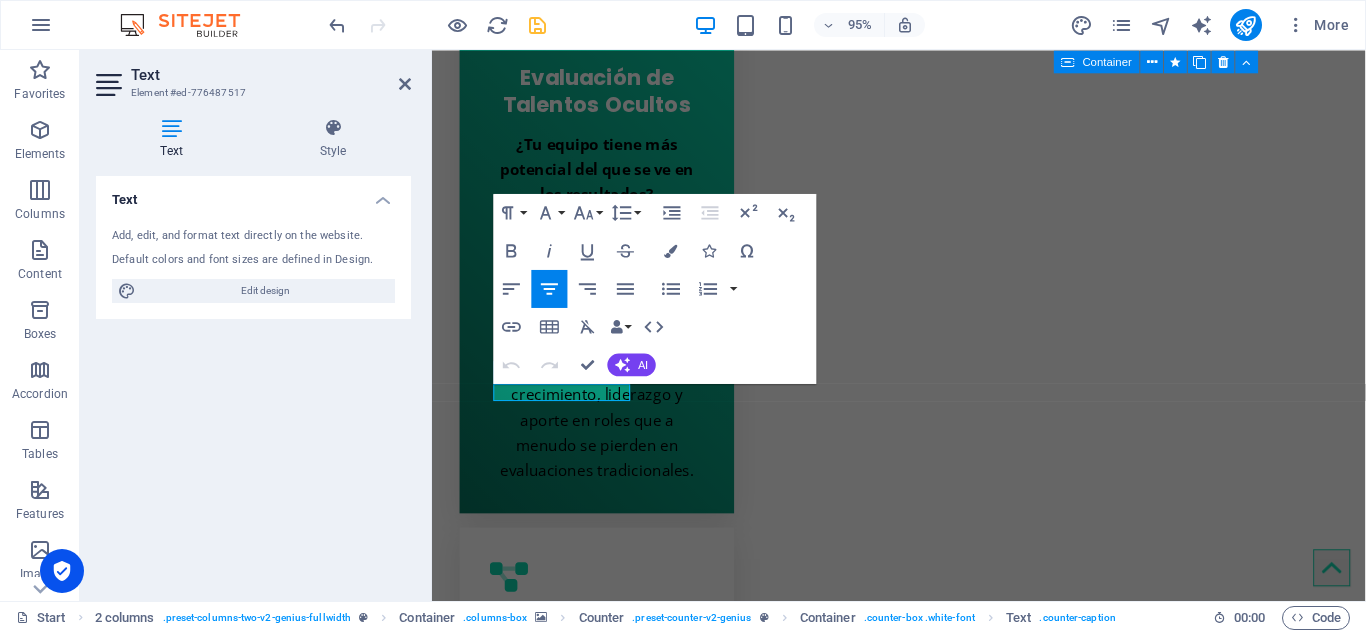 type 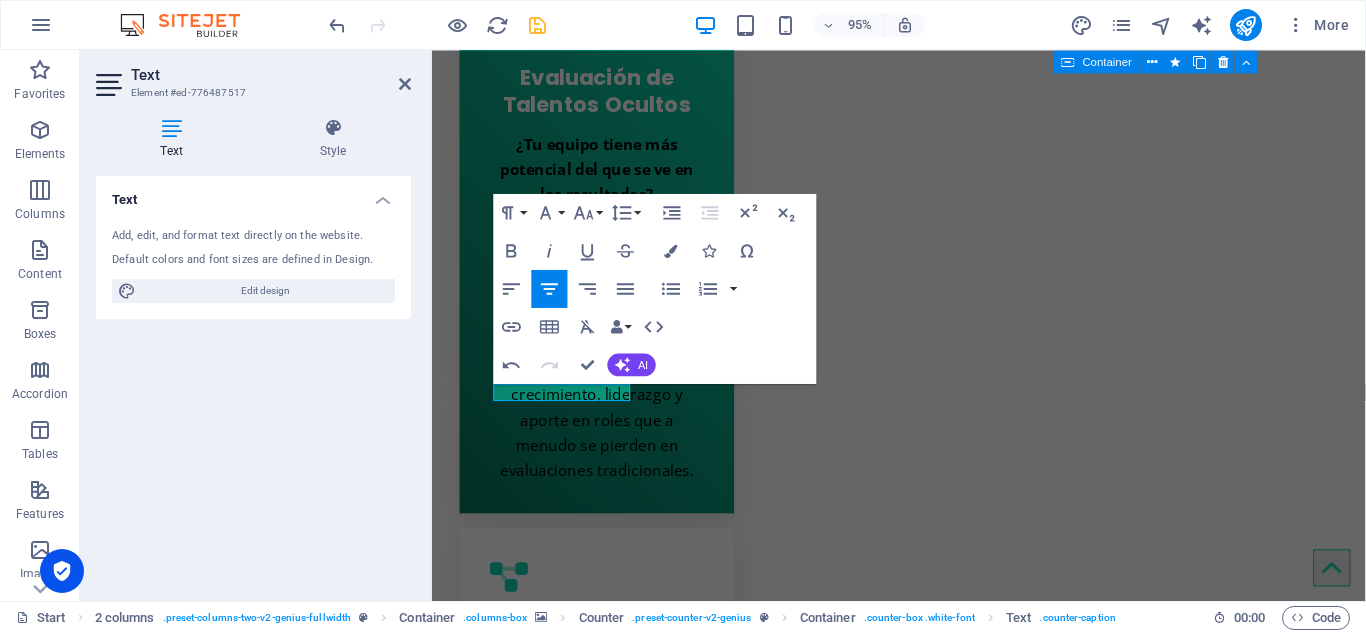 click on "Text Add, edit, and format text directly on the website. Default colors and font sizes are defined in Design. Edit design Alignment Left aligned Centered Right aligned" at bounding box center (253, 380) 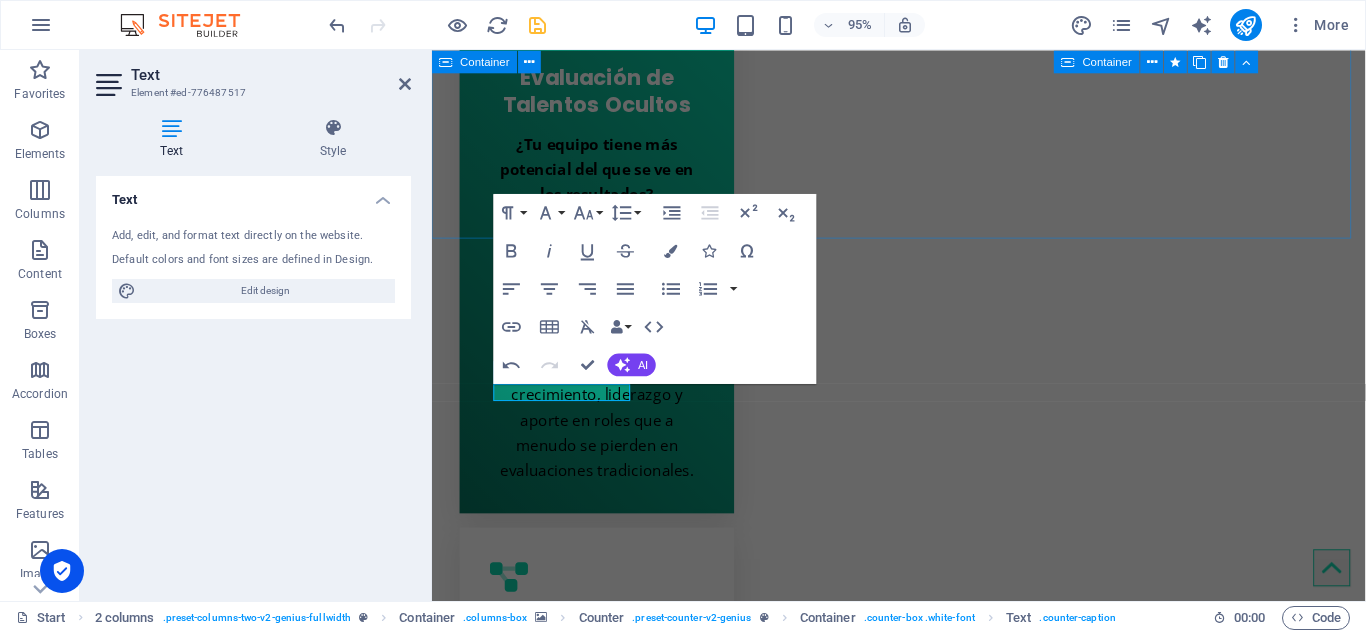 click on "Drop content here or  Add elements  Paste clipboard MiaGestión Lorem ipsum dolor sit amet En  MiaGestión  diseñamos experiencias de evaluación que van más allá de los números. Somos un ecosistema digital que integra  medición, investigación, arte y tecnología  para comprender el comportamiento humano en profundidad y apoyar decisiones sostenibles en organizaciones, comunidades y entornos educativos. Creemos que  evaluar es una forma de cuidar , de mirar con atención lo que impulsa el cambio, el talento y el aprendizaje en las personas y en los equipos. Por eso, combinamos metodologías rigurosas con sensibilidad social y tecnología de vanguardia, para entregar datos claros, accionables y con sentido. Nos inspiran los retos complejos, las preguntas difíciles y los procesos que requieren una mirada personalizada. Y sobre todo, nos mueve el deseo de que cada decisión tenga impacto real, humano y transformador. ¿Qué nos diferencia? Enfoque integral: lo cognitivo, lo emocional y lo relacional." at bounding box center (923, 3510) 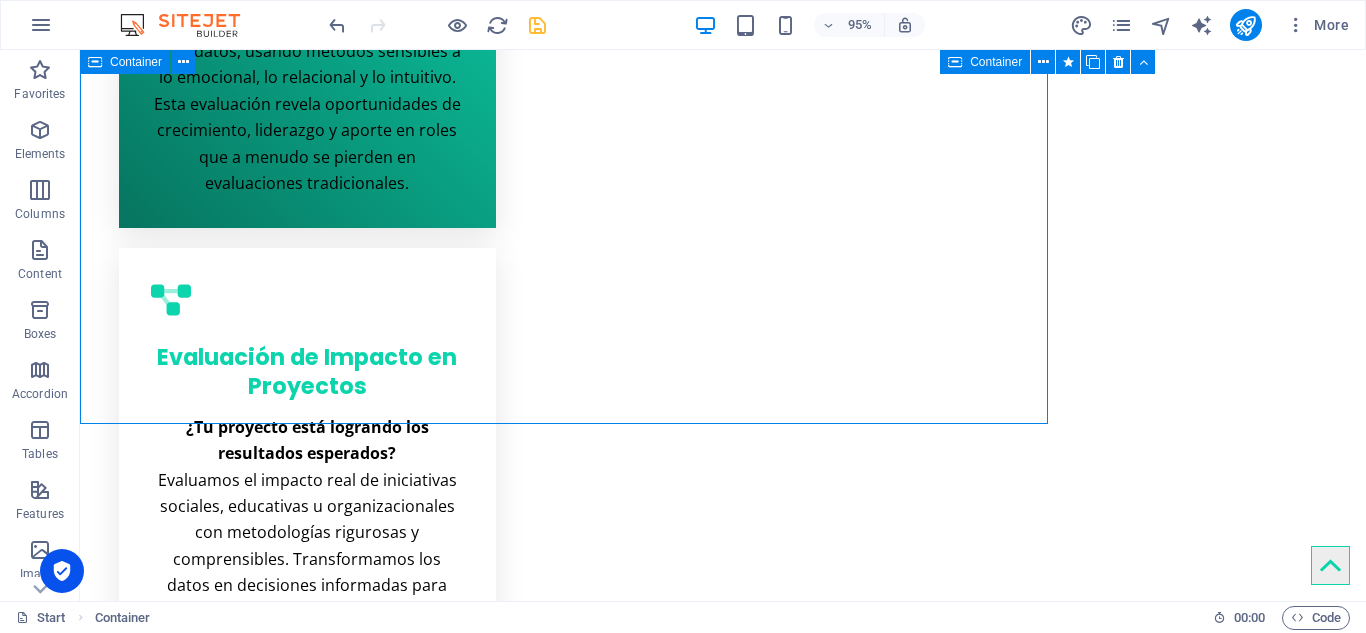 scroll, scrollTop: 3590, scrollLeft: 0, axis: vertical 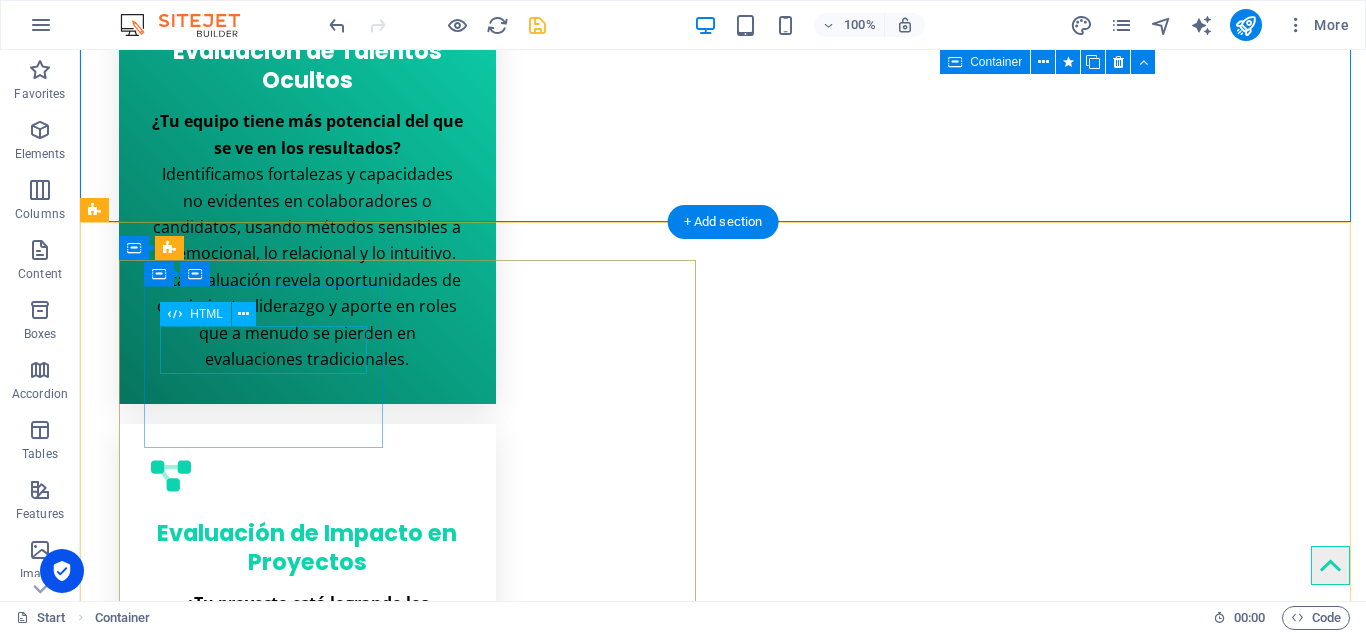 click on "6" at bounding box center (265, 4963) 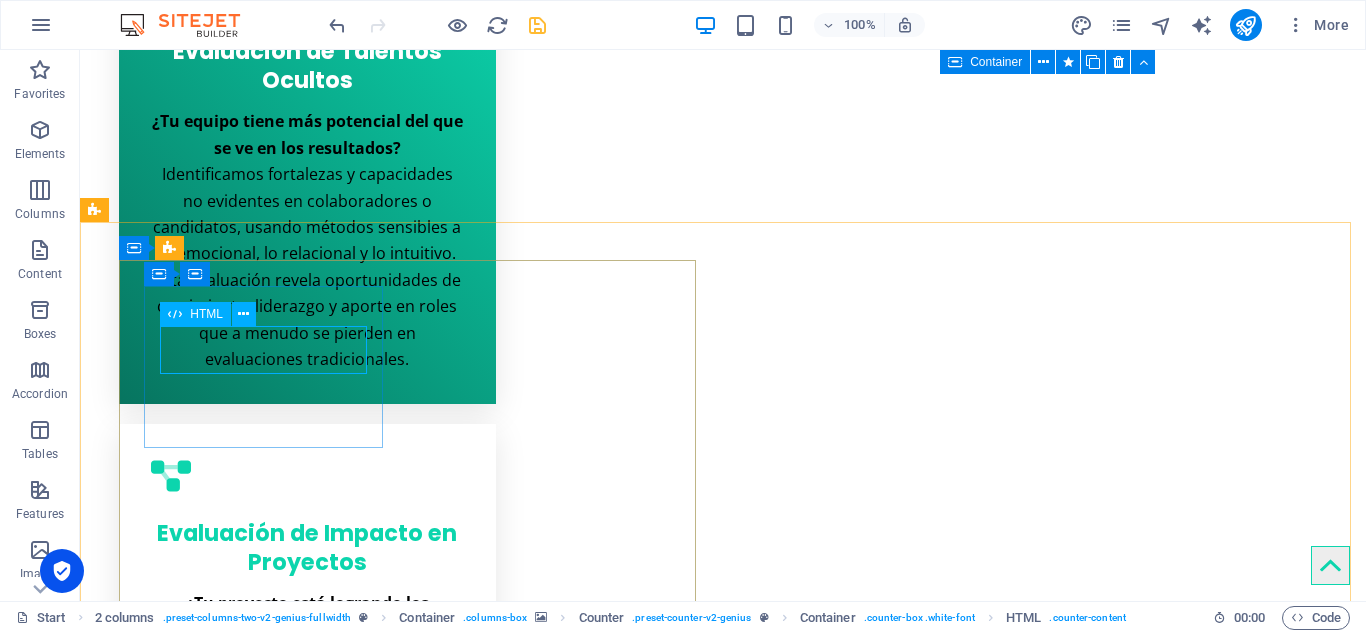 click on "HTML" at bounding box center (206, 314) 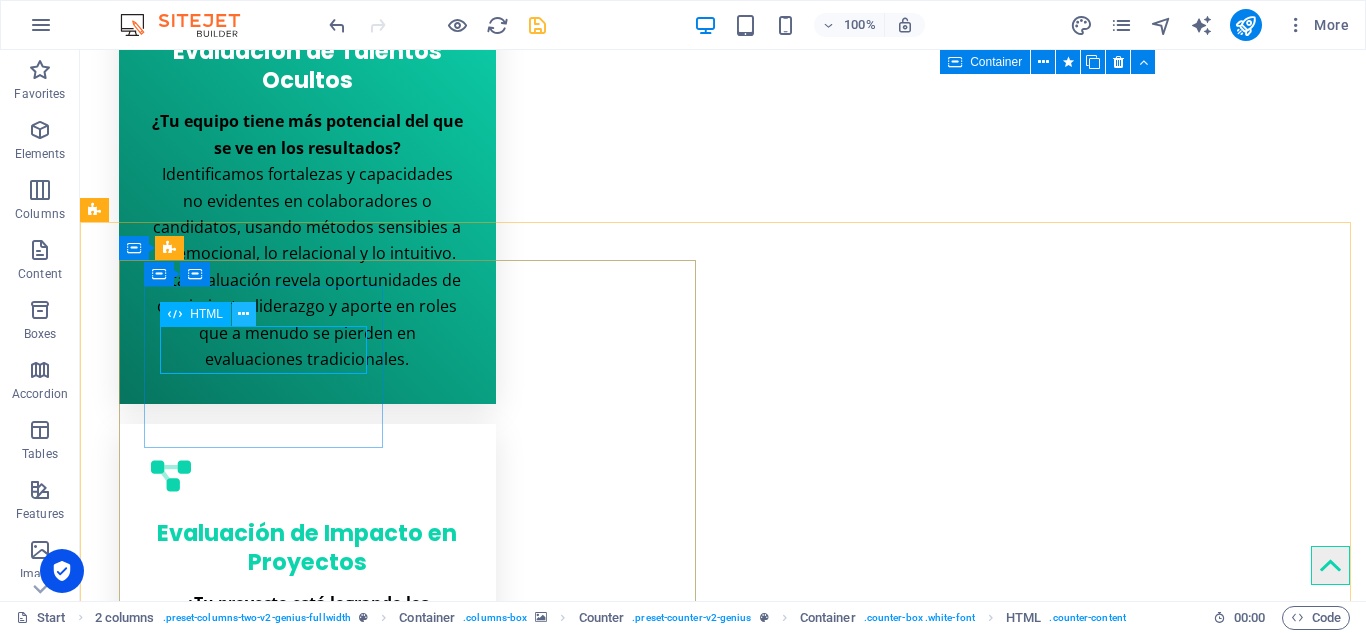 click at bounding box center [243, 314] 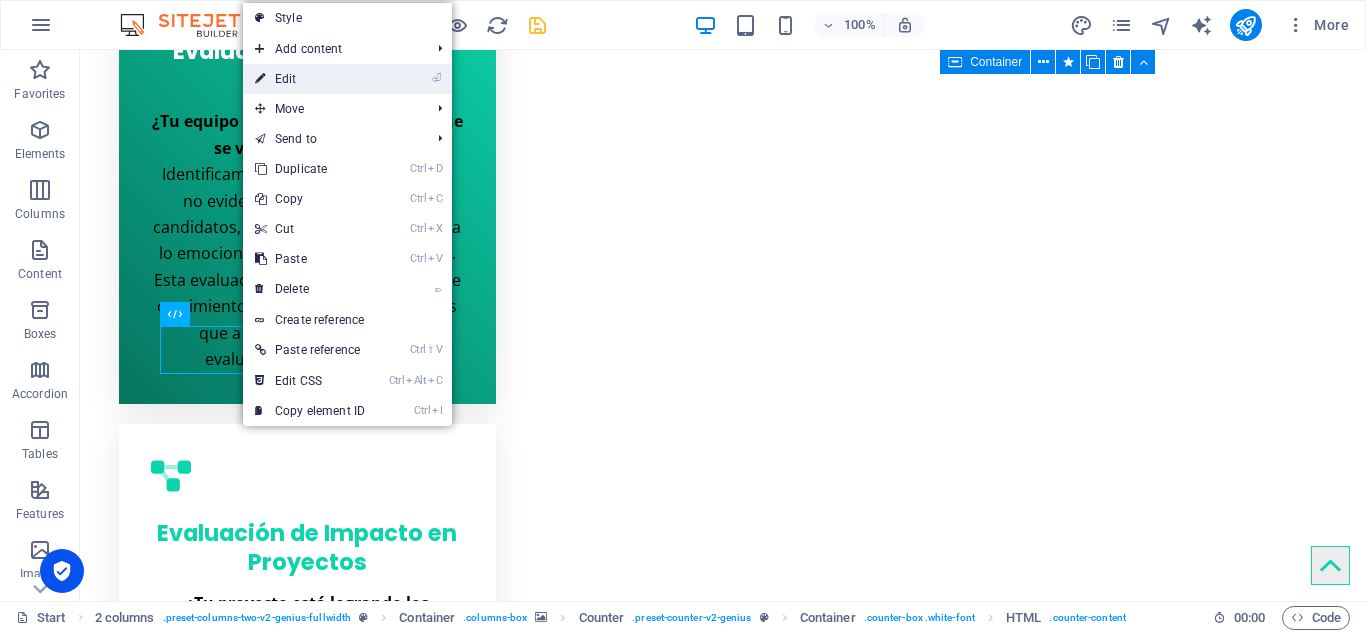 click on "⏎  Edit" at bounding box center (310, 79) 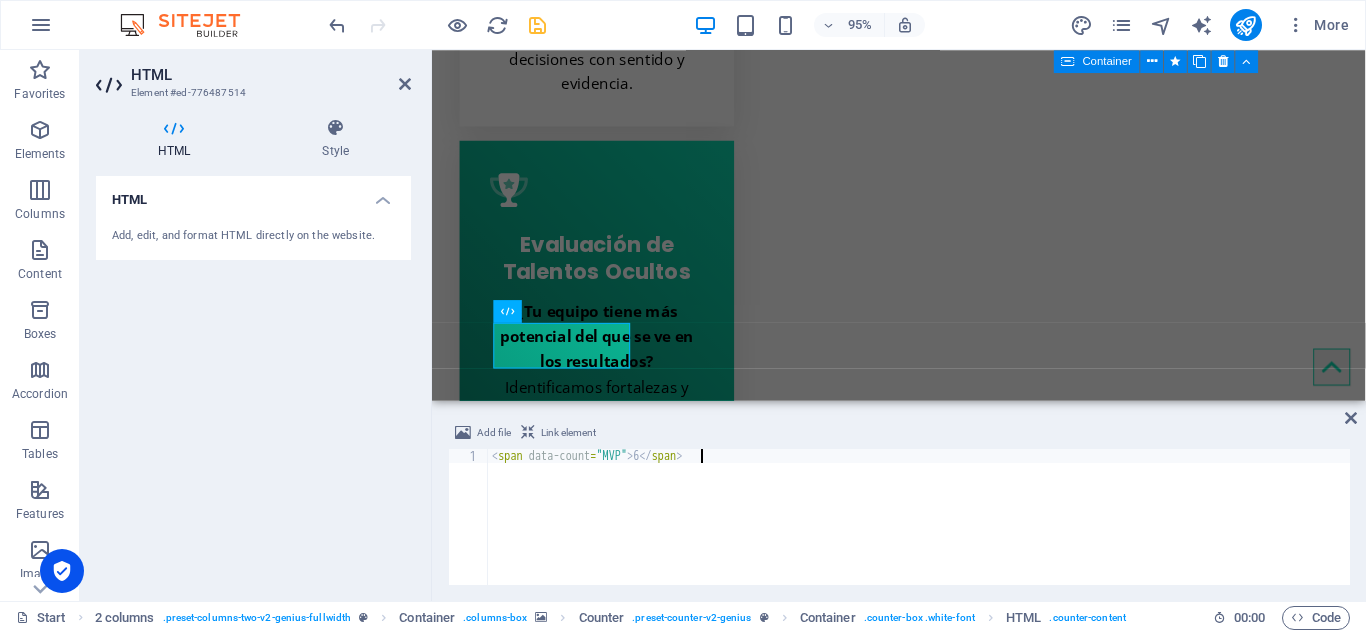 scroll, scrollTop: 3766, scrollLeft: 0, axis: vertical 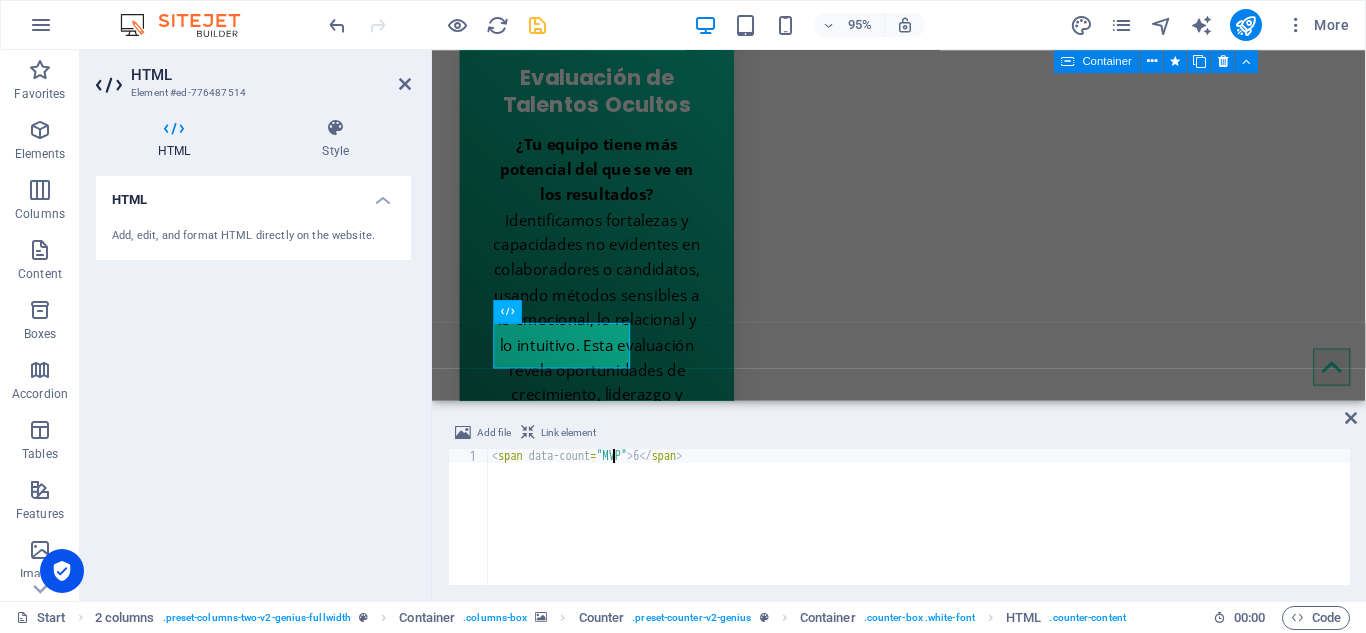 click on "< span   data-count = "MVP" > 6 </ span >" at bounding box center (919, 531) 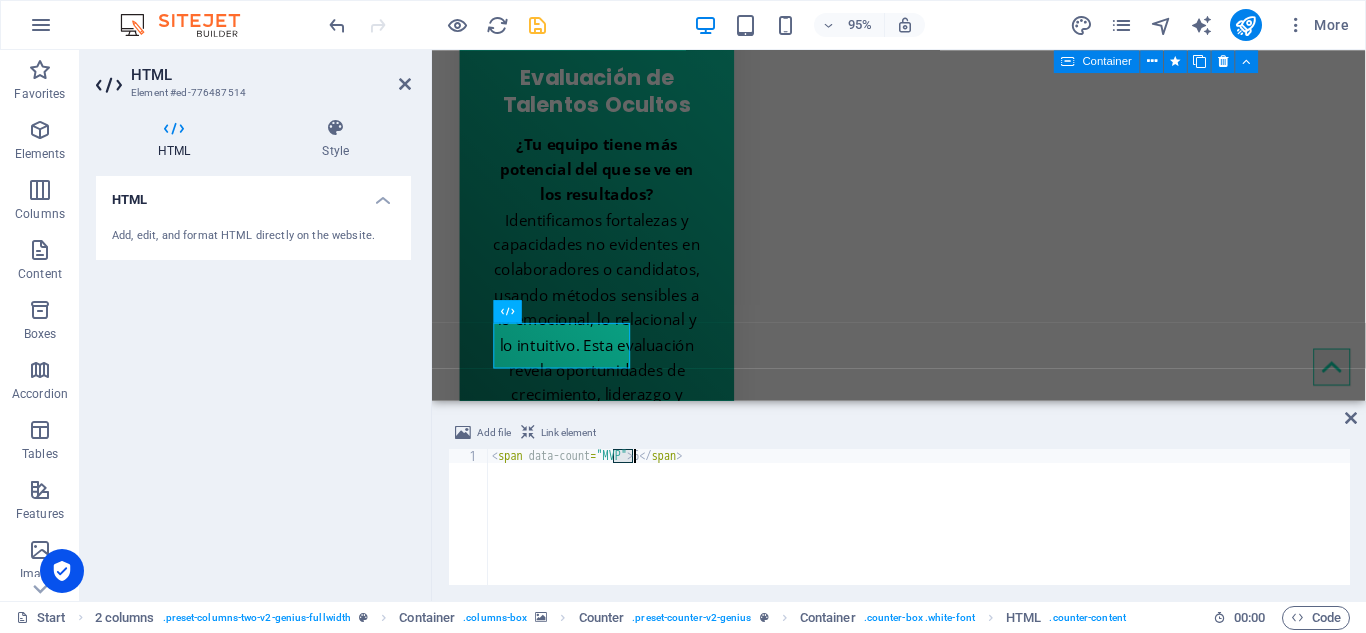 scroll, scrollTop: 0, scrollLeft: 10, axis: horizontal 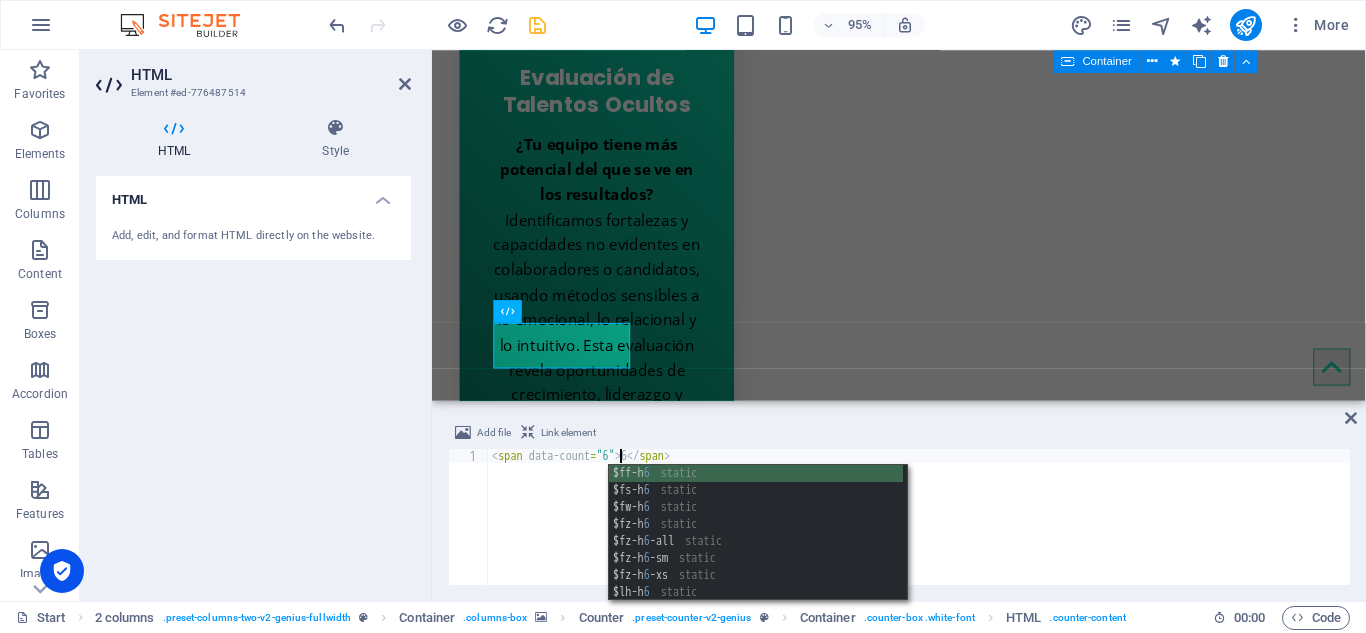 type on "<span data-count="6">6</span>" 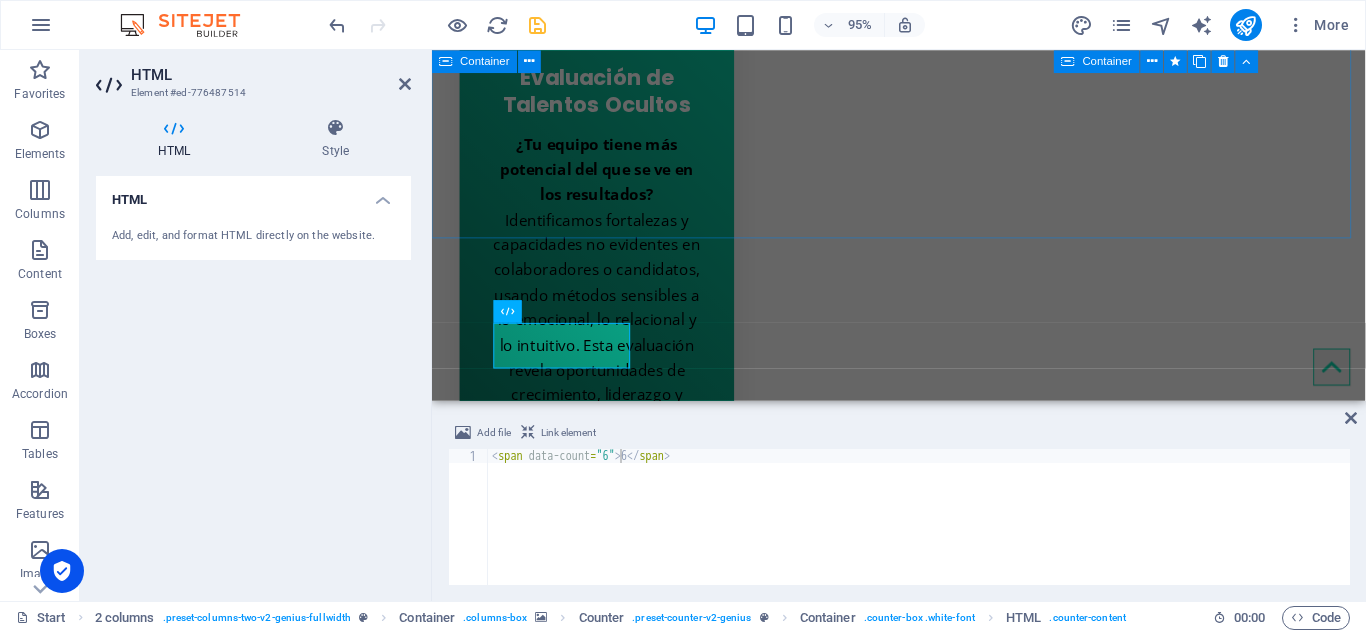 click on "Drop content here or  Add elements  Paste clipboard MiaGestión Lorem ipsum dolor sit amet En  MiaGestión  diseñamos experiencias de evaluación que van más allá de los números. Somos un ecosistema digital que integra  medición, investigación, arte y tecnología  para comprender el comportamiento humano en profundidad y apoyar decisiones sostenibles en organizaciones, comunidades y entornos educativos. Creemos que  evaluar es una forma de cuidar , de mirar con atención lo que impulsa el cambio, el talento y el aprendizaje en las personas y en los equipos. Por eso, combinamos metodologías rigurosas con sensibilidad social y tecnología de vanguardia, para entregar datos claros, accionables y con sentido. Nos inspiran los retos complejos, las preguntas difíciles y los procesos que requieren una mirada personalizada. Y sobre todo, nos mueve el deseo de que cada decisión tenga impacto real, humano y transformador. ¿Qué nos diferencia? Enfoque integral: lo cognitivo, lo emocional y lo relacional." at bounding box center [923, 3510] 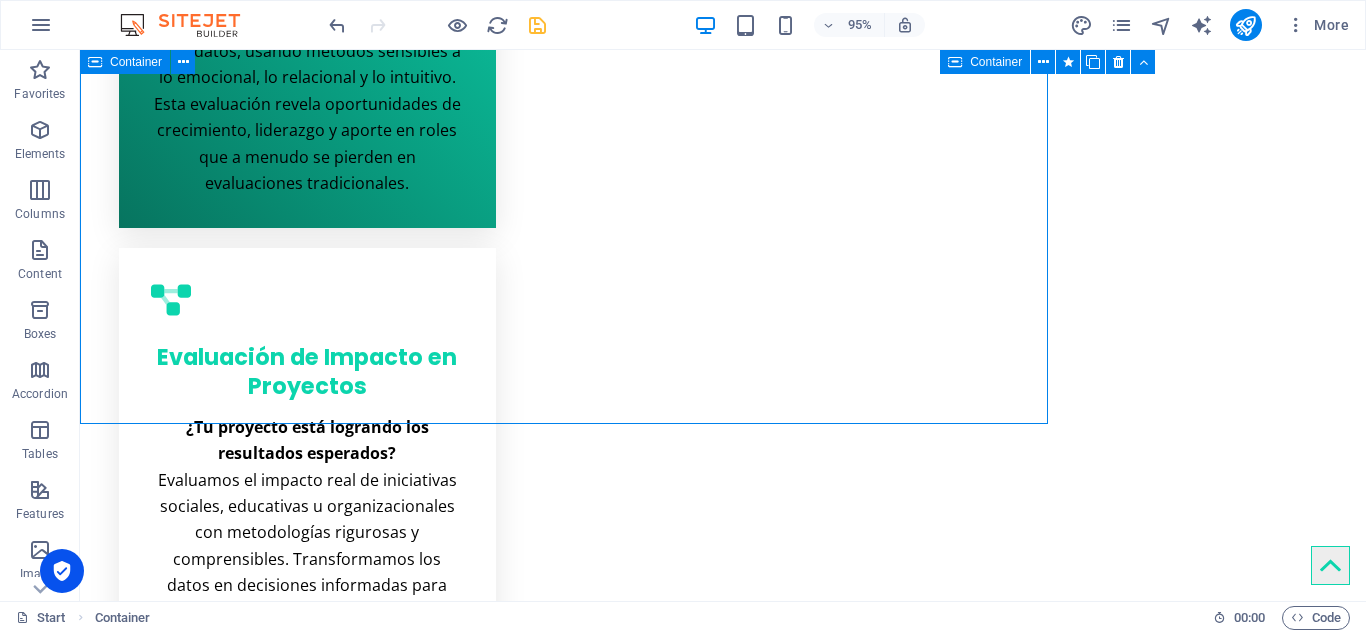 scroll, scrollTop: 3590, scrollLeft: 0, axis: vertical 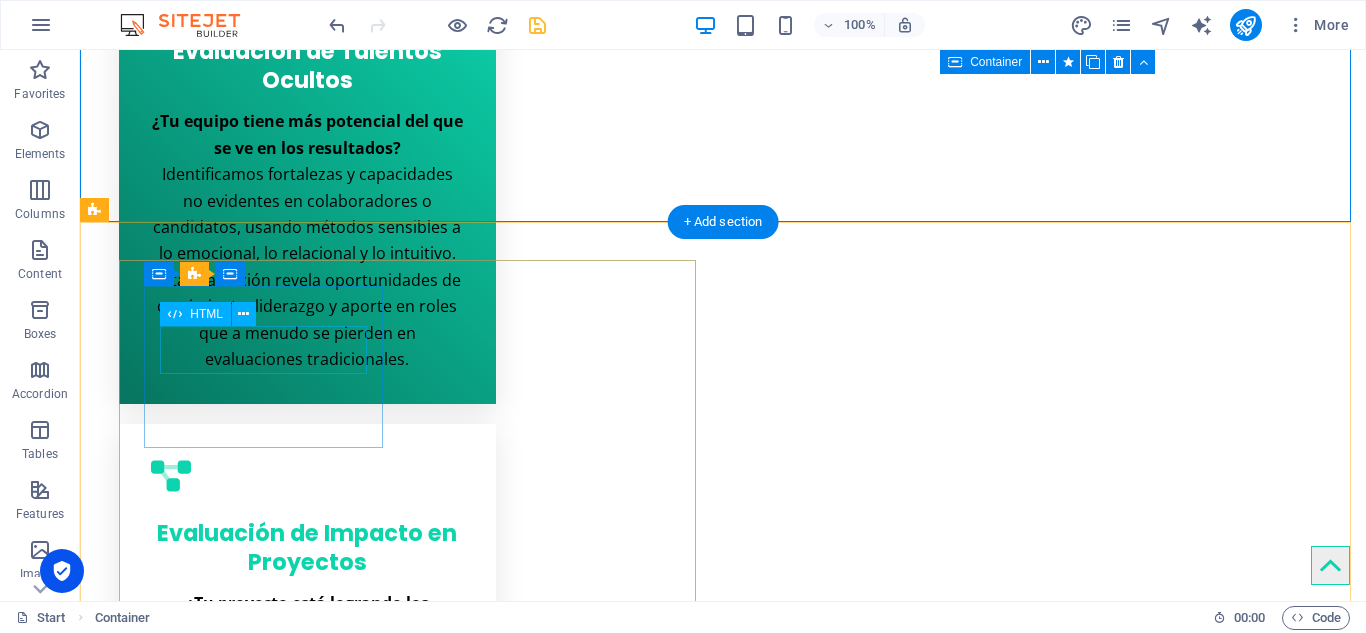 click on "6" at bounding box center (265, 4963) 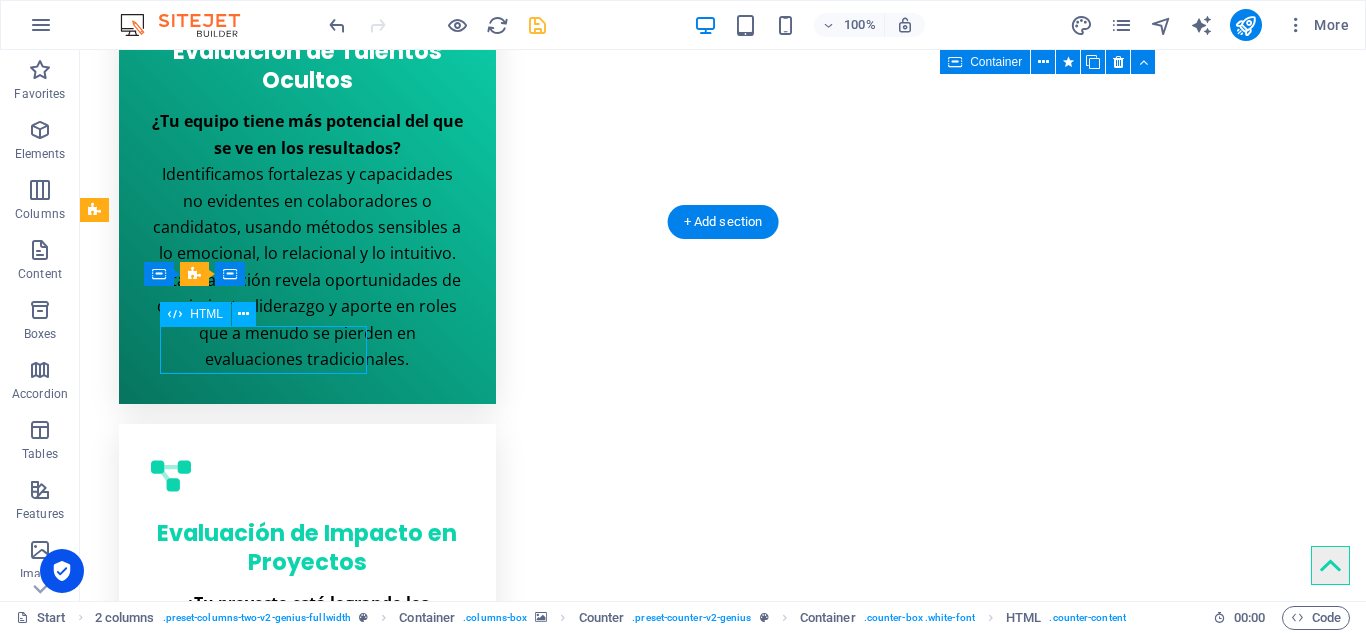 click on "6" at bounding box center [265, 4963] 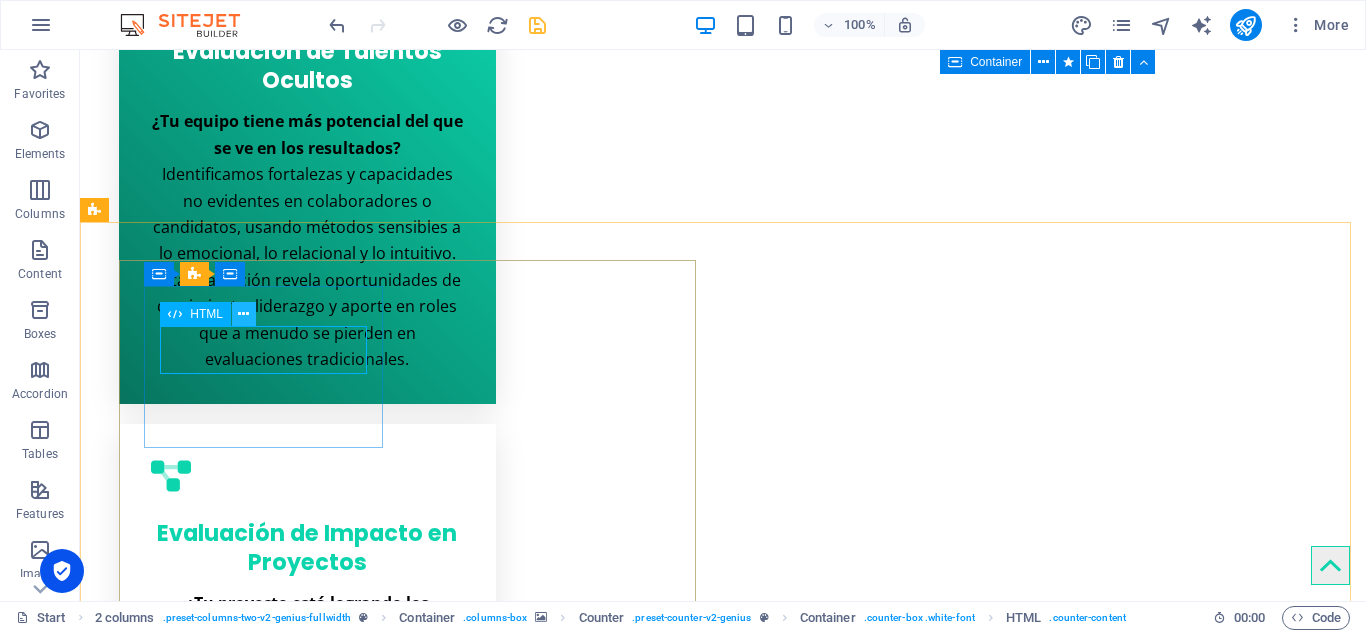 click at bounding box center [243, 314] 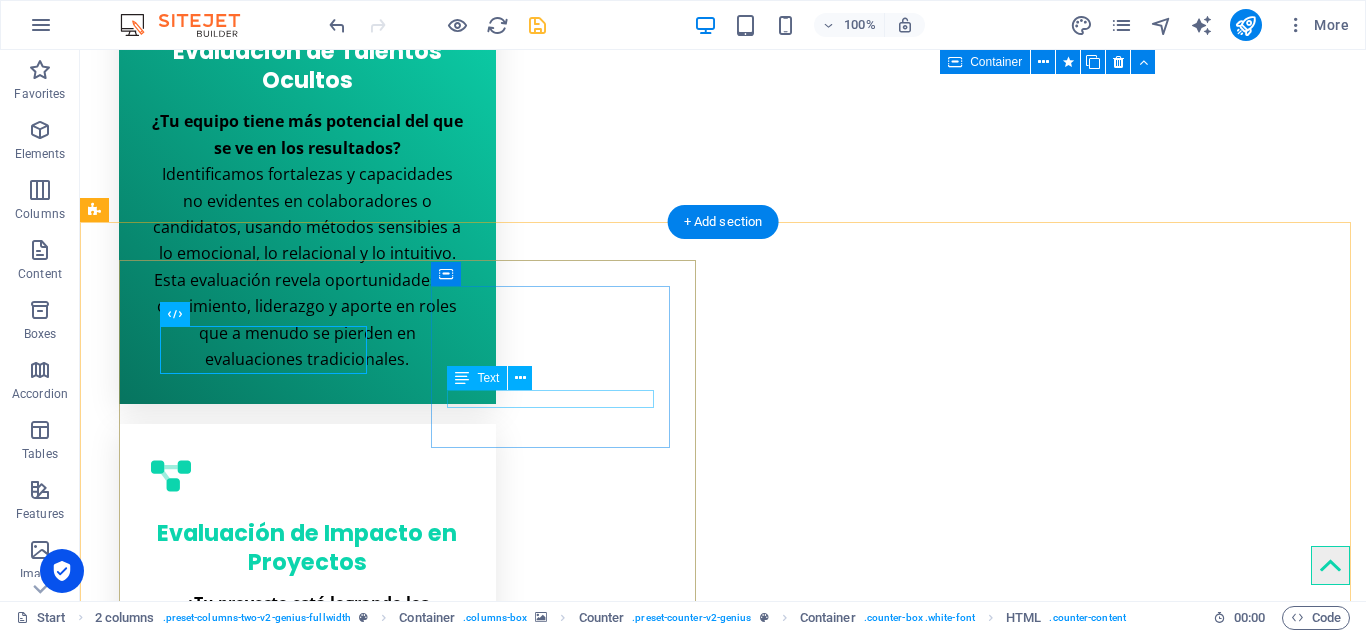 click on "CLIENTS" at bounding box center (265, 5197) 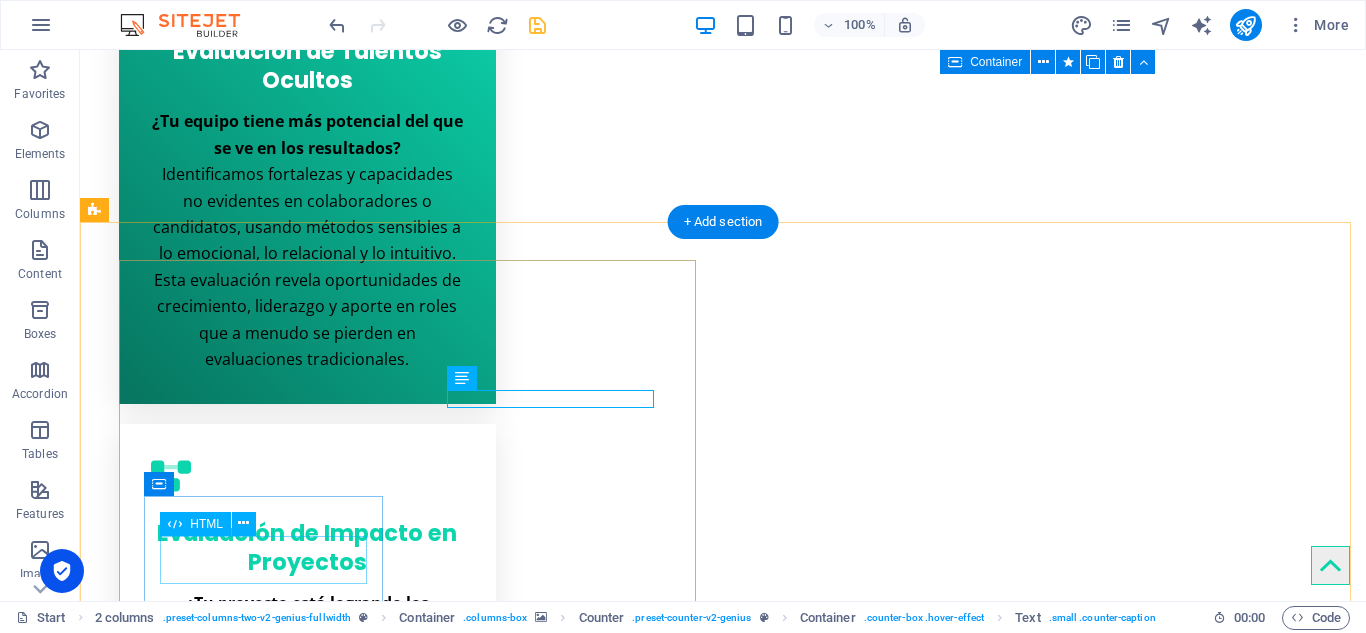 click on "20" at bounding box center [265, 5334] 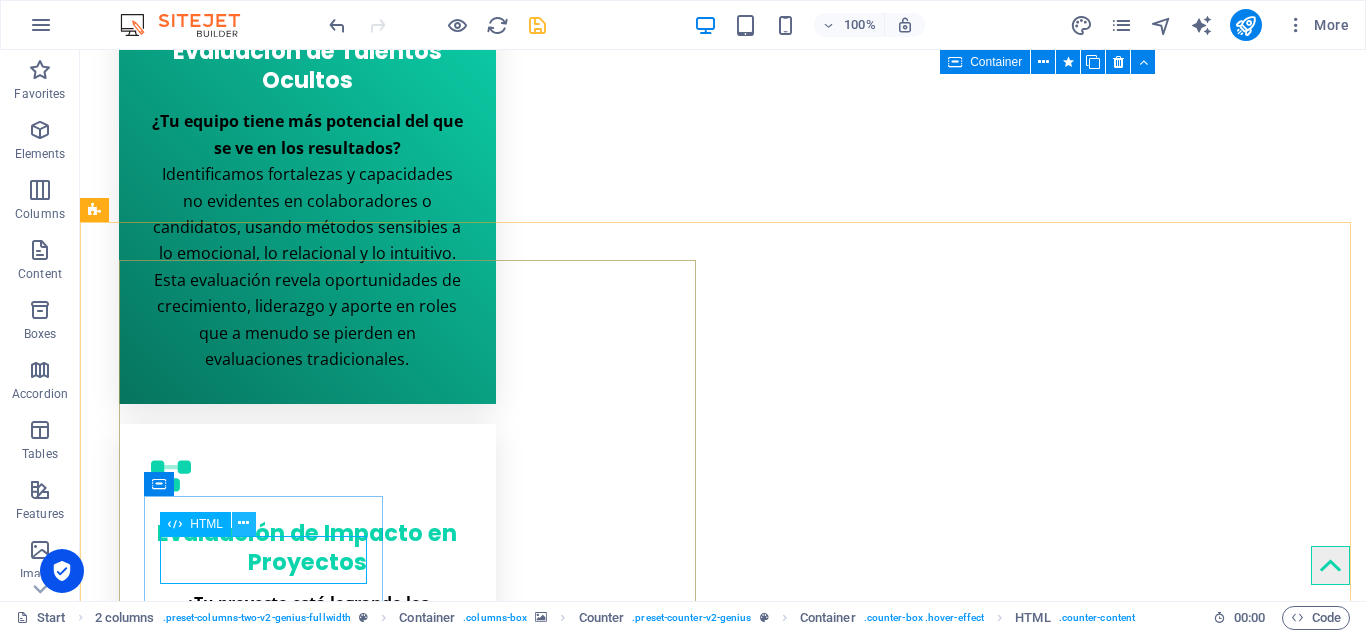 click at bounding box center (243, 523) 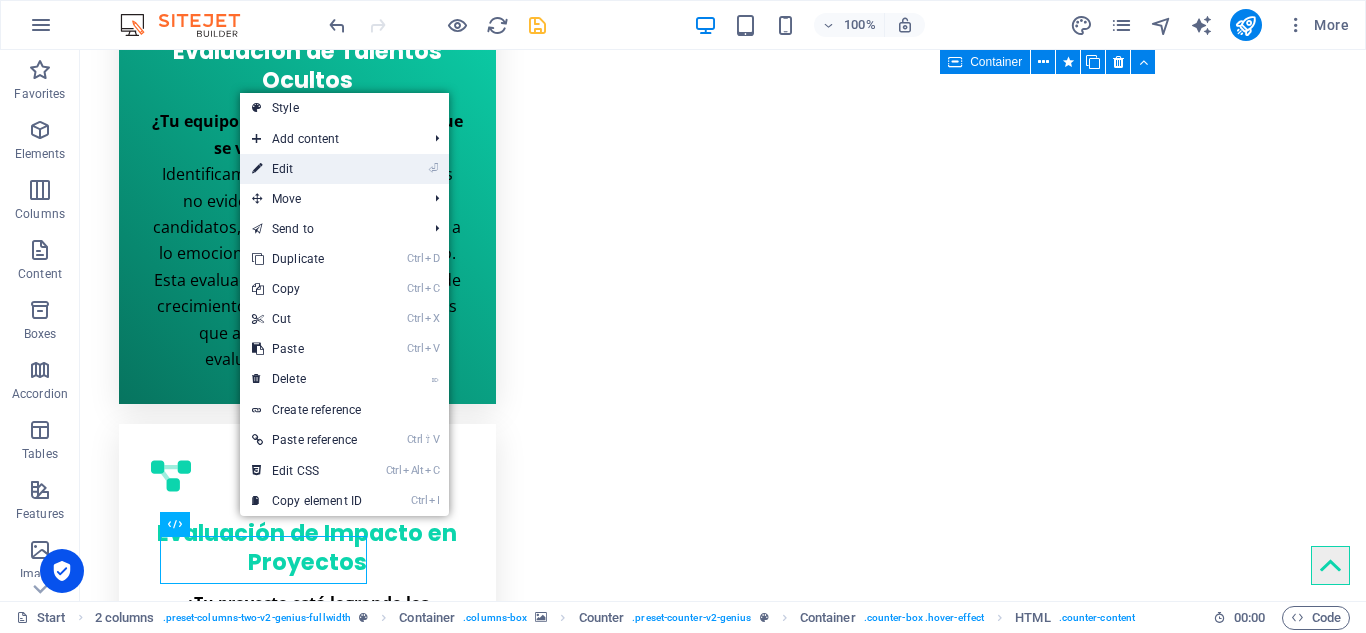 click on "⏎  Edit" at bounding box center [307, 169] 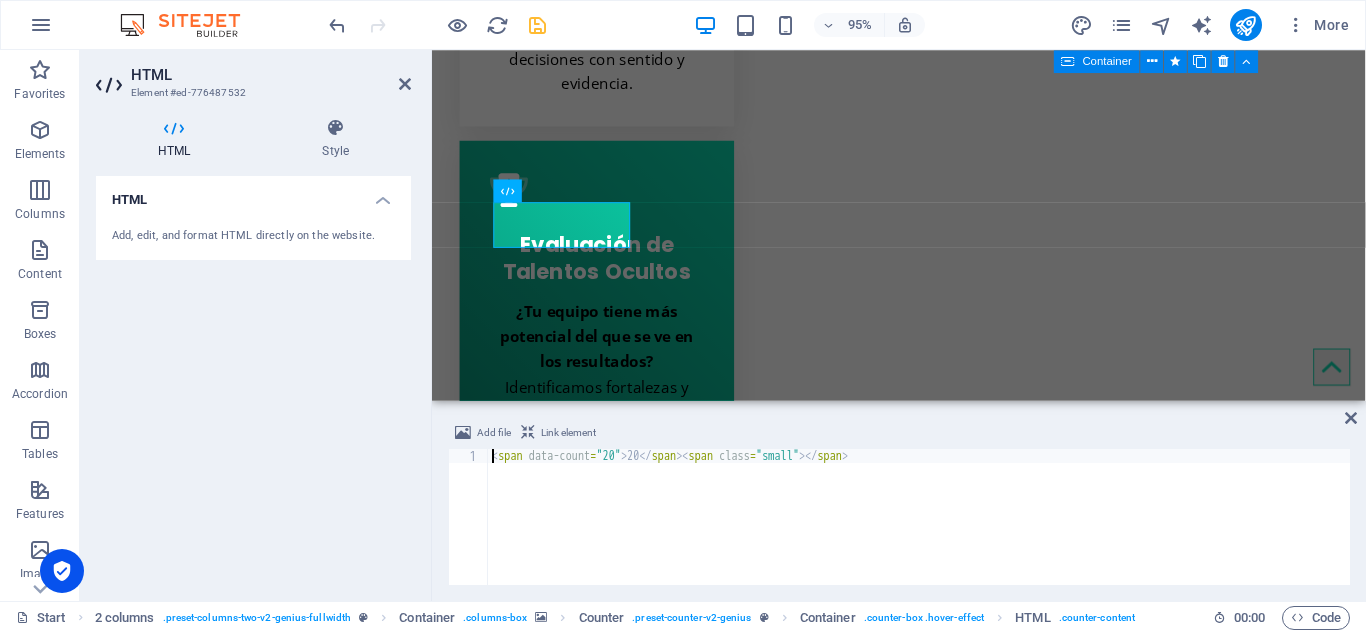 scroll, scrollTop: 4103, scrollLeft: 0, axis: vertical 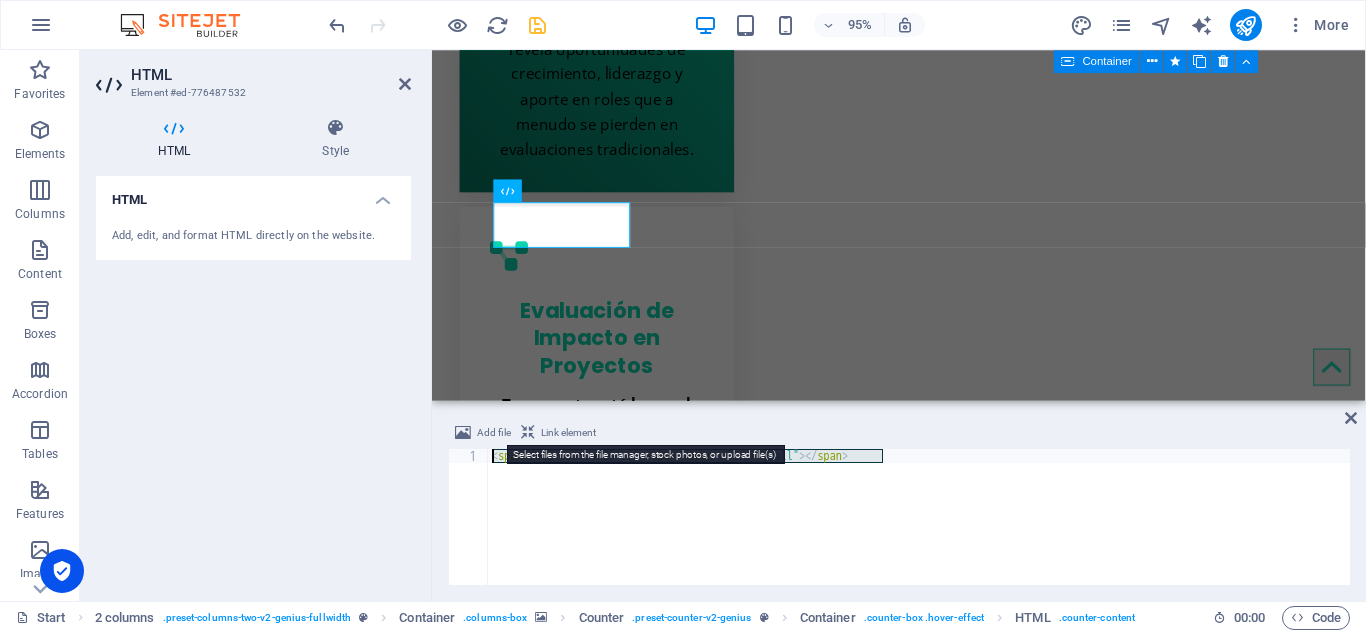 drag, startPoint x: 910, startPoint y: 459, endPoint x: 508, endPoint y: 450, distance: 402.10074 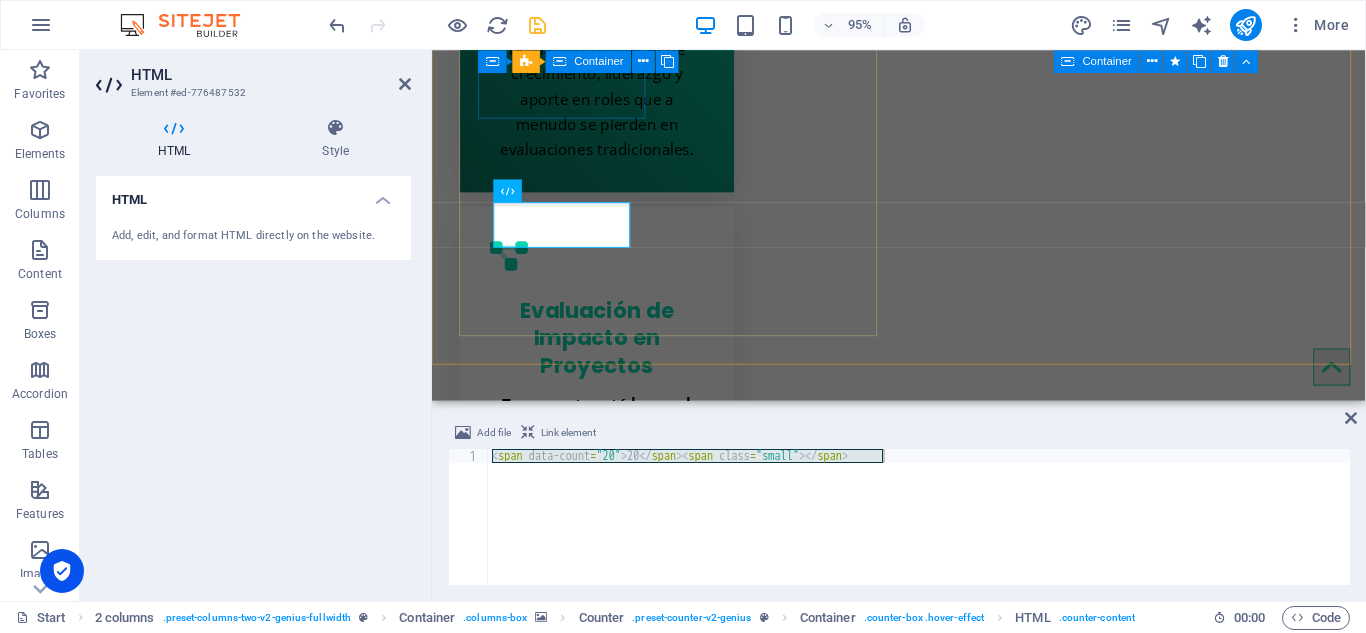 click on "6 MVP" at bounding box center (571, 4909) 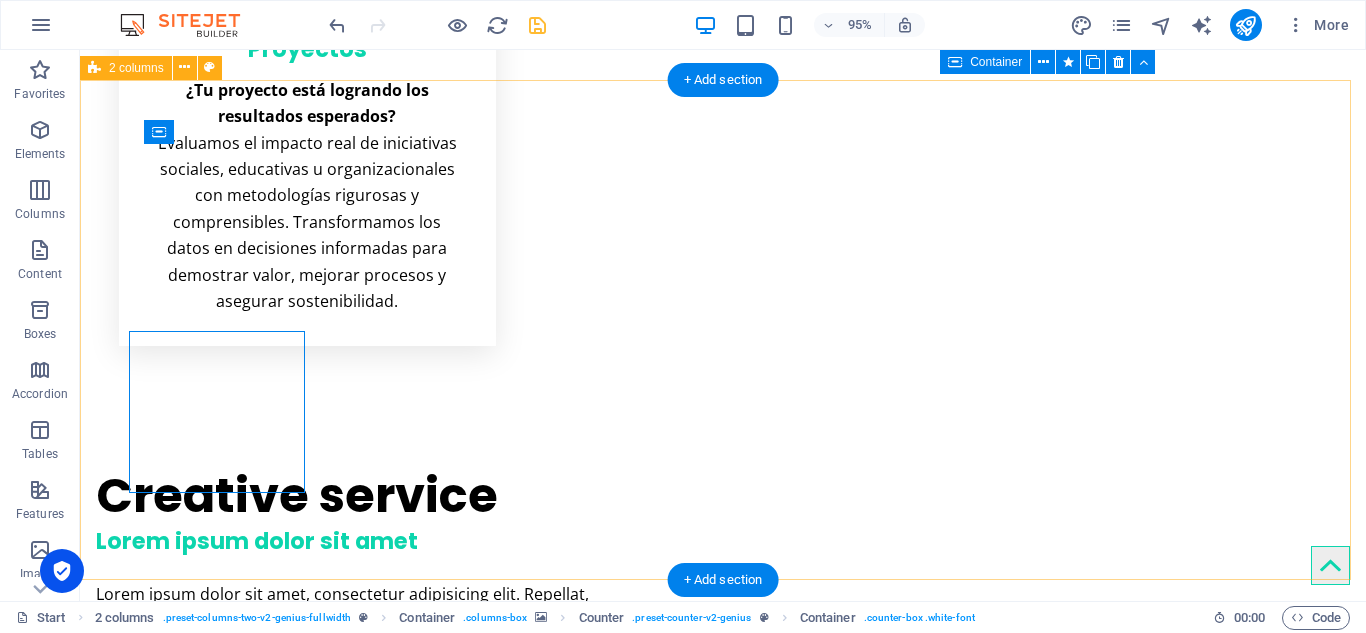 scroll, scrollTop: 3732, scrollLeft: 0, axis: vertical 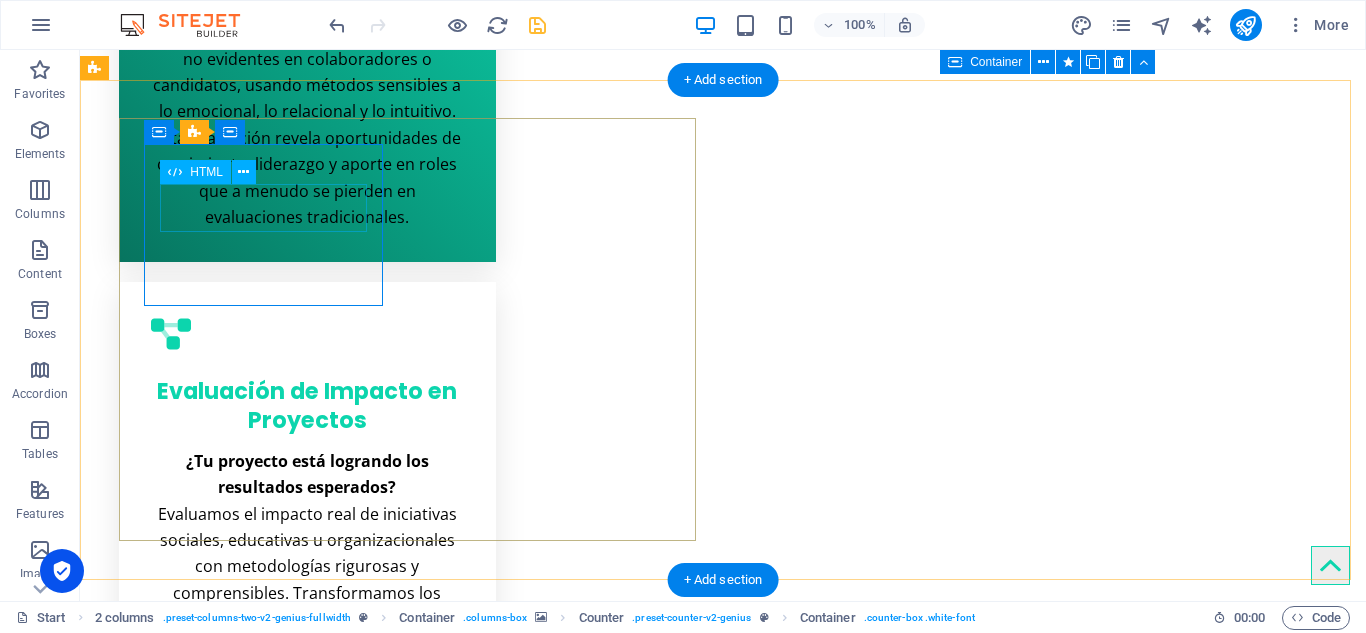 click on "6" at bounding box center [265, 4821] 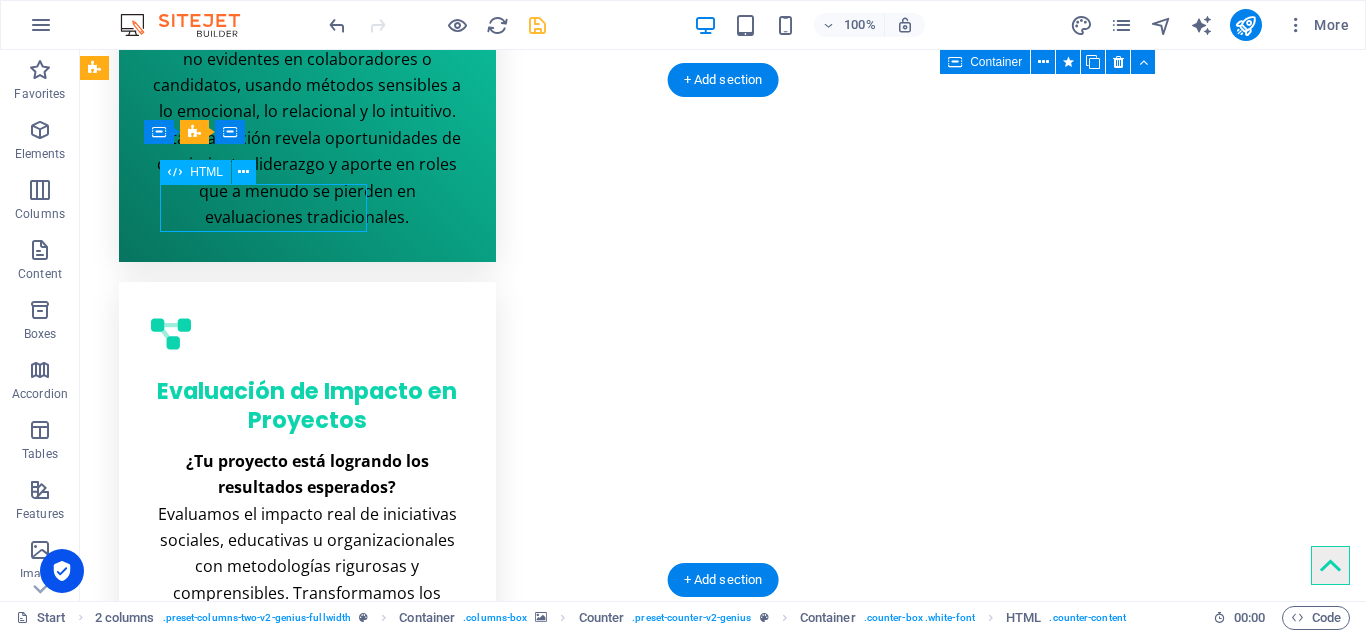 click on "6" at bounding box center [265, 4821] 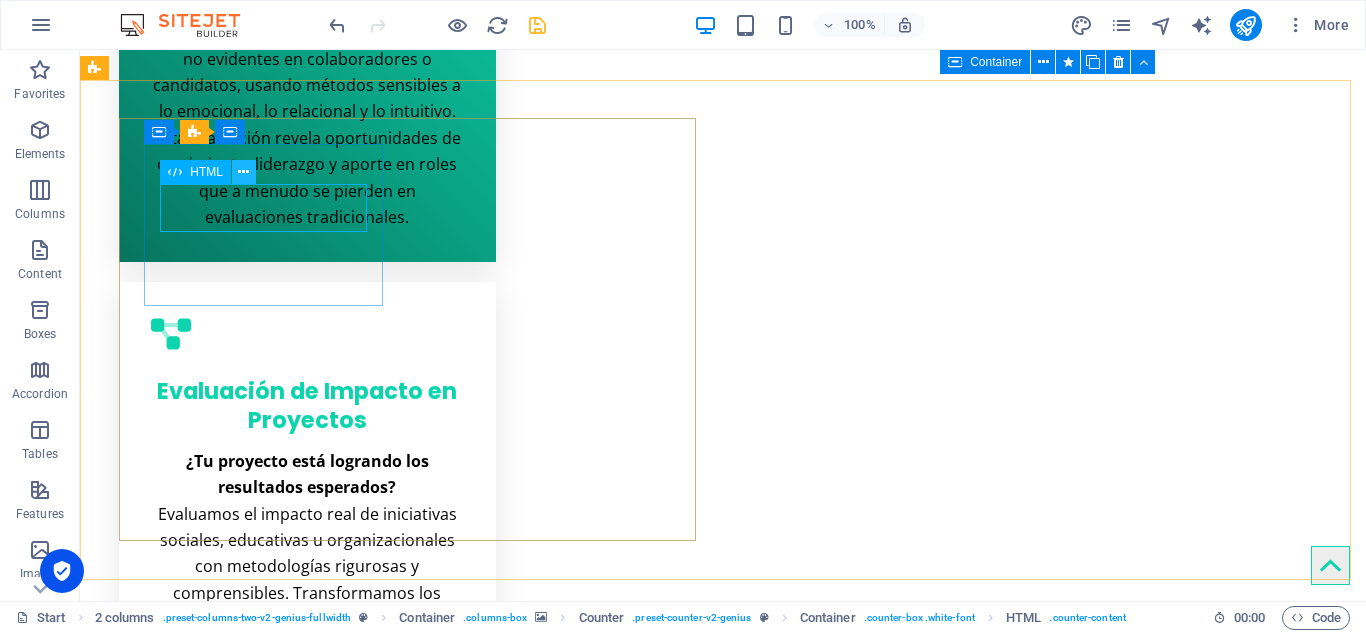 click at bounding box center (243, 172) 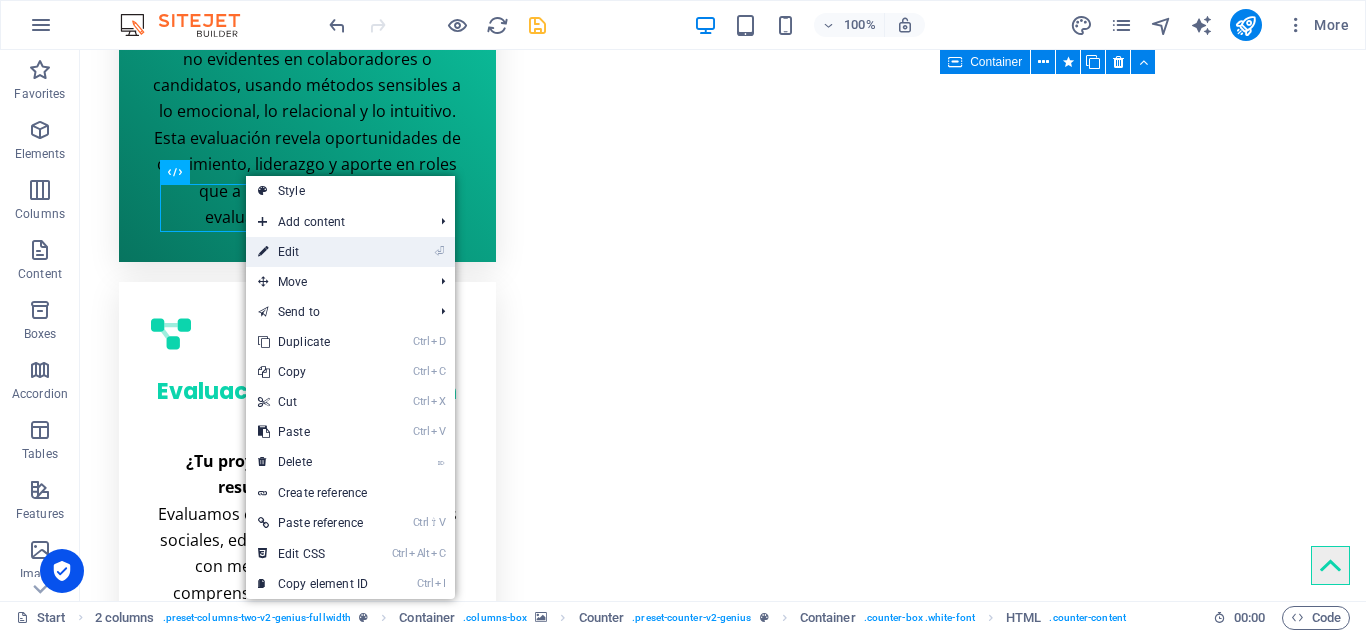 click on "⏎  Edit" at bounding box center [313, 252] 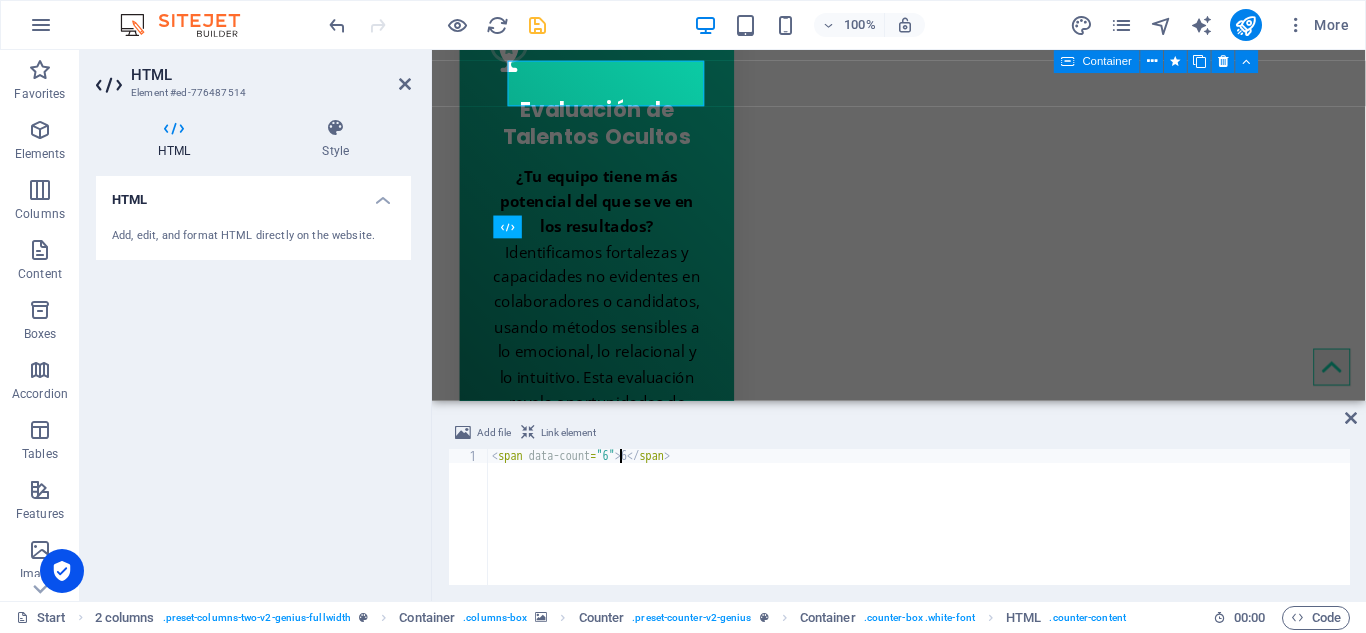 scroll, scrollTop: 3855, scrollLeft: 0, axis: vertical 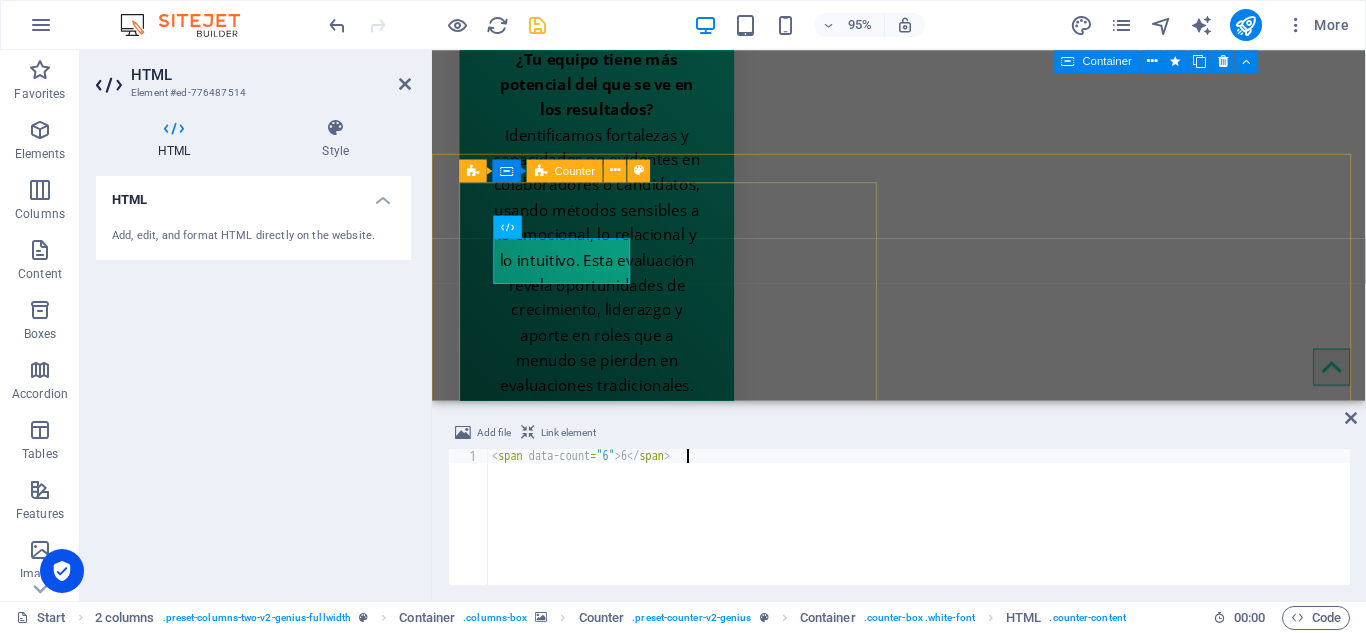 click on "6 MVP 18 CLIENTS 0 INVESTMENTS 0 COOPERATIONS" at bounding box center [684, 5435] 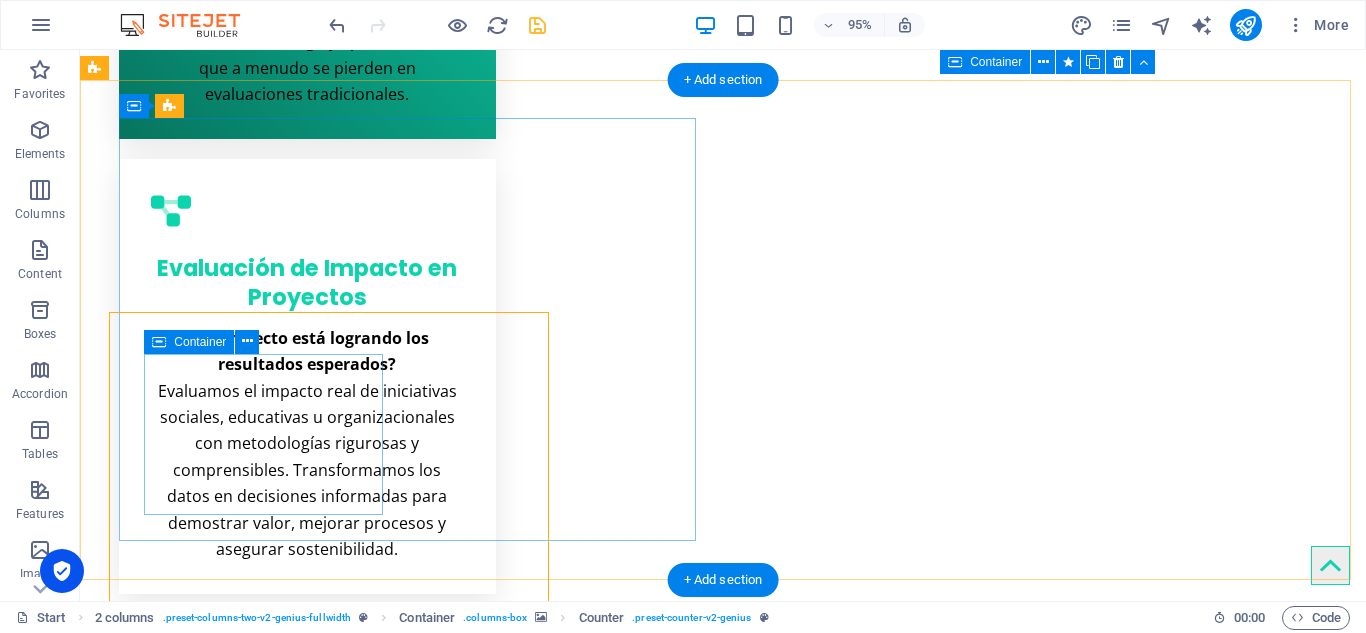 scroll, scrollTop: 3732, scrollLeft: 0, axis: vertical 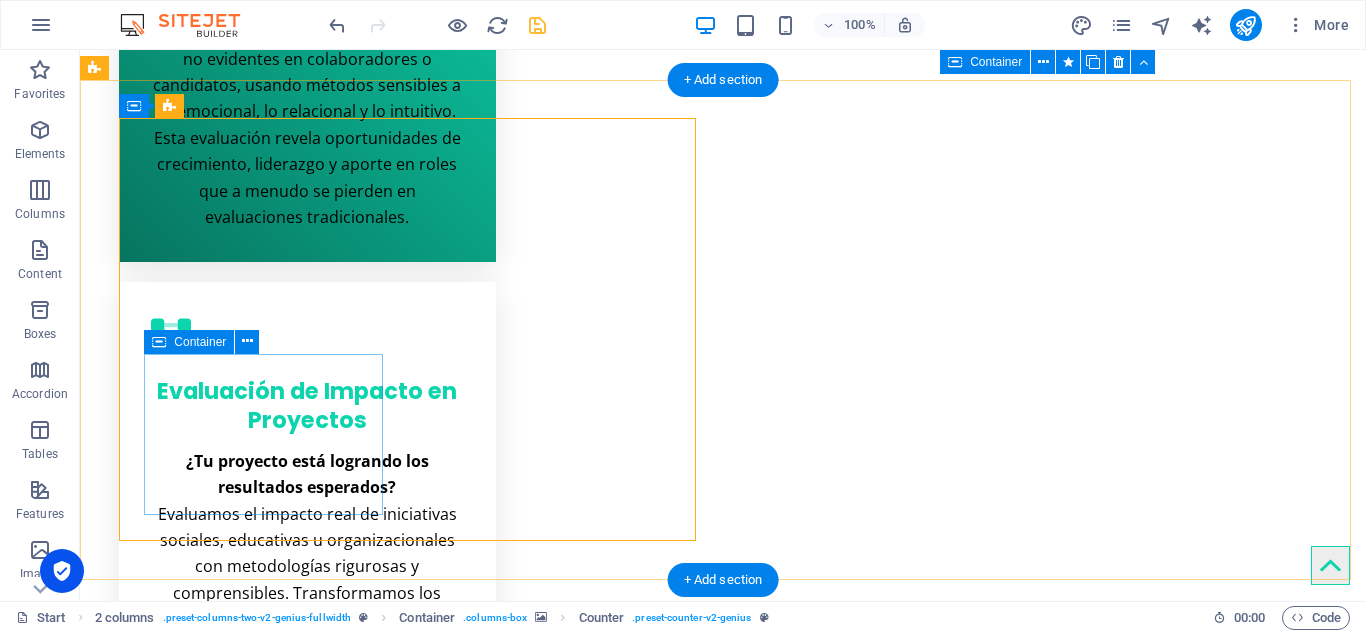 click on "1 INVESTMENTS" at bounding box center (265, 5209) 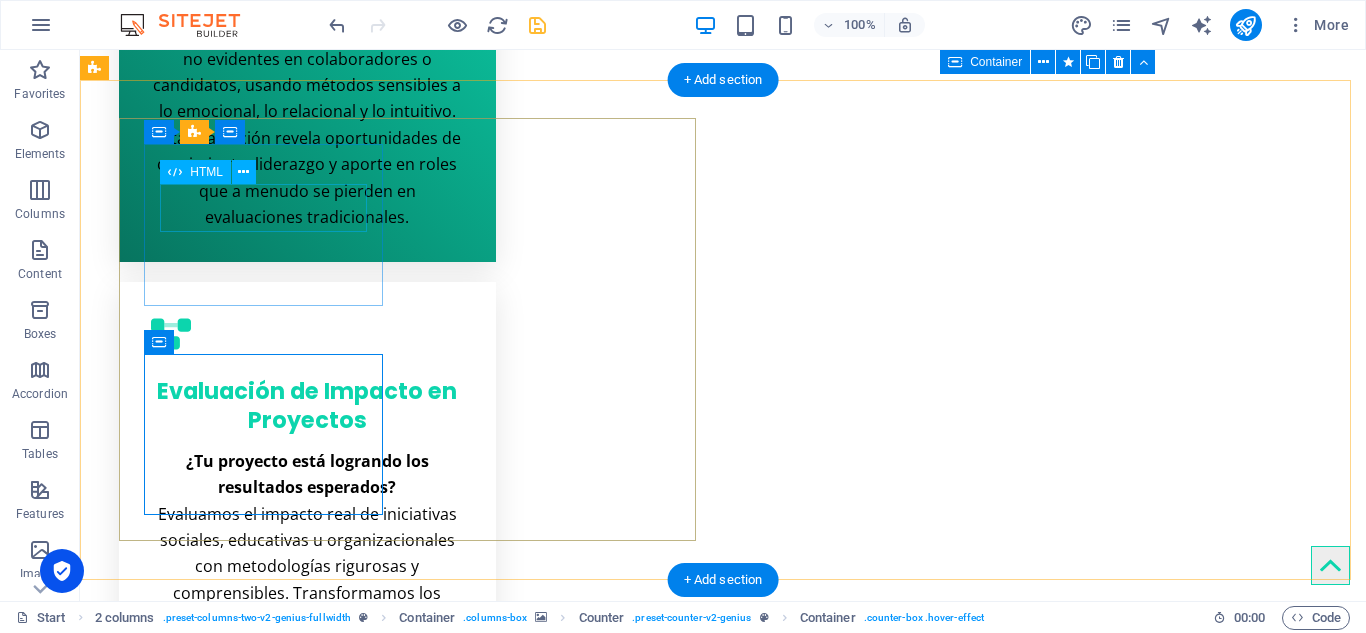 click on "6" at bounding box center (265, 4821) 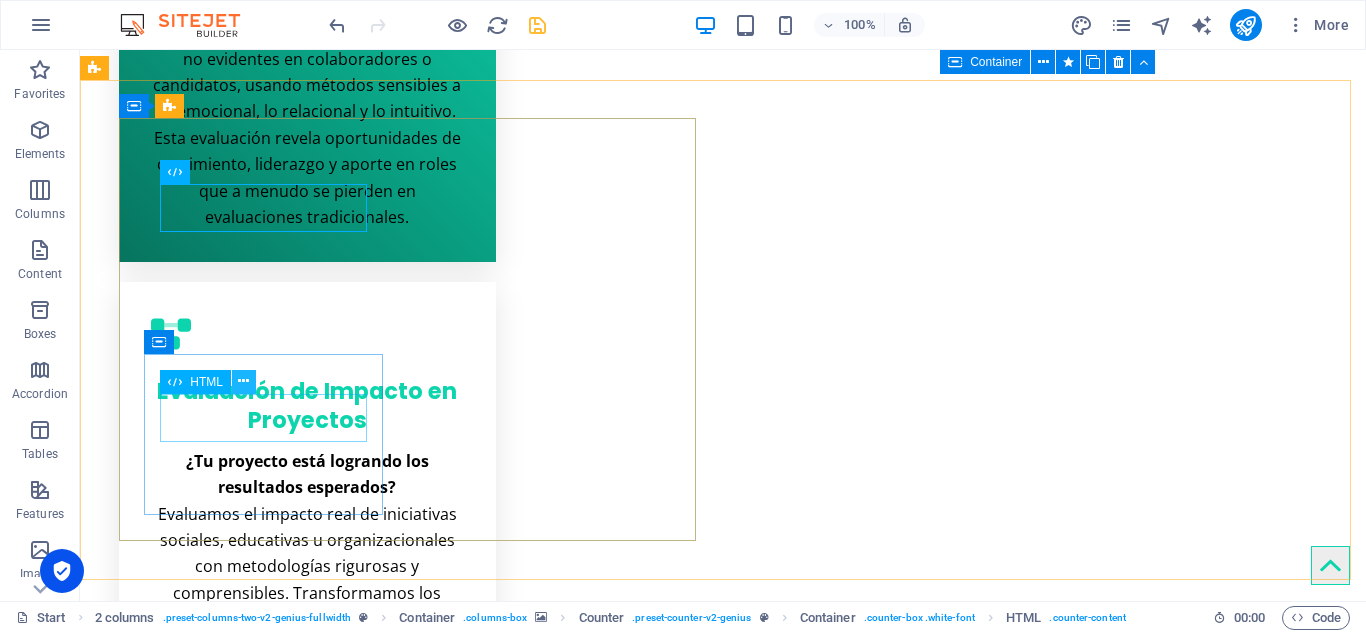 click at bounding box center [243, 381] 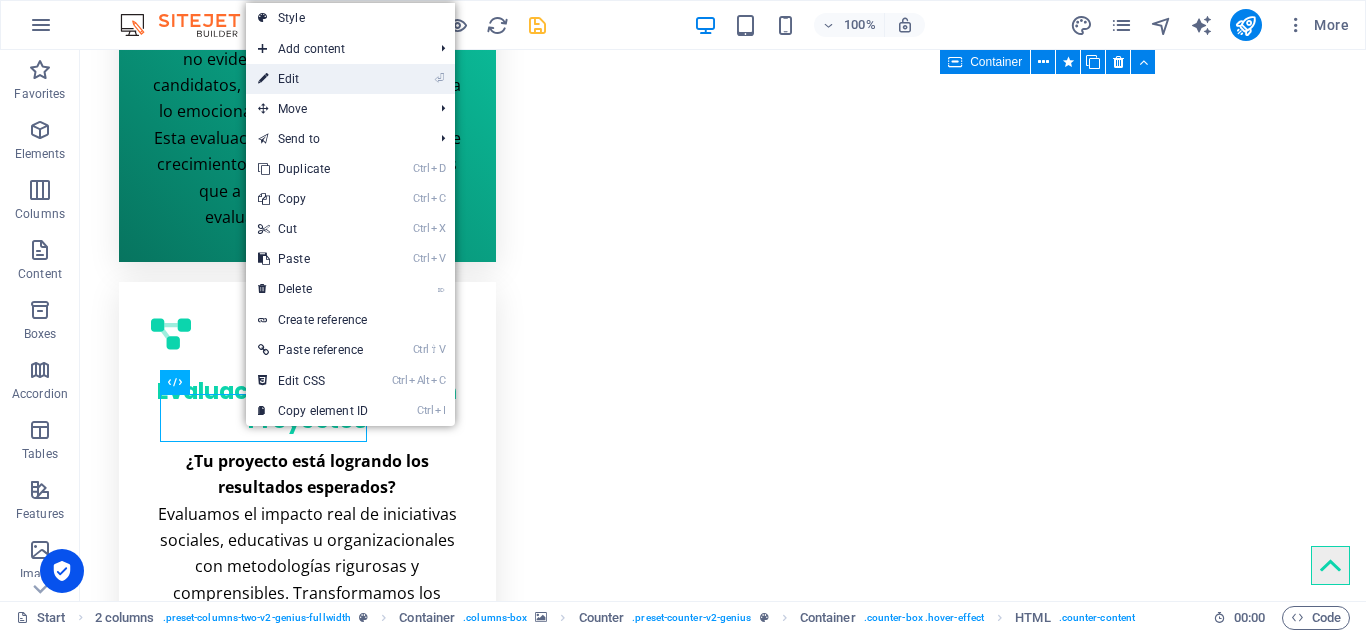 click on "⏎  Edit" at bounding box center [313, 79] 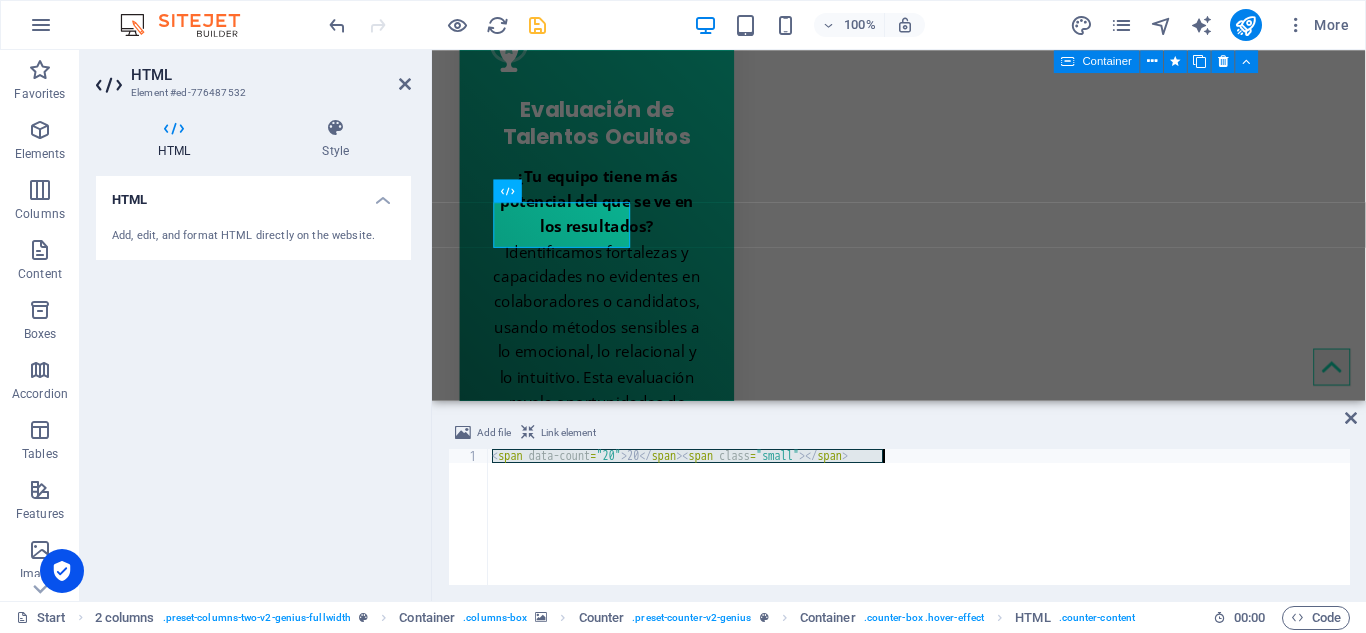 scroll, scrollTop: 4103, scrollLeft: 0, axis: vertical 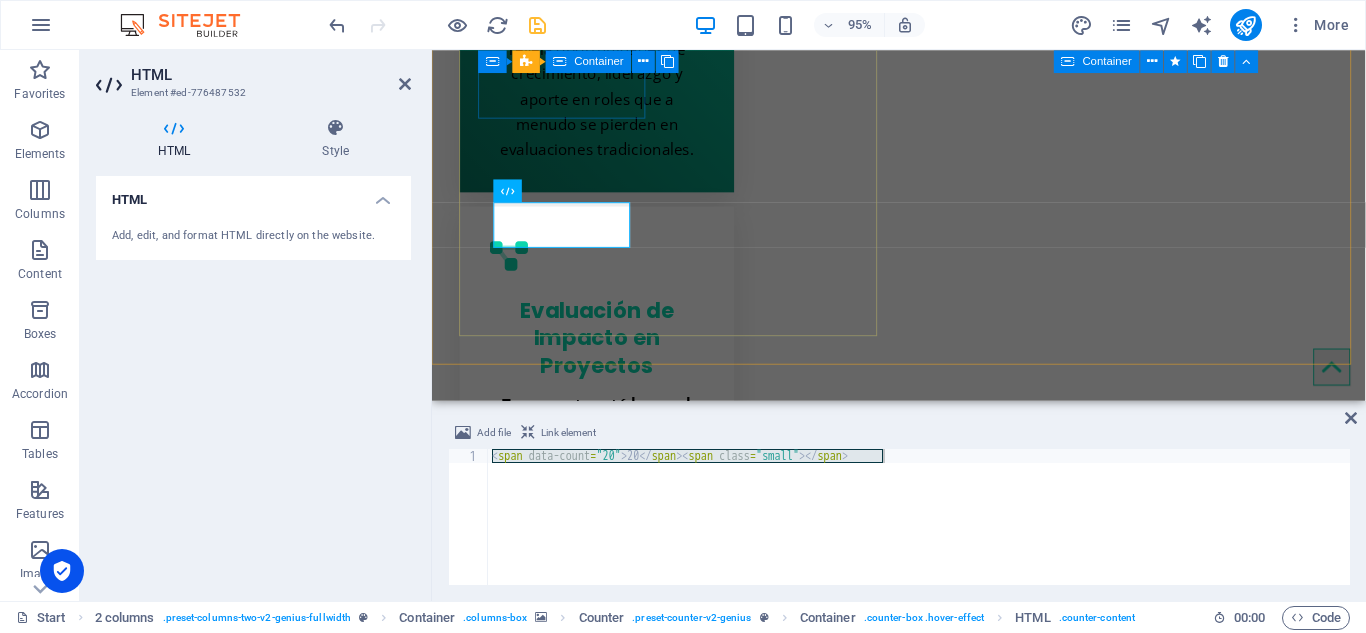 click on "6 MVP" at bounding box center [571, 4909] 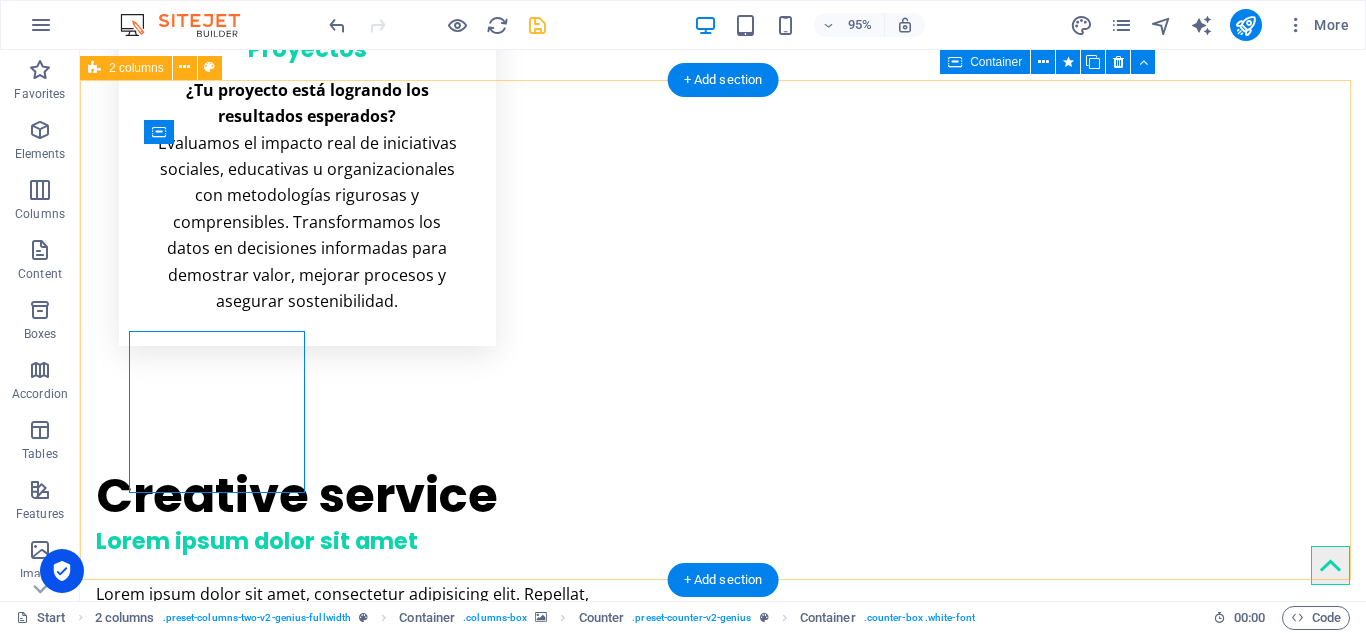 scroll, scrollTop: 3732, scrollLeft: 0, axis: vertical 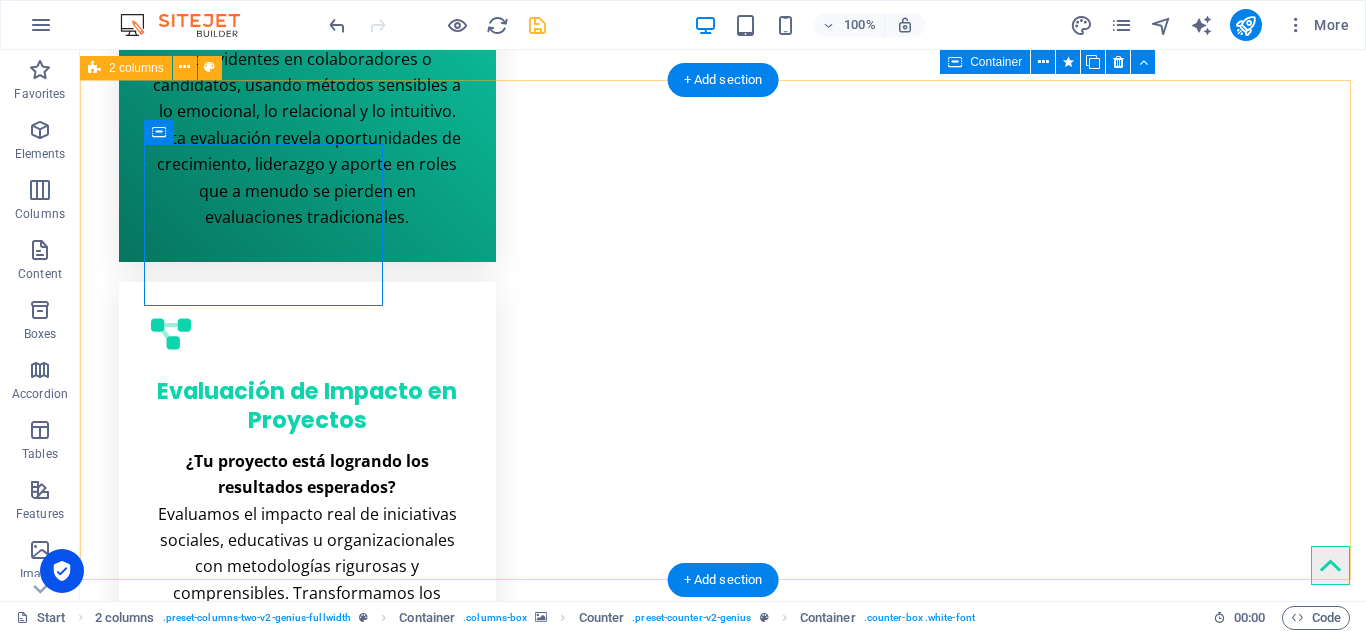 click on "6 MVP 6 CLIENTS 20 INVESTMENTS 9 COOPERATIONS Drop content here or  Add elements  Paste clipboard" at bounding box center (723, 5196) 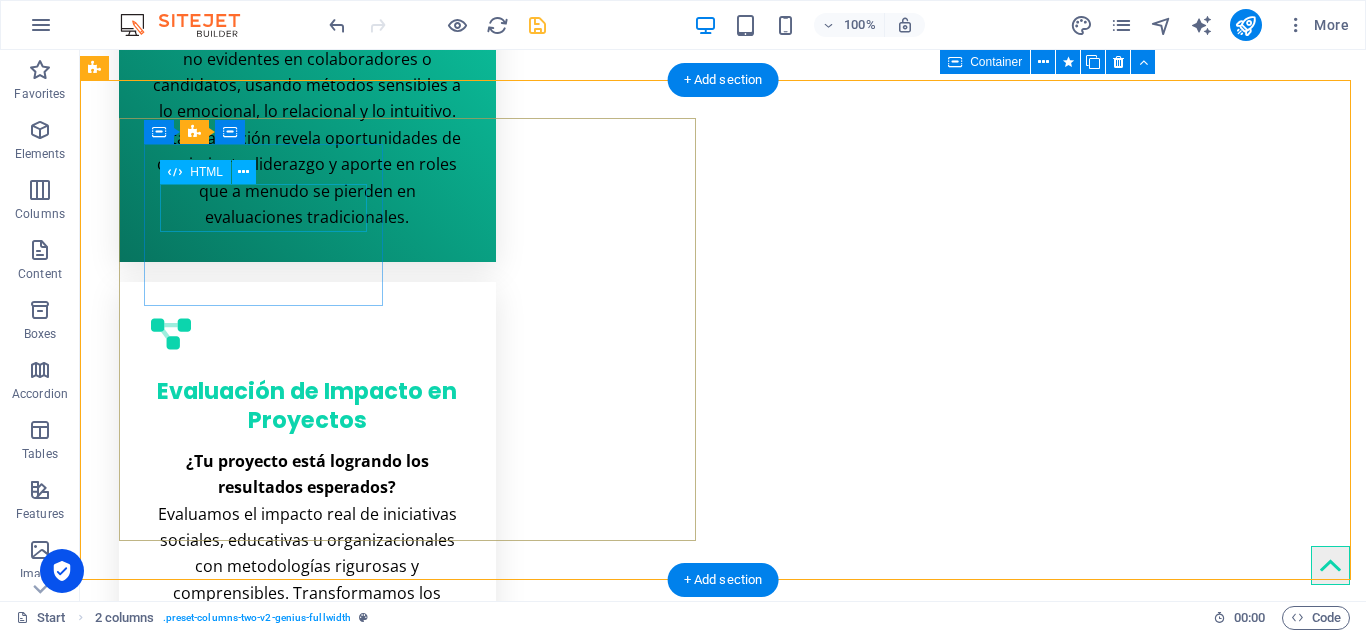 click on "6" at bounding box center (265, 4821) 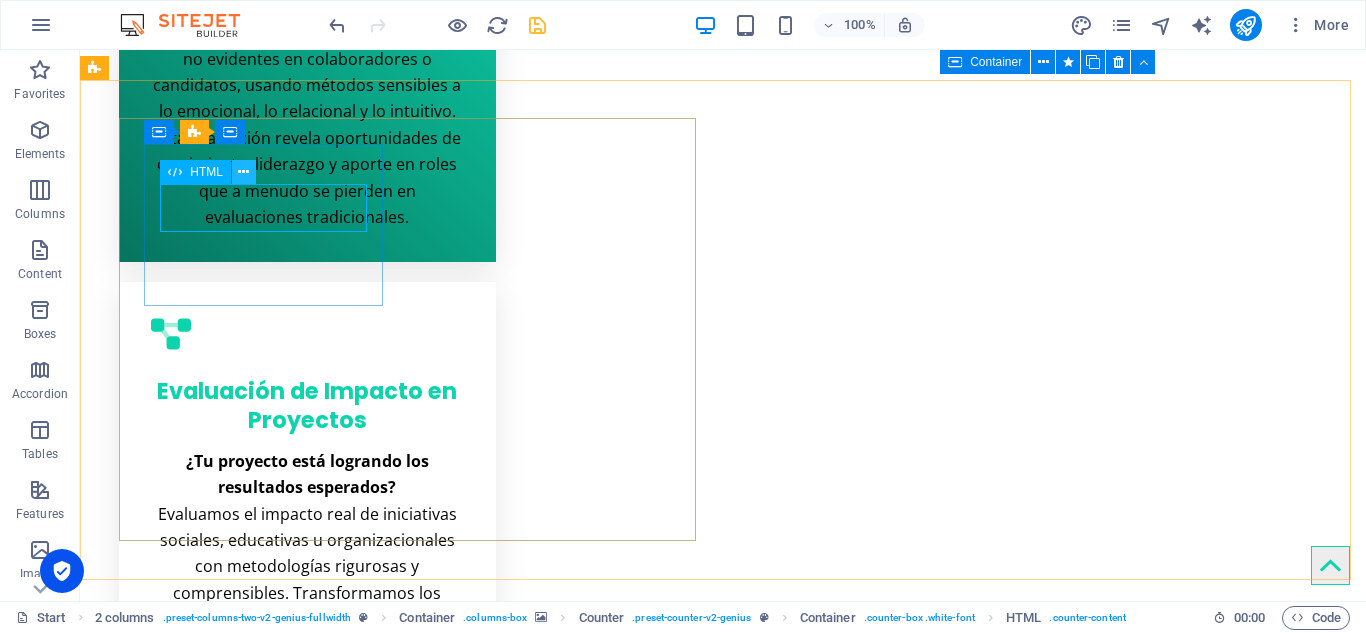 click at bounding box center [243, 172] 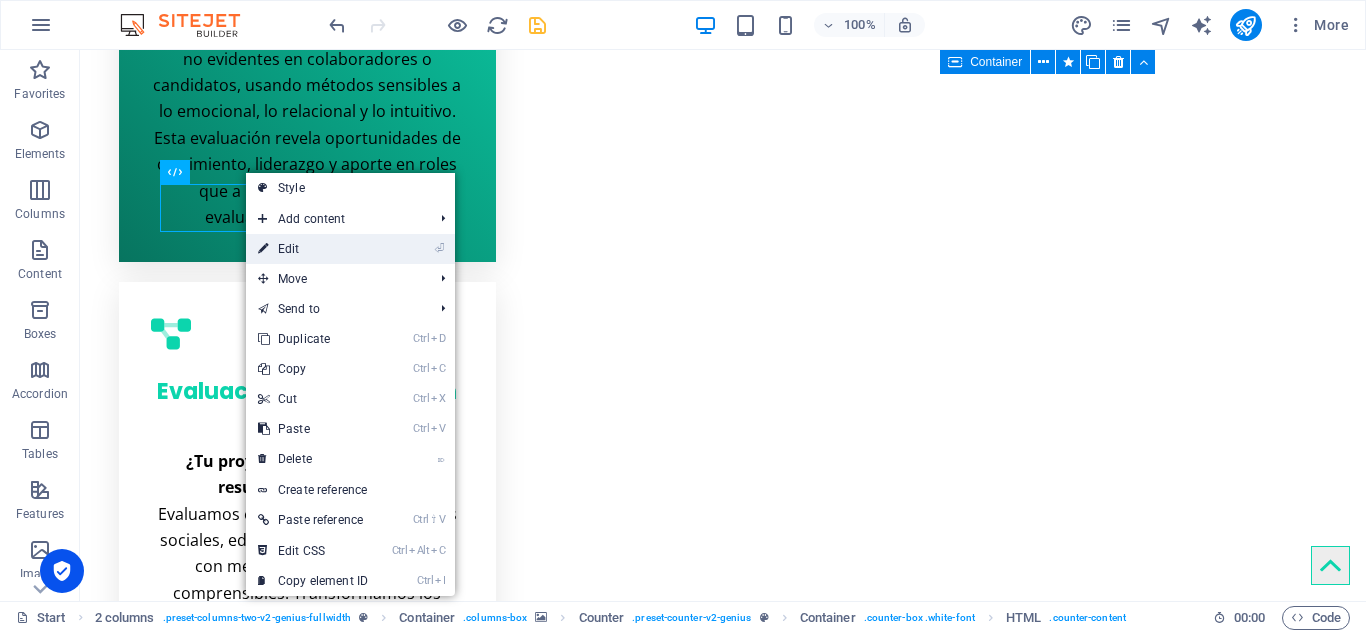 click on "⏎  Edit" at bounding box center (313, 249) 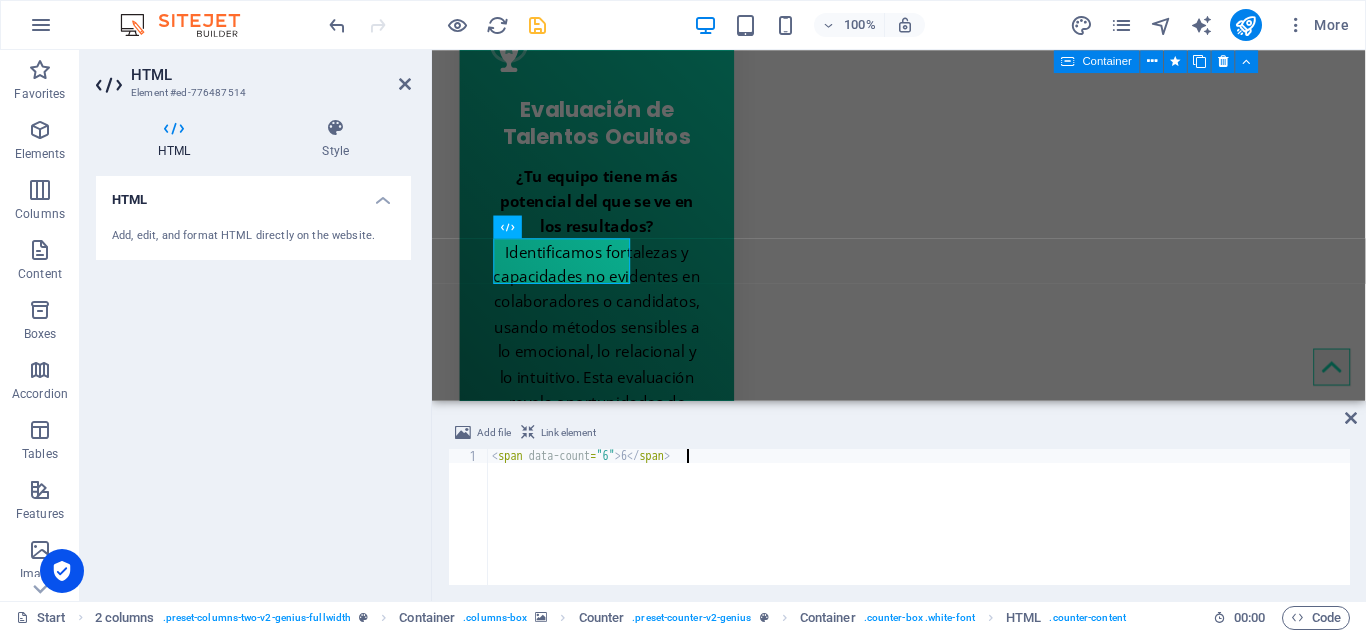 scroll, scrollTop: 3855, scrollLeft: 0, axis: vertical 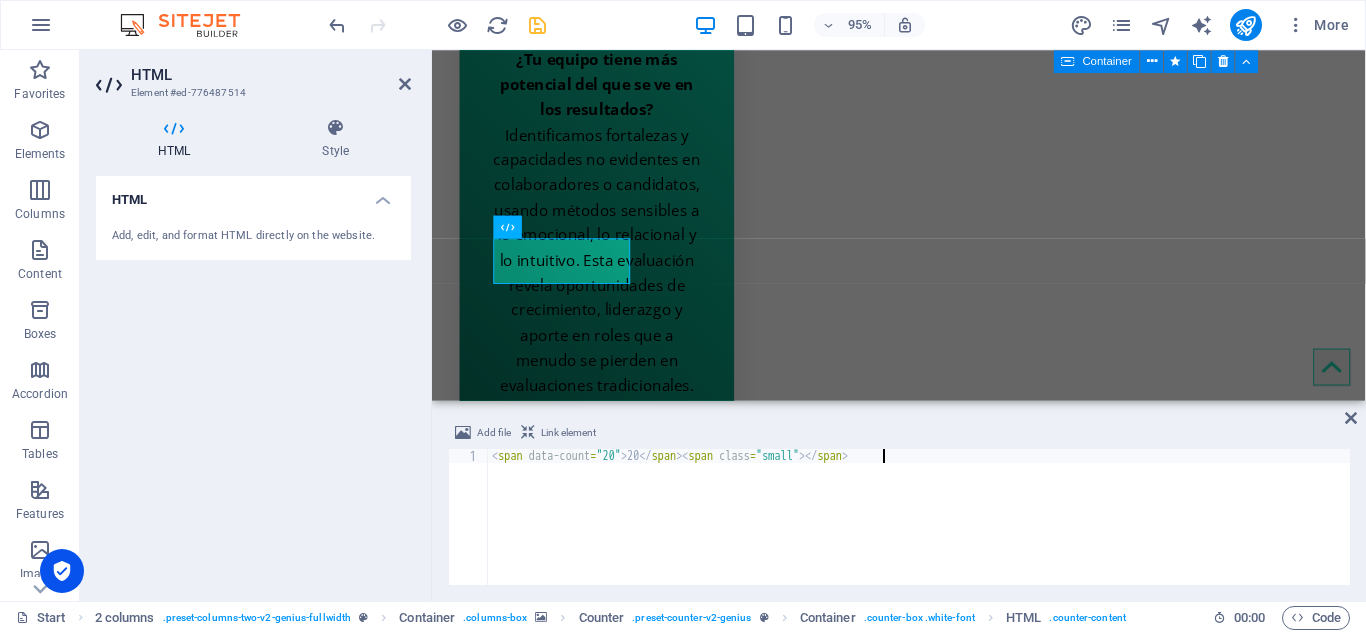 click on "< span   data-count = "20" > 20 </ span > < span   class = "small" > </ span >" at bounding box center [919, 531] 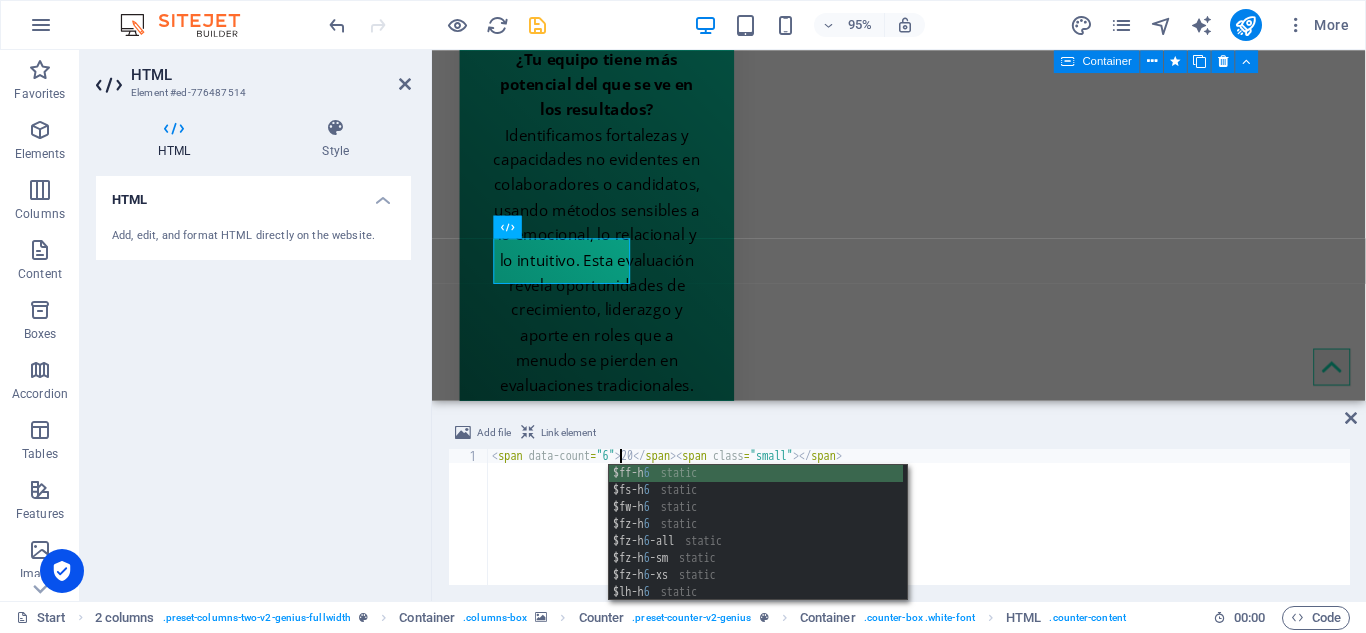 scroll, scrollTop: 0, scrollLeft: 10, axis: horizontal 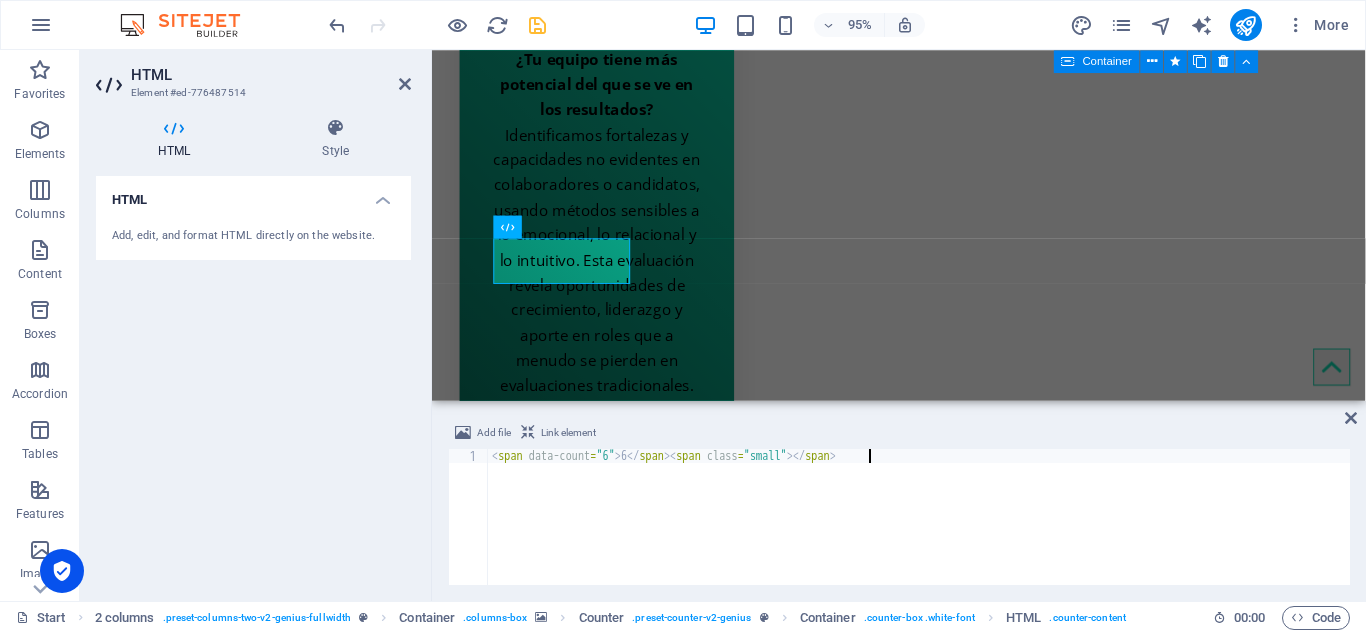 click on "< span   data-count = "6" > 6 </ span > < span   class = "small" > </ span >" at bounding box center [919, 531] 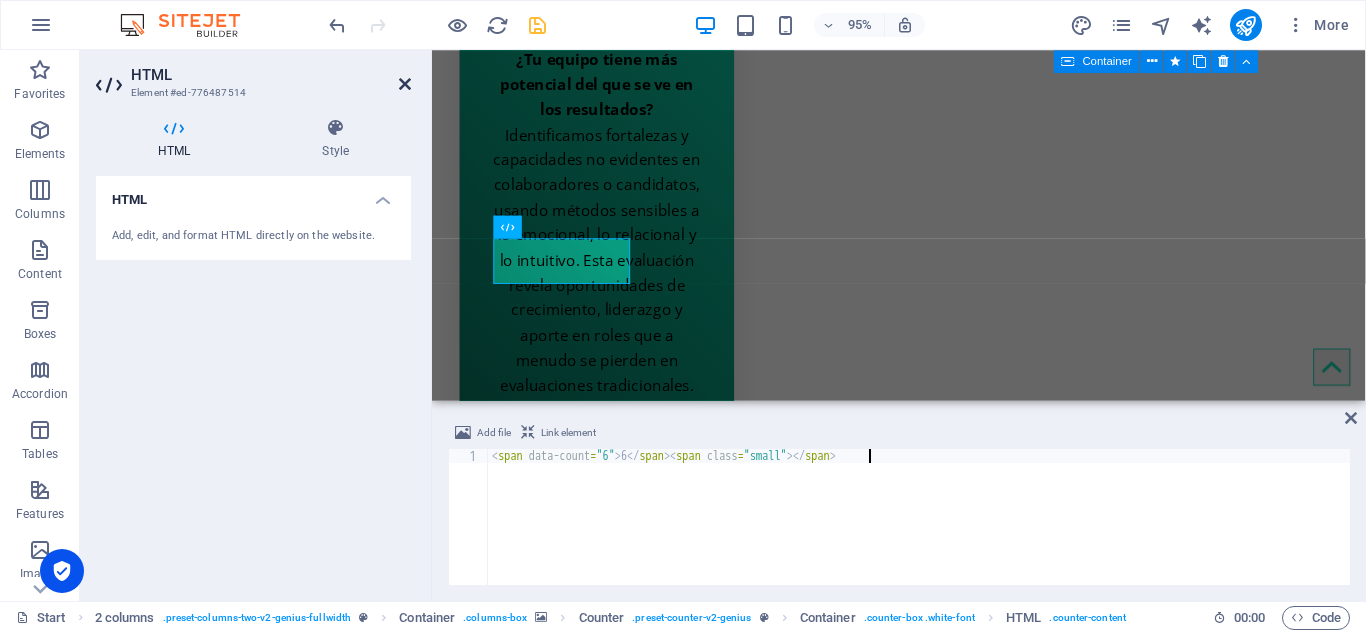 type on "<span data-count="6">6</span><span class="small"></span>" 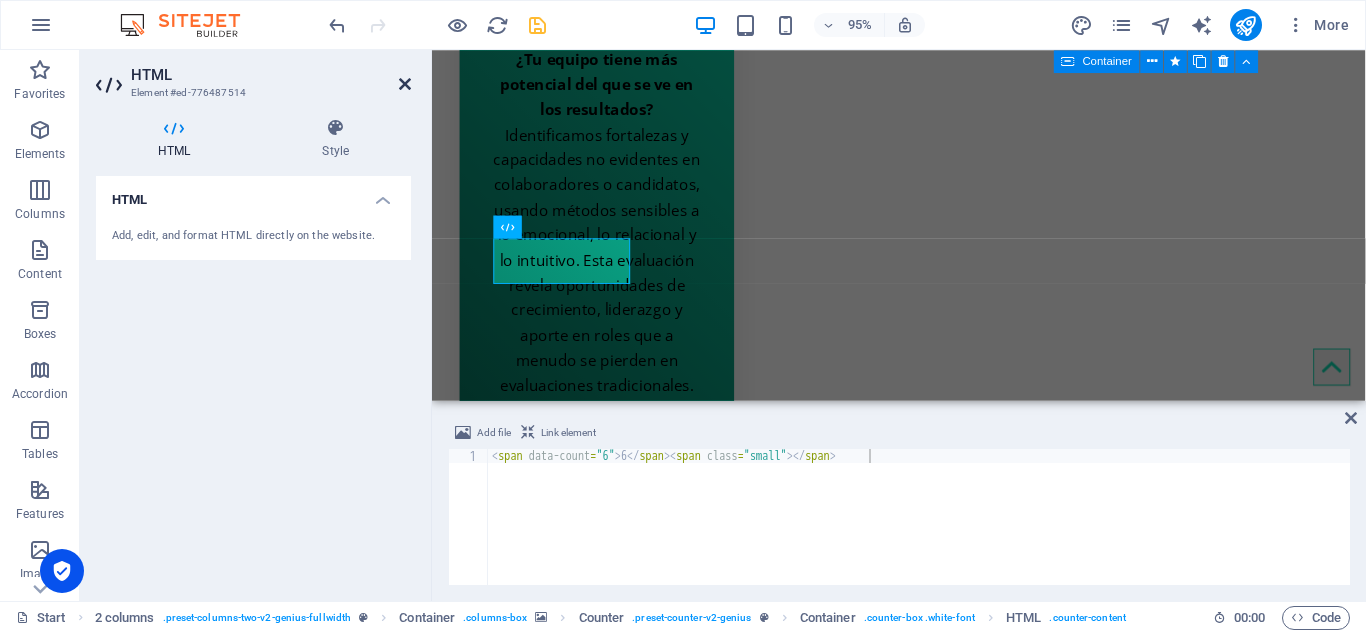 click at bounding box center (405, 84) 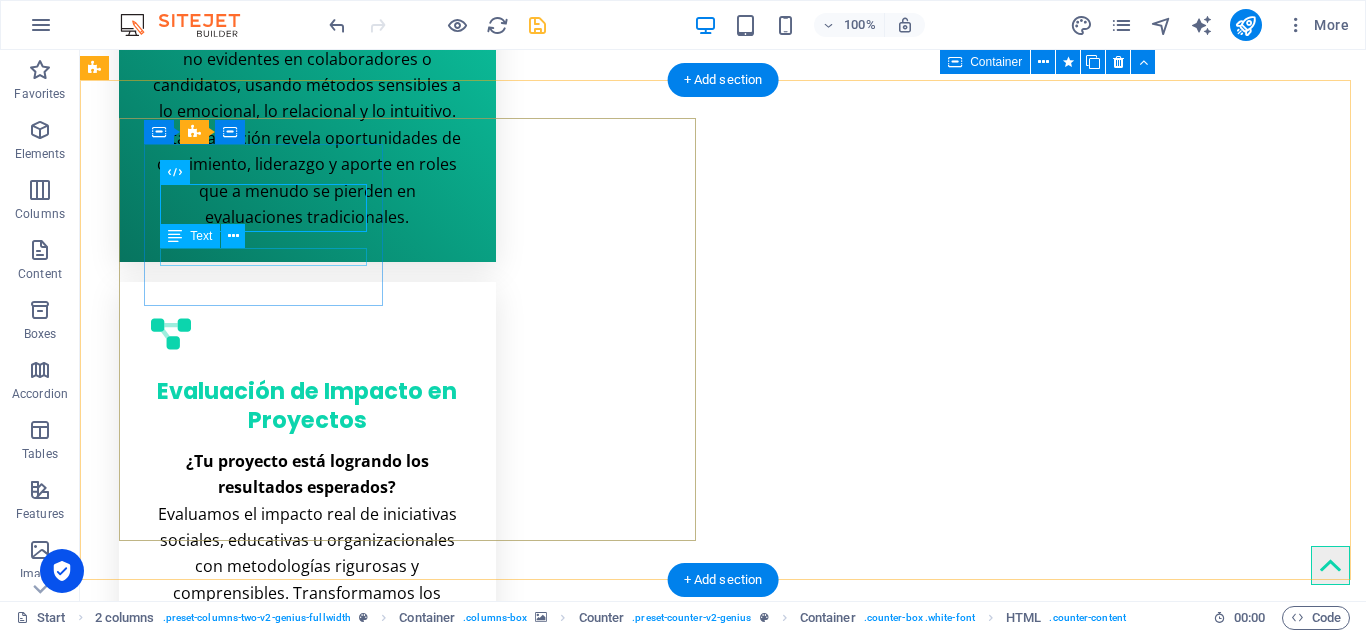 click on "MVP" at bounding box center [265, 4870] 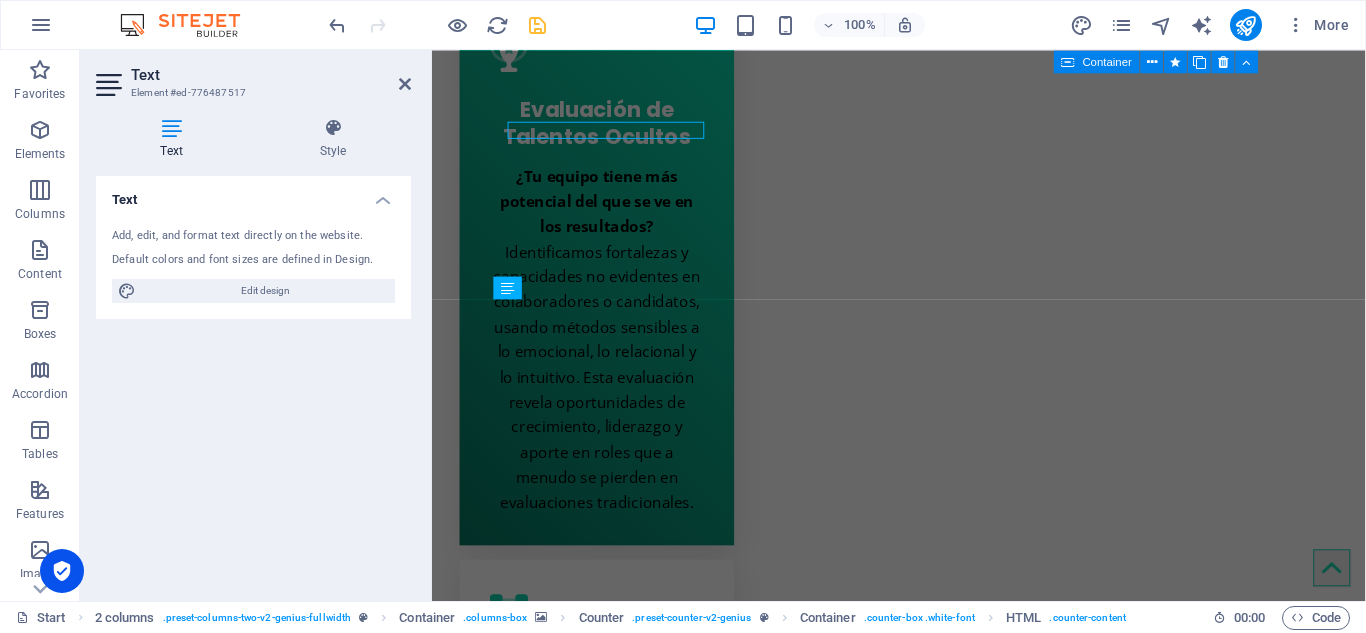 scroll, scrollTop: 3855, scrollLeft: 0, axis: vertical 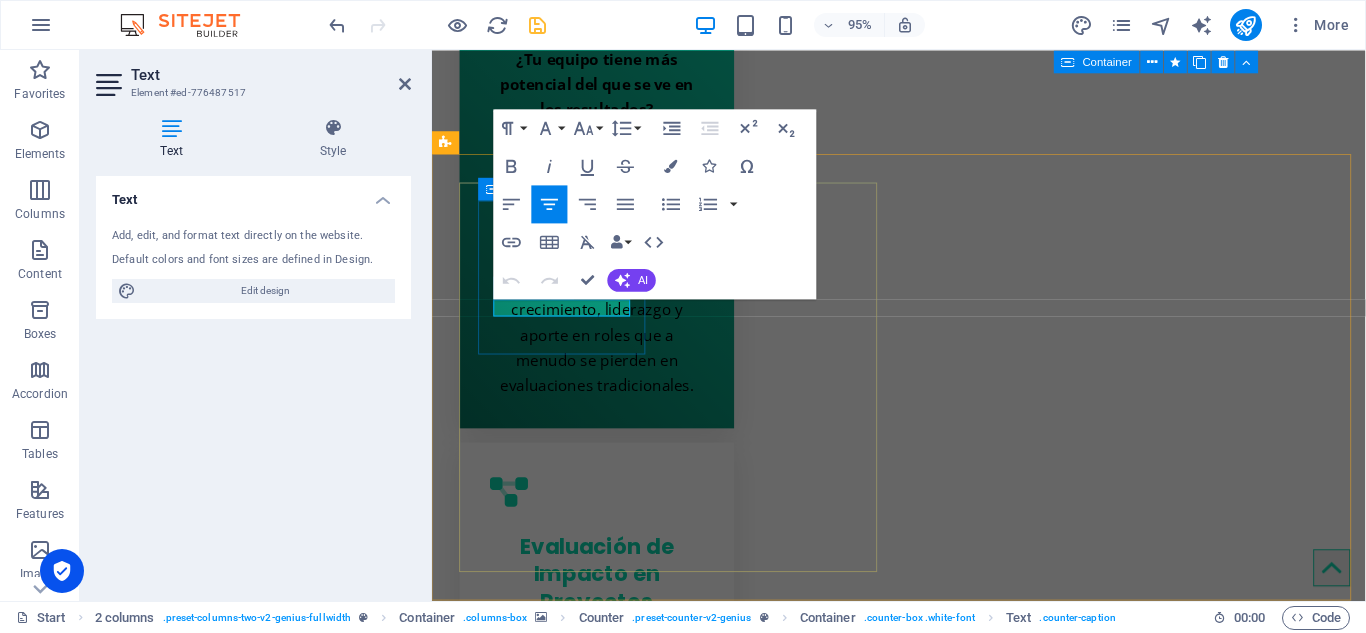 click on "MVP" at bounding box center (571, 5189) 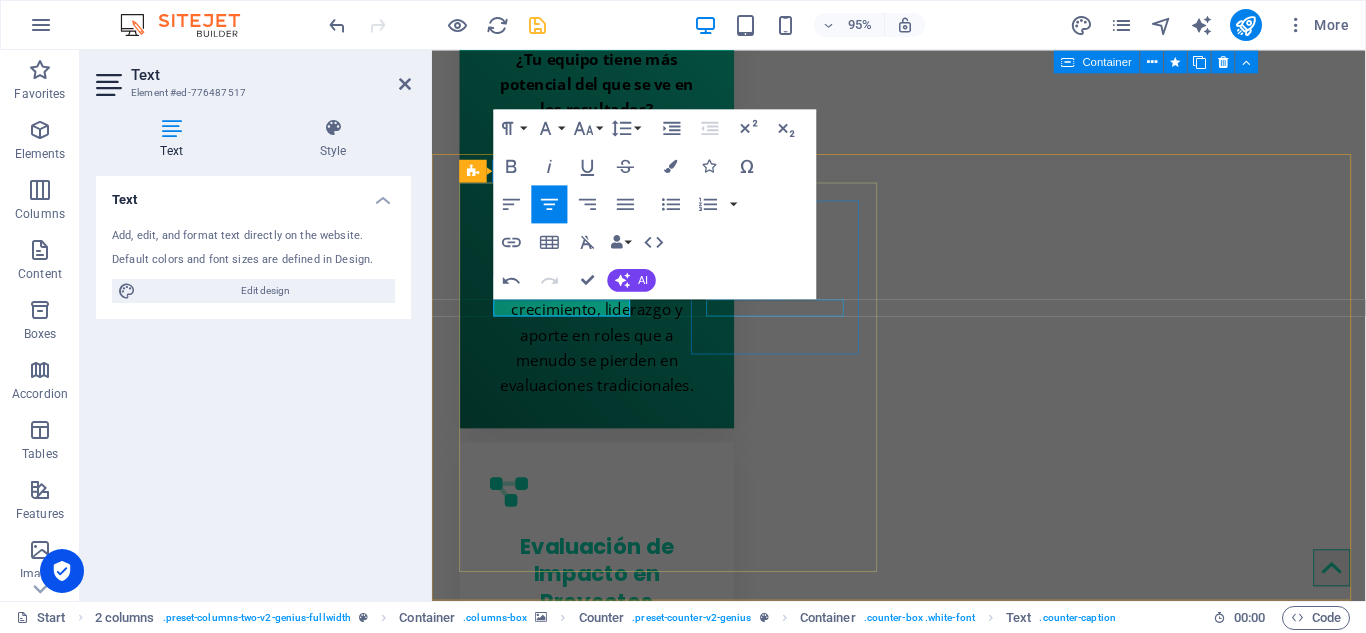 click on "CLIENTS" at bounding box center [571, 5374] 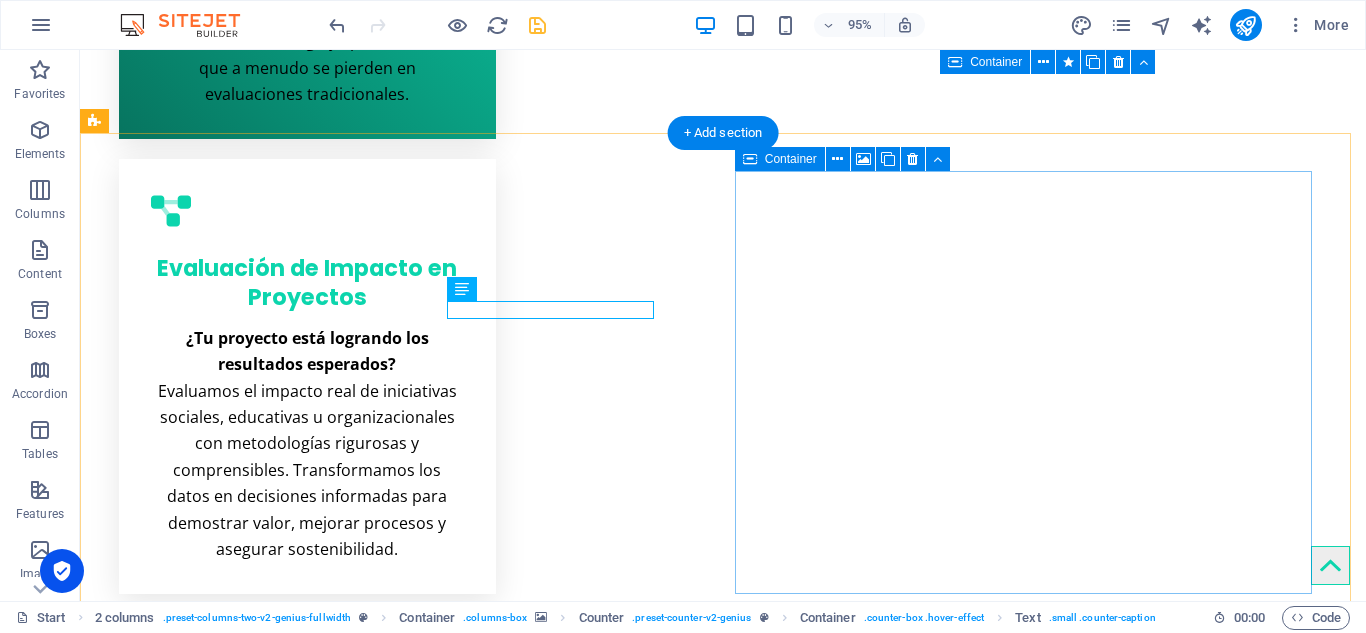 scroll, scrollTop: 3679, scrollLeft: 0, axis: vertical 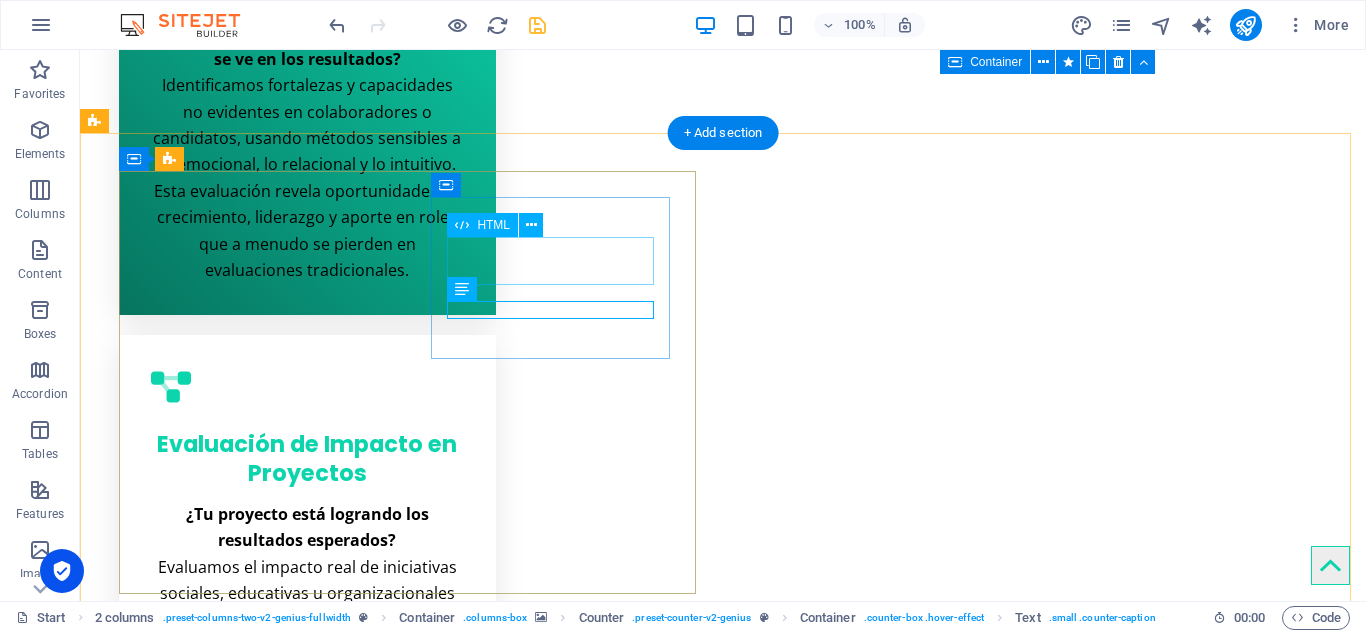 click on "18" at bounding box center (265, 5059) 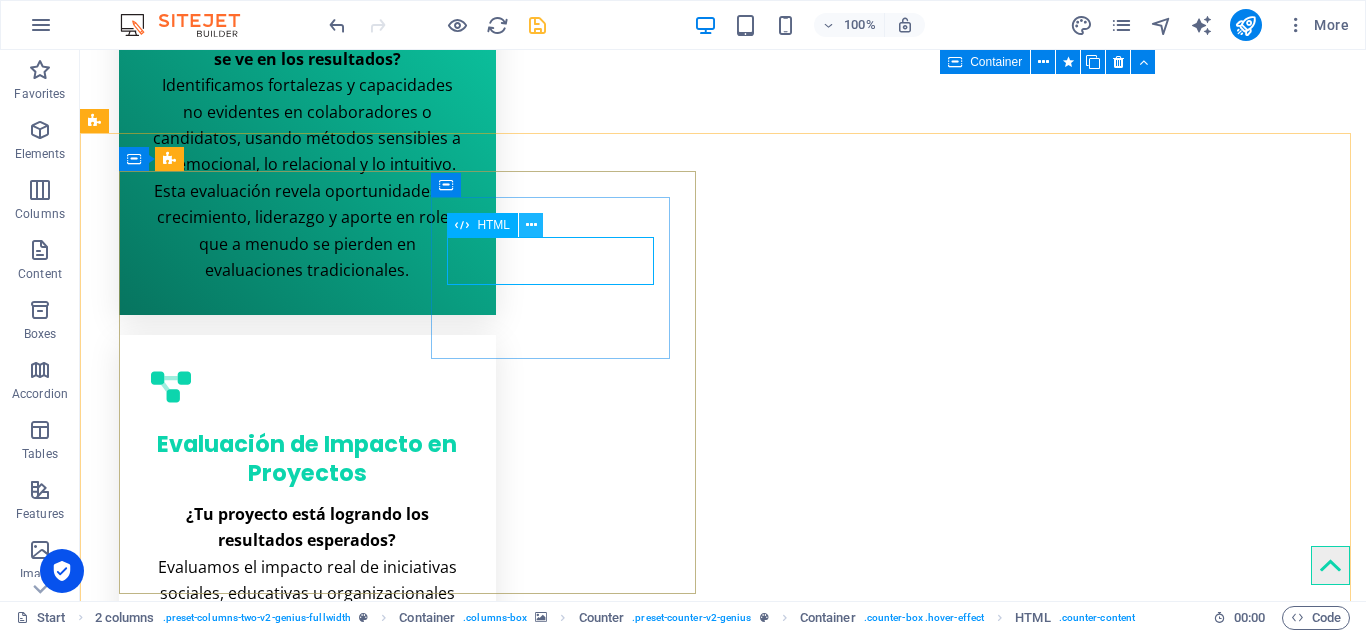 click at bounding box center [531, 225] 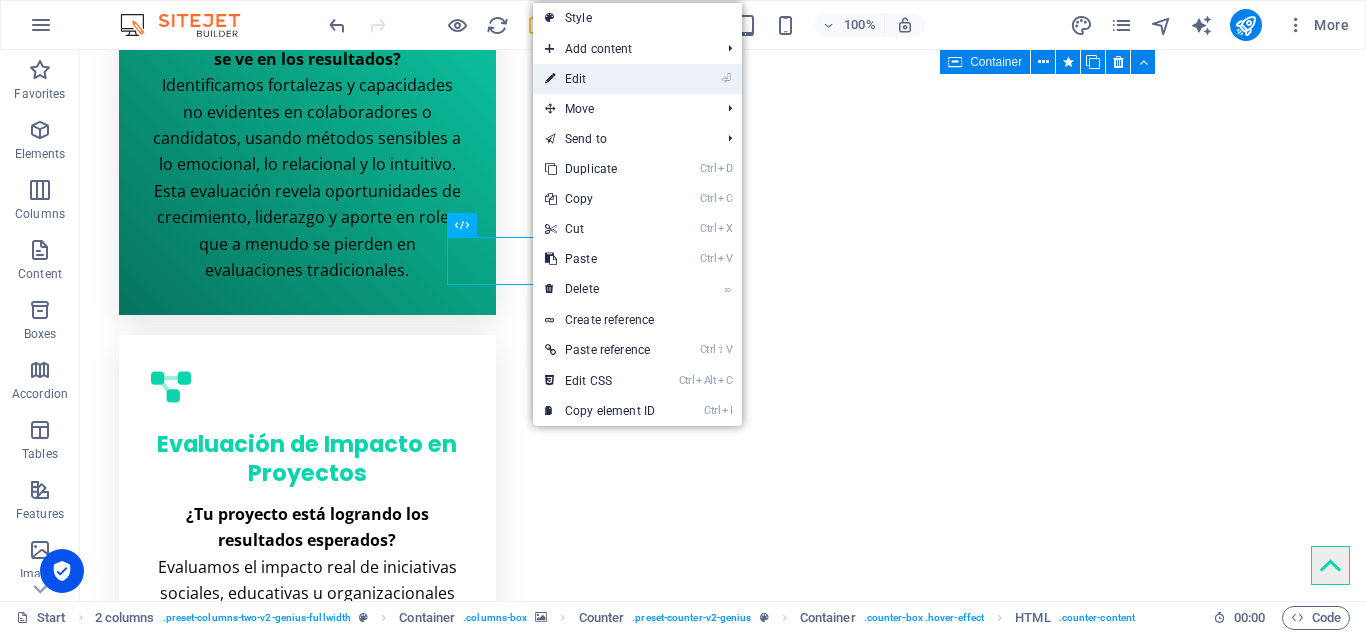 click on "⏎  Edit" at bounding box center [600, 79] 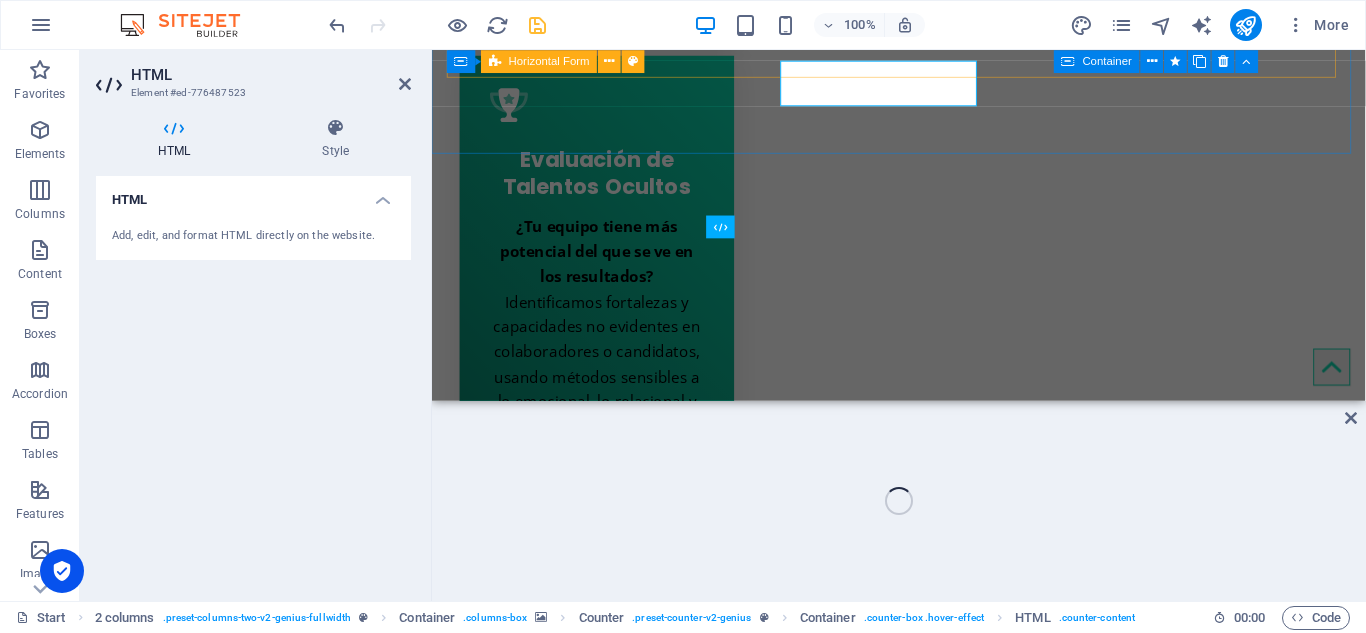 scroll, scrollTop: 3855, scrollLeft: 0, axis: vertical 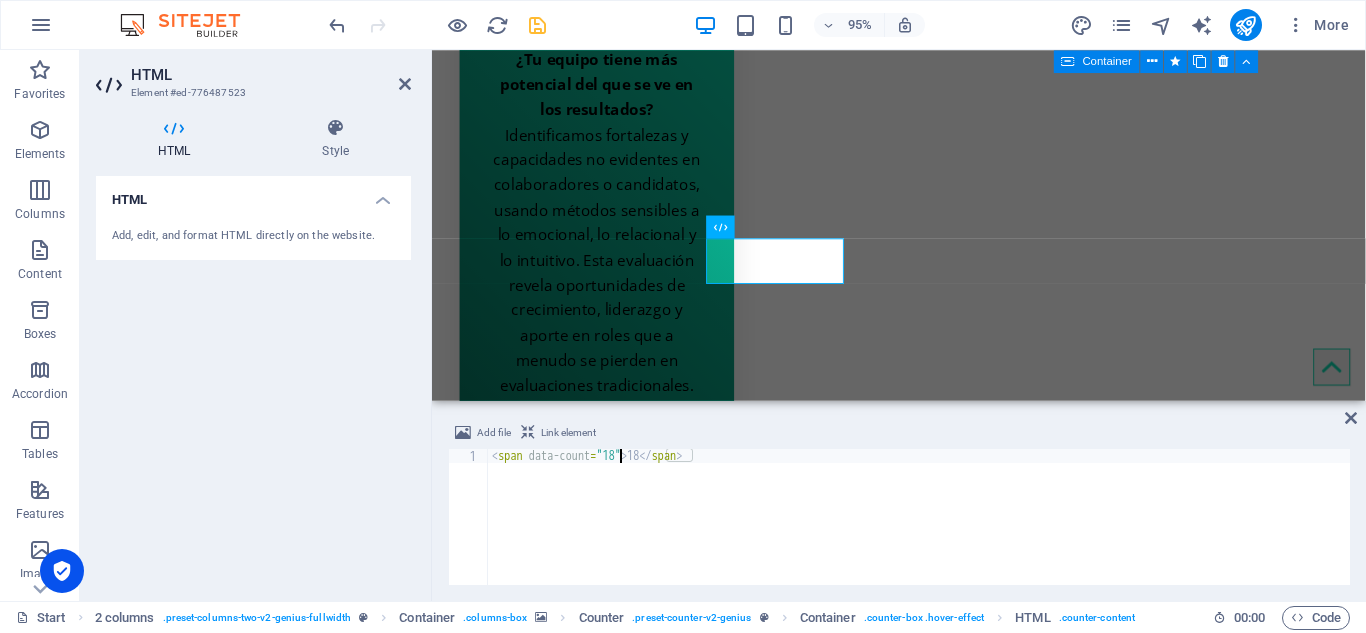 click on "< span   data-count = "18" > 18 </ span >" at bounding box center [919, 531] 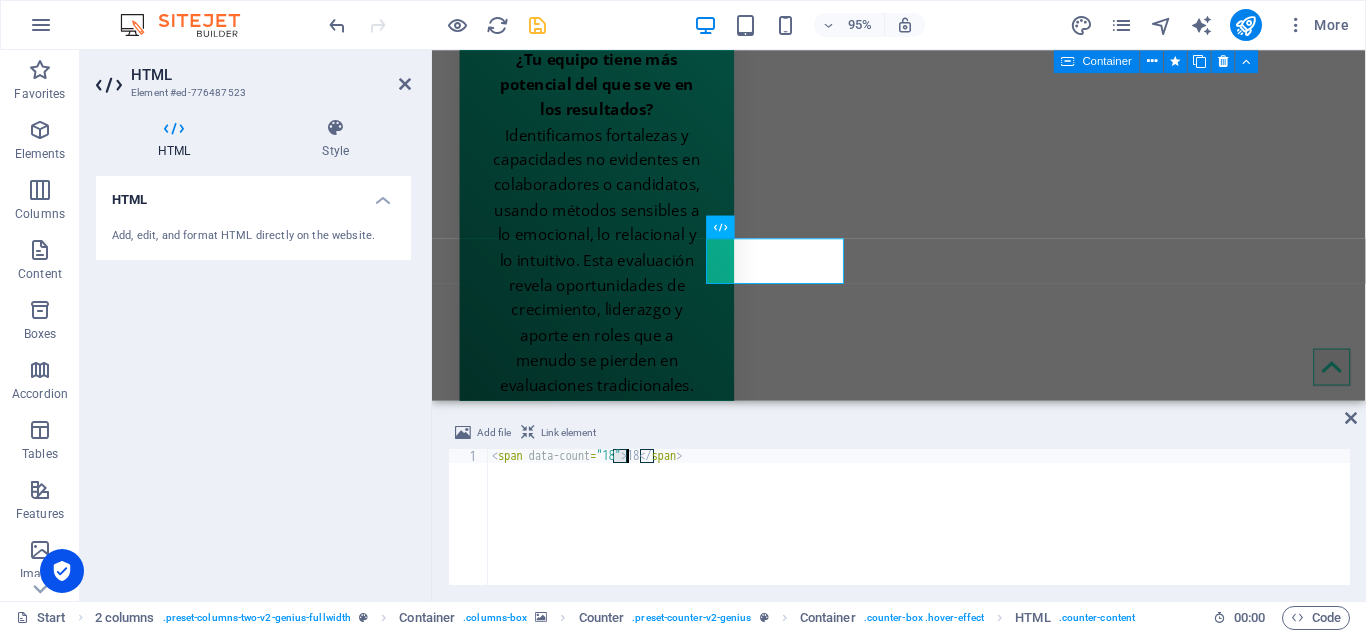scroll, scrollTop: 0, scrollLeft: 10, axis: horizontal 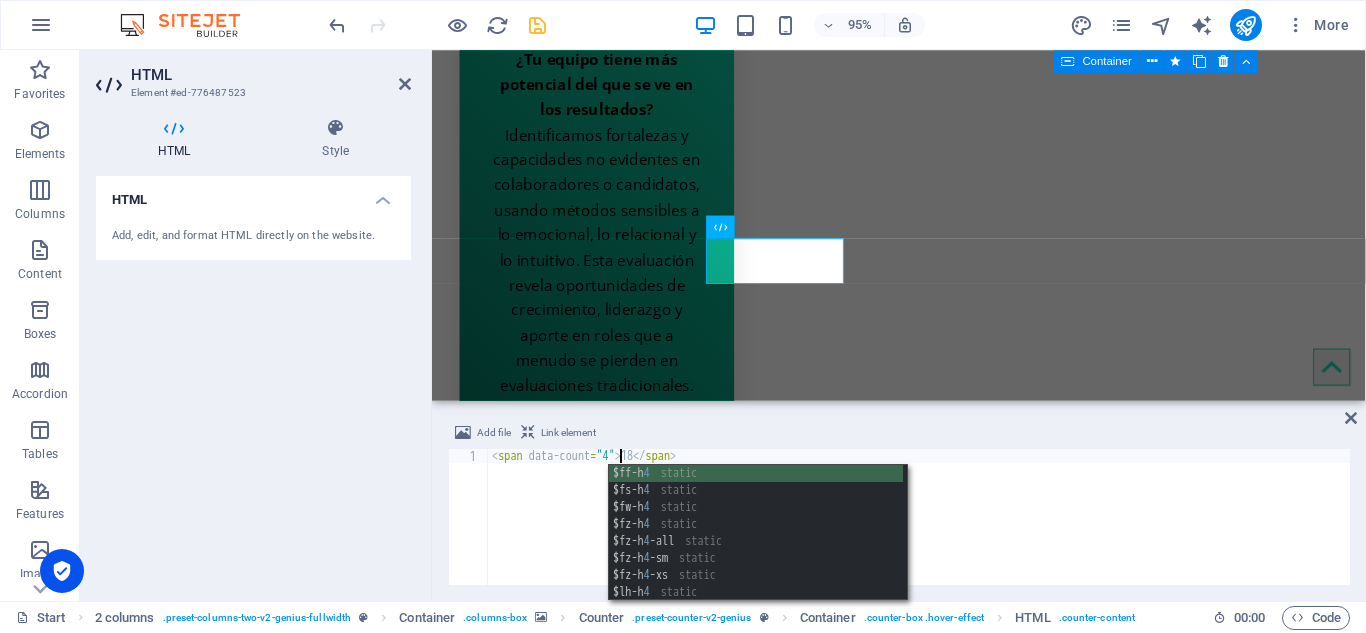 click on "< span   data-count = "4" > 18 </ span >" at bounding box center [919, 531] 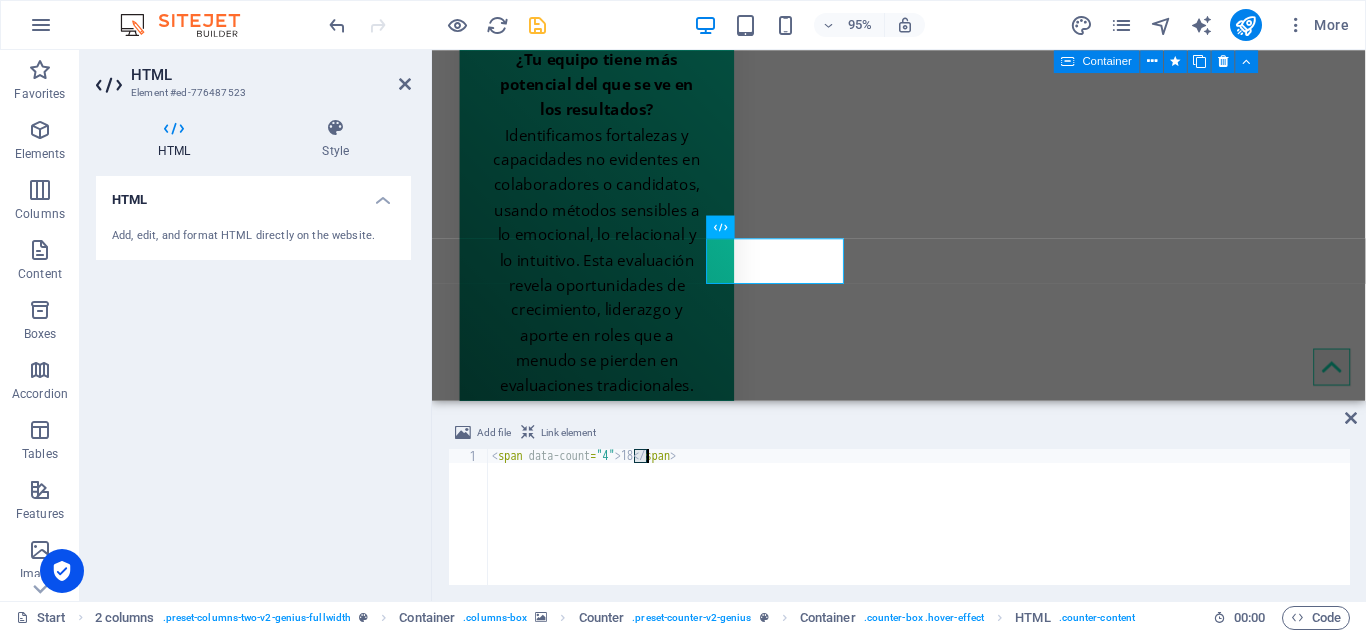 scroll, scrollTop: 0, scrollLeft: 12, axis: horizontal 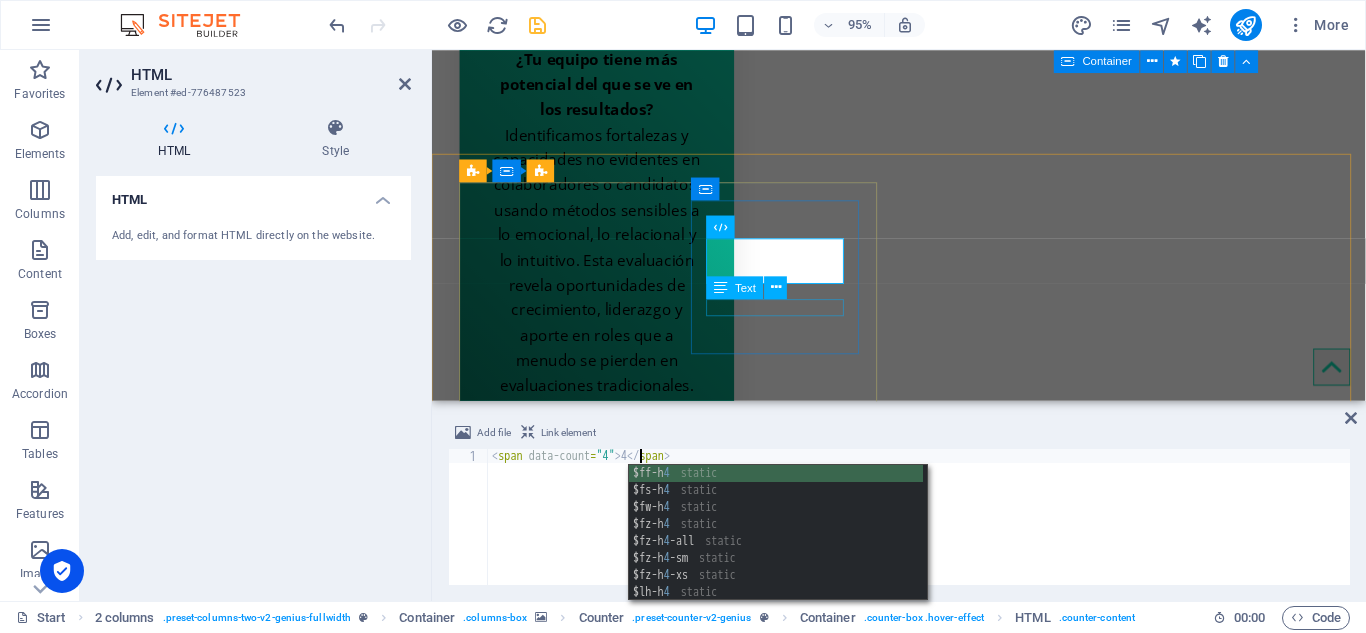 type on "<span data-count="4">4</span>" 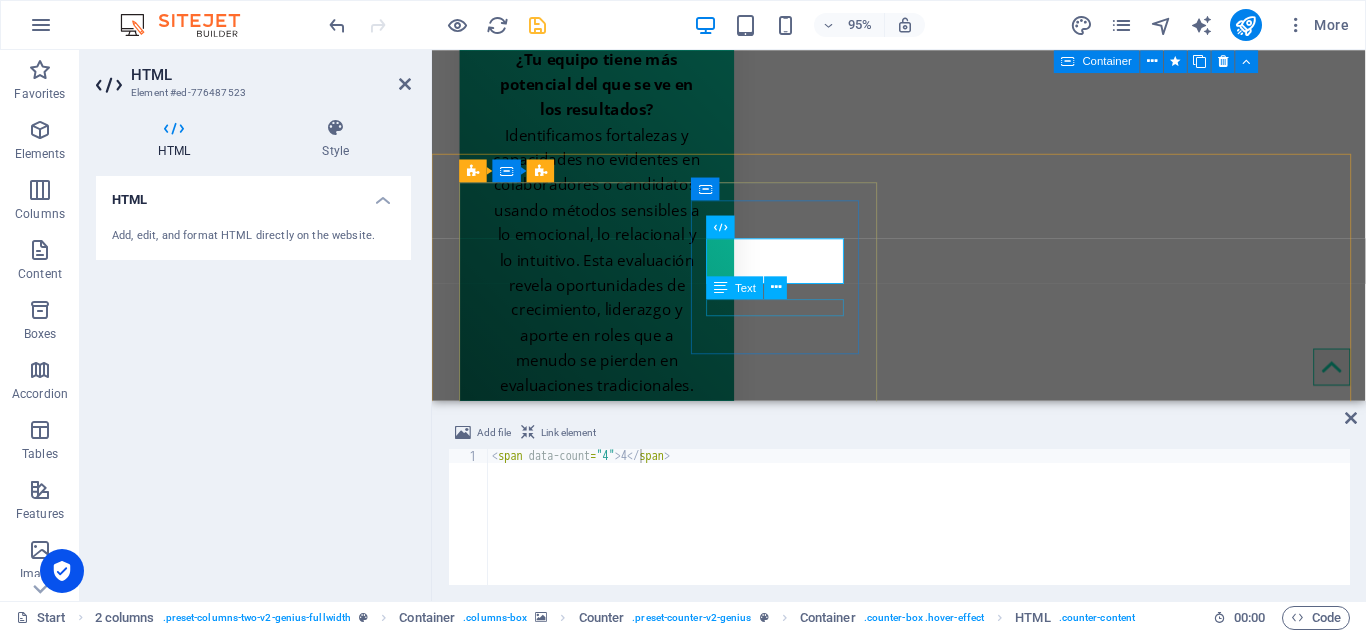 click on "CLIENTS" at bounding box center (571, 5374) 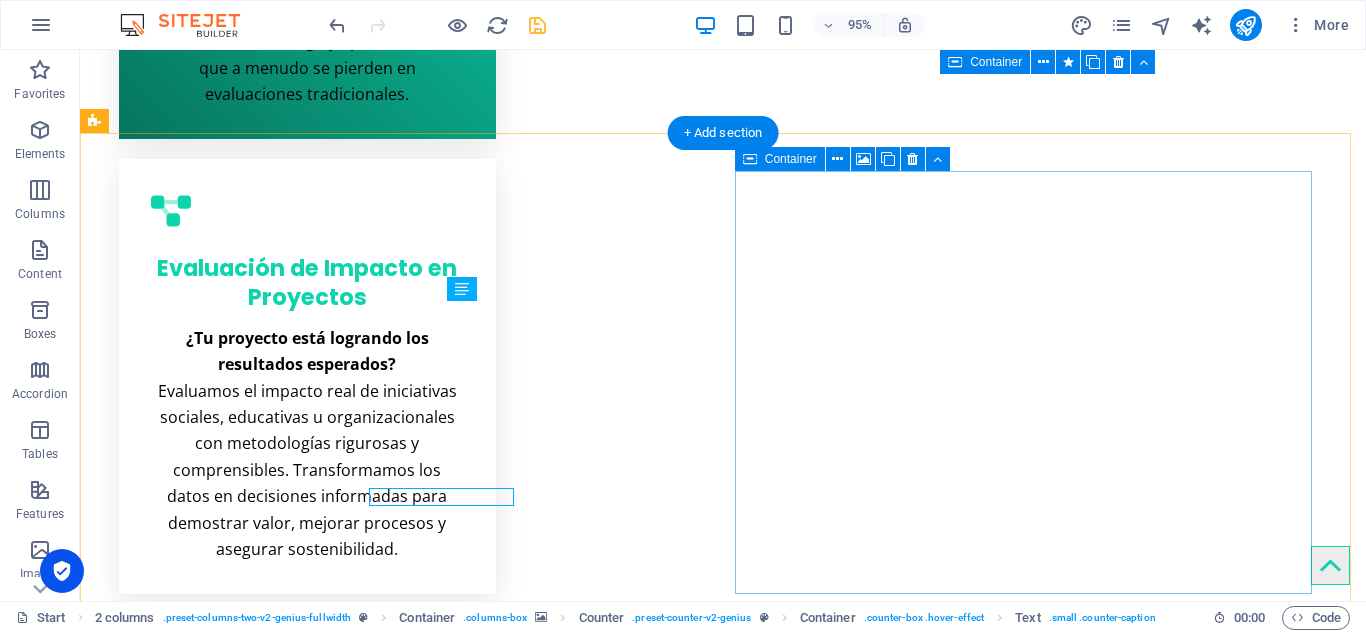 scroll, scrollTop: 3679, scrollLeft: 0, axis: vertical 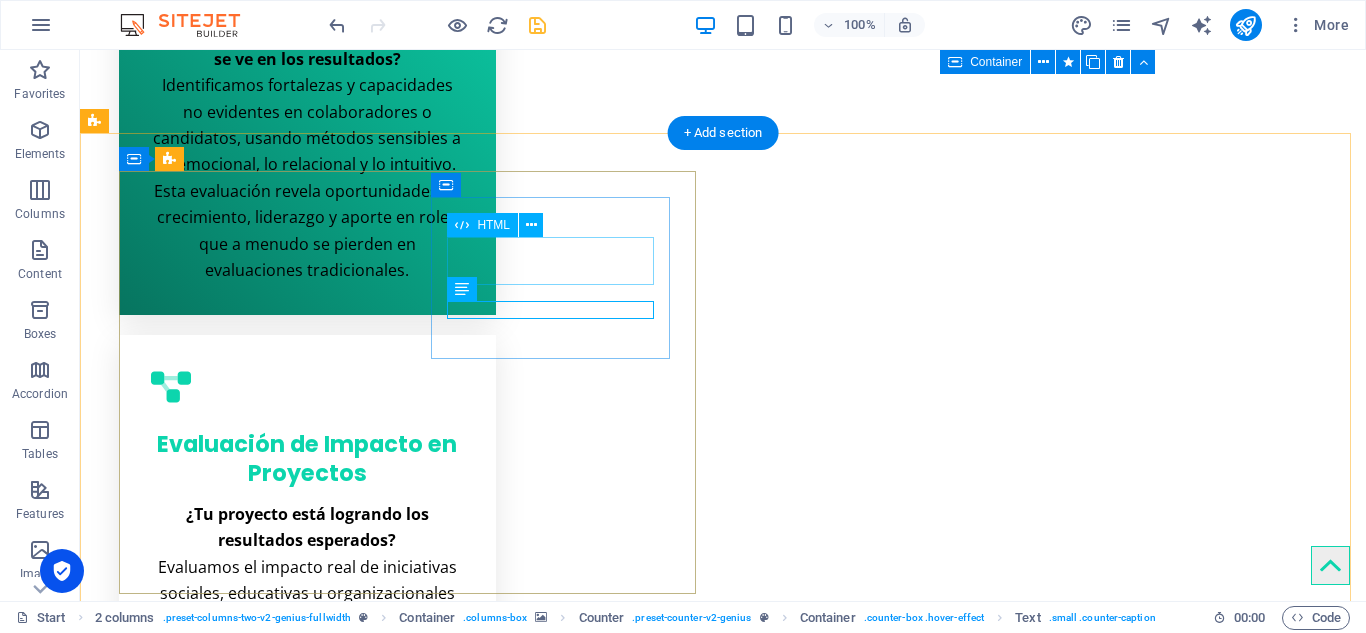 click on "4" at bounding box center (265, 5059) 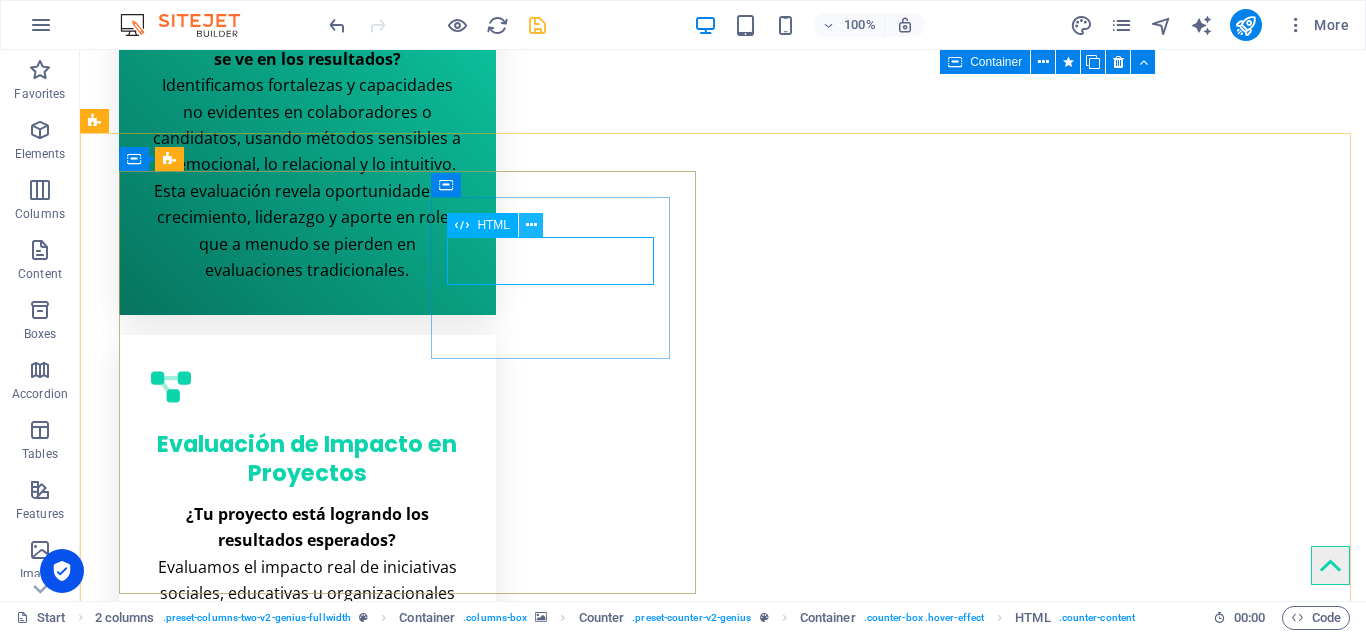 click at bounding box center [531, 225] 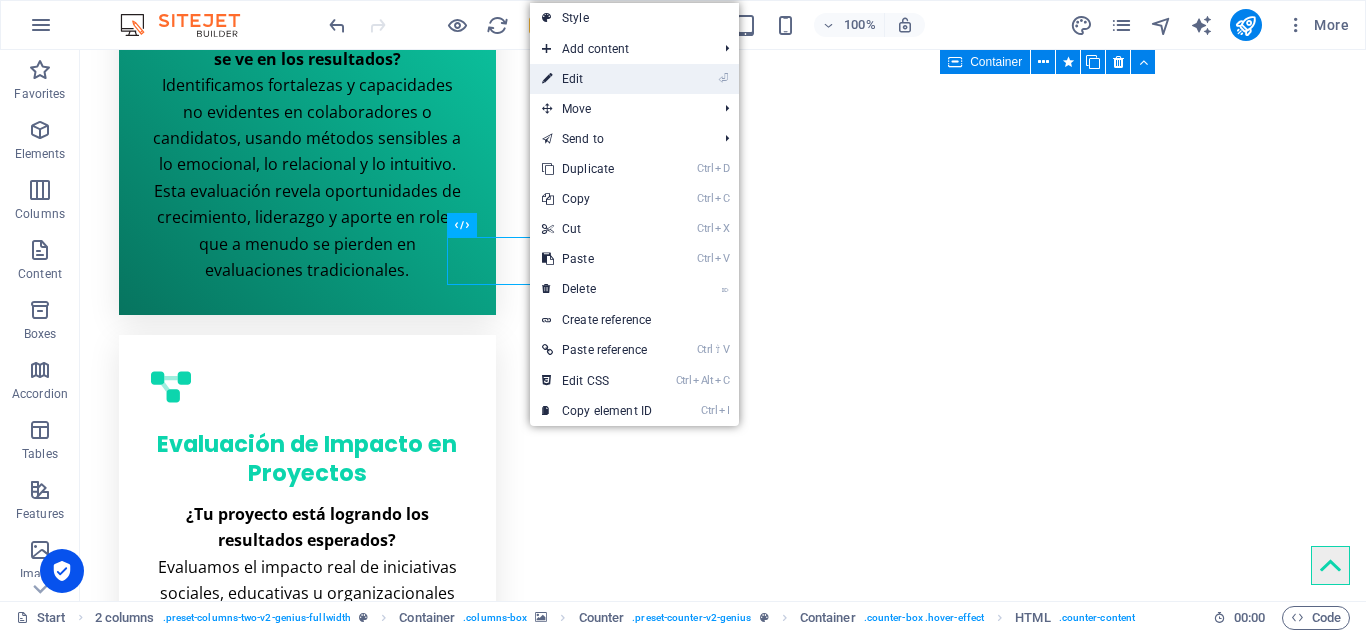 click on "⏎  Edit" at bounding box center [597, 79] 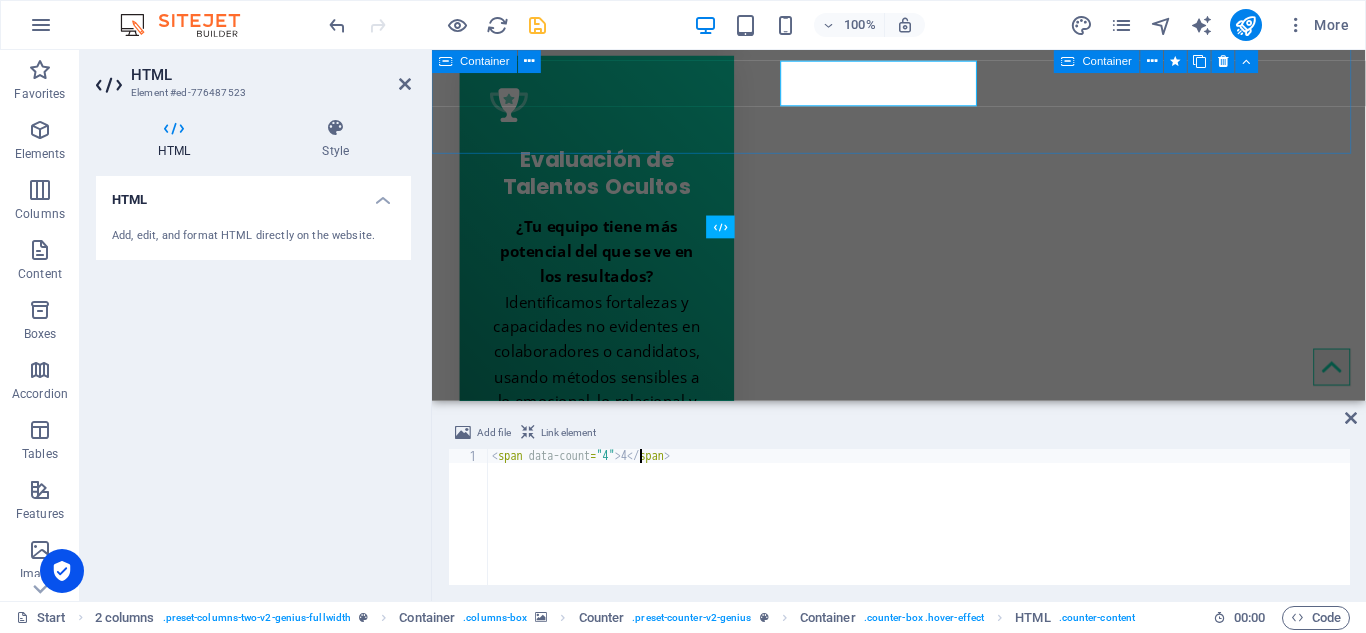 scroll, scrollTop: 3855, scrollLeft: 0, axis: vertical 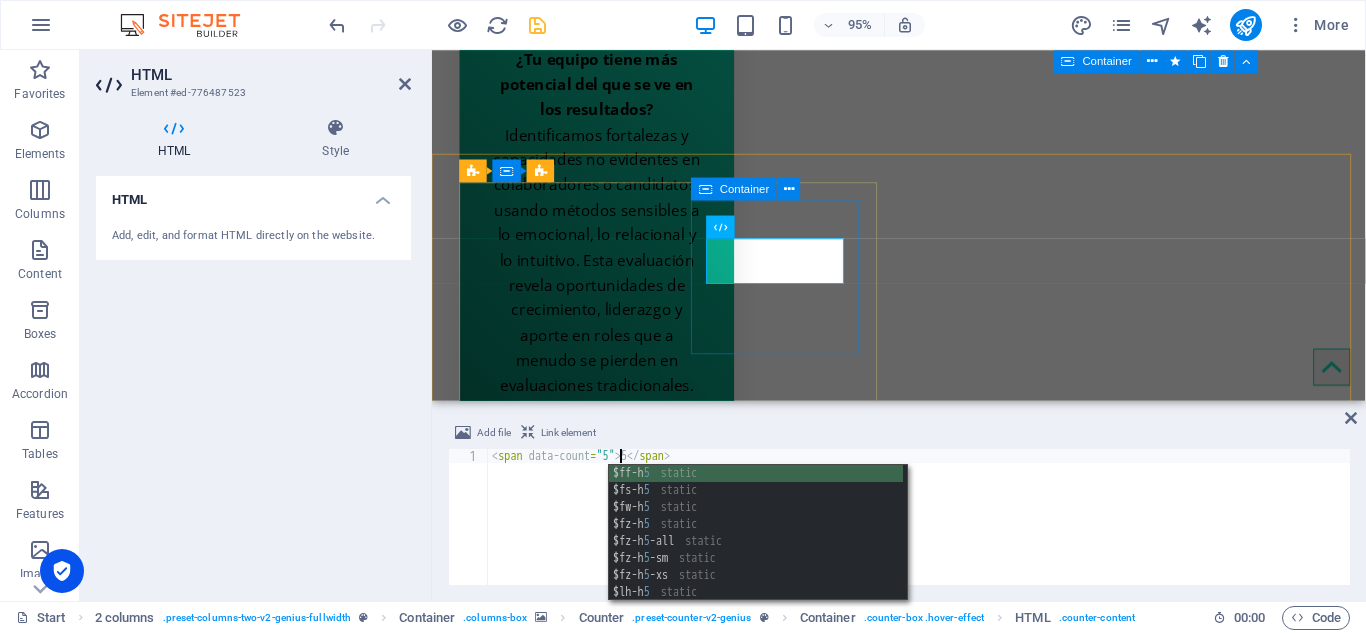 type on "<span data-count="5">5</span>" 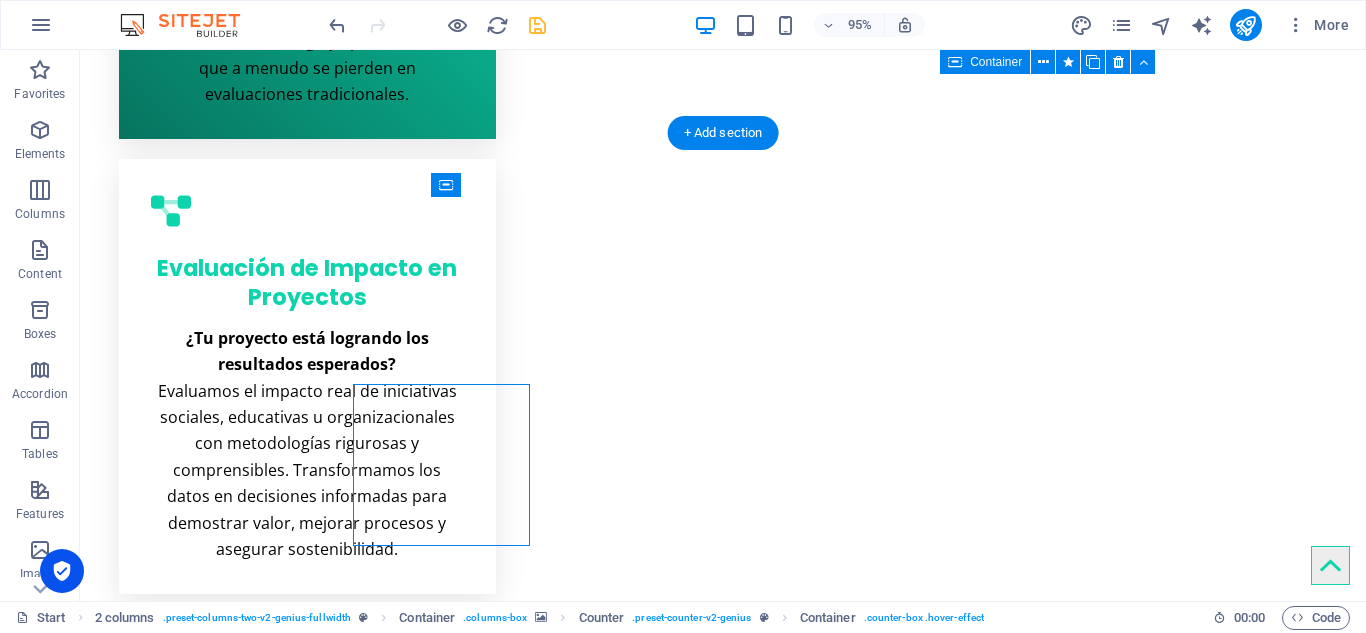 scroll, scrollTop: 3679, scrollLeft: 0, axis: vertical 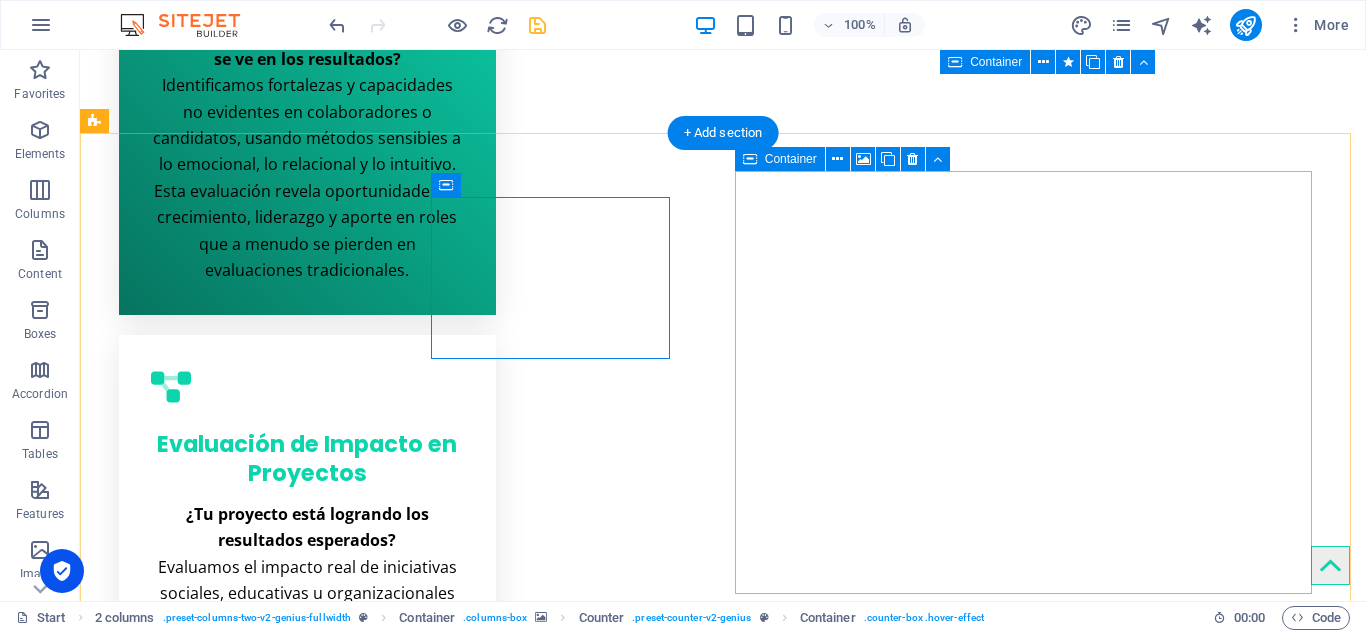 click on "Drop content here or  Add elements  Paste clipboard" at bounding box center (411, 6067) 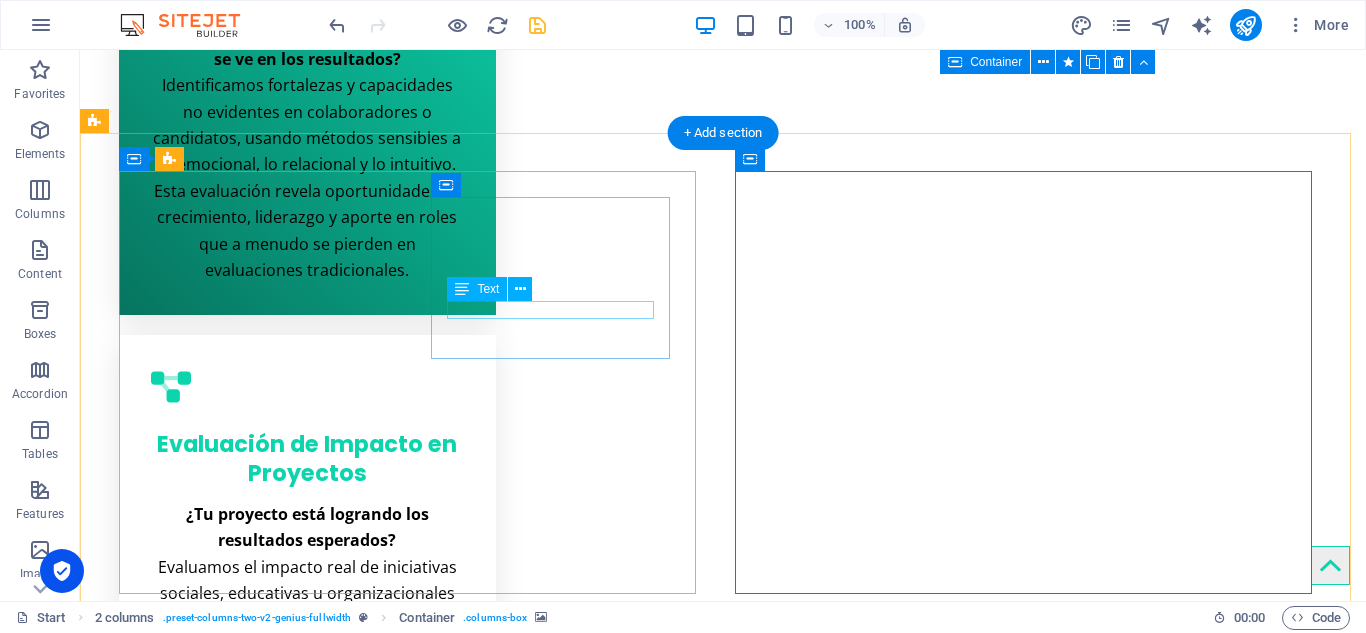 click on "CLIENTS" at bounding box center (265, 5108) 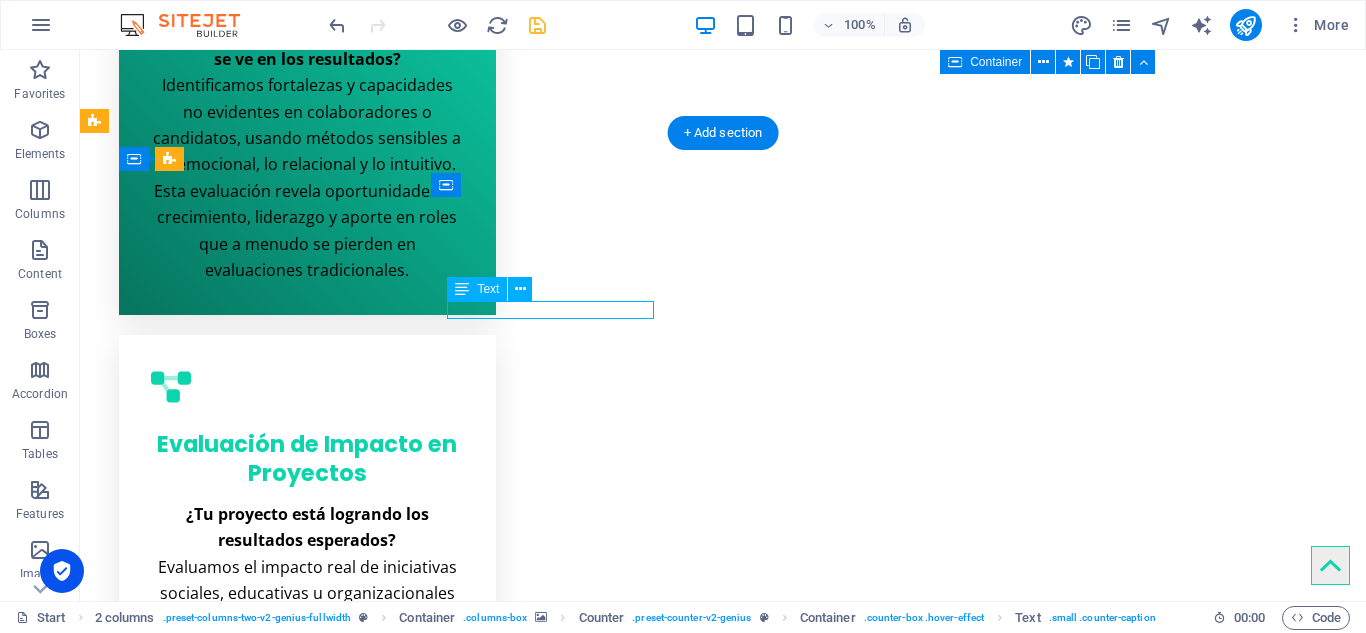click on "CLIENTS" at bounding box center (265, 5108) 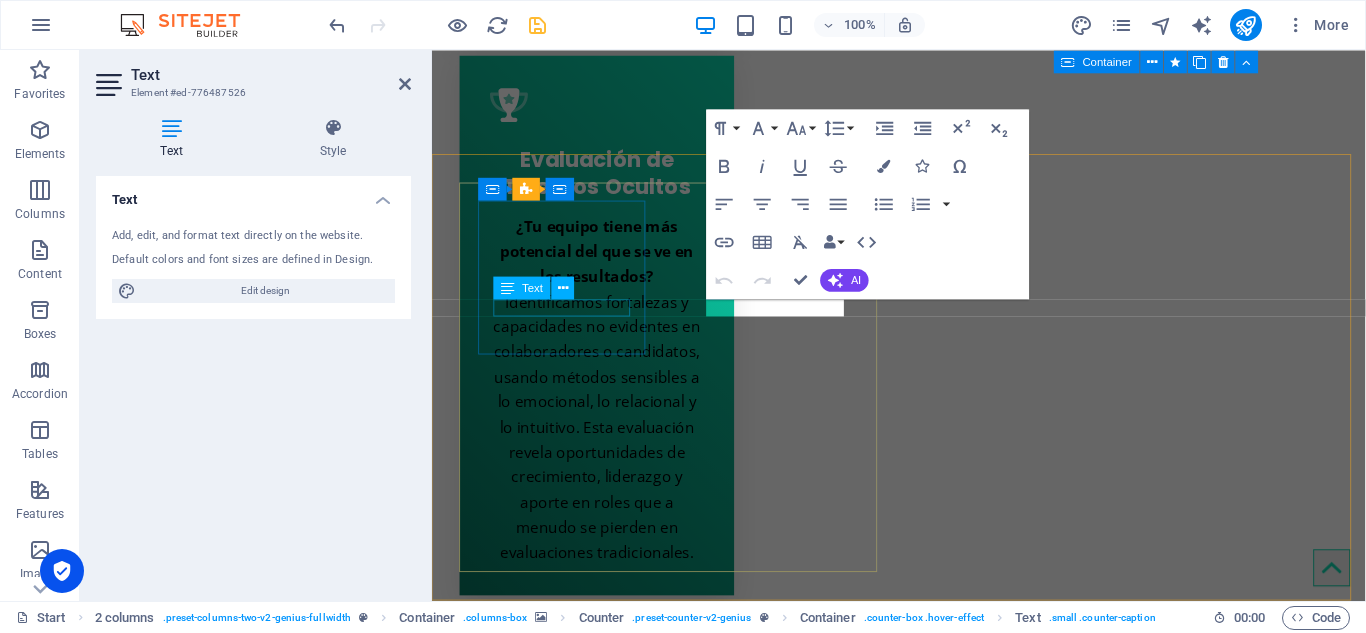 scroll, scrollTop: 3855, scrollLeft: 0, axis: vertical 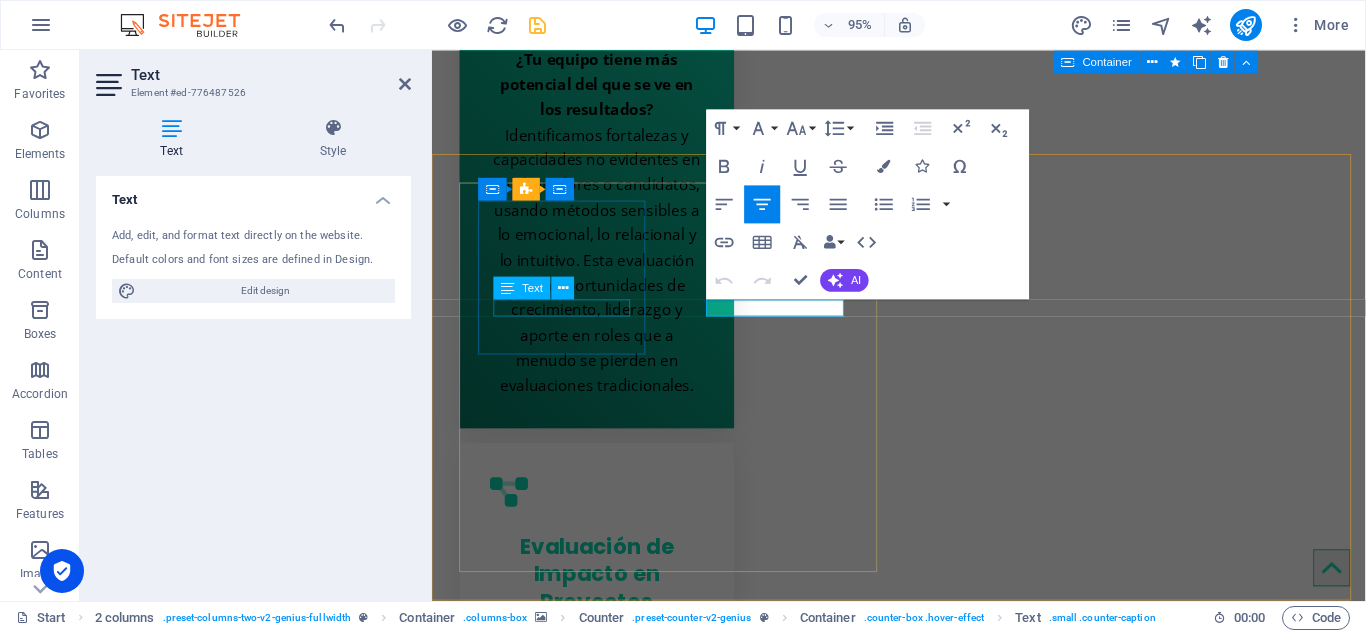 type 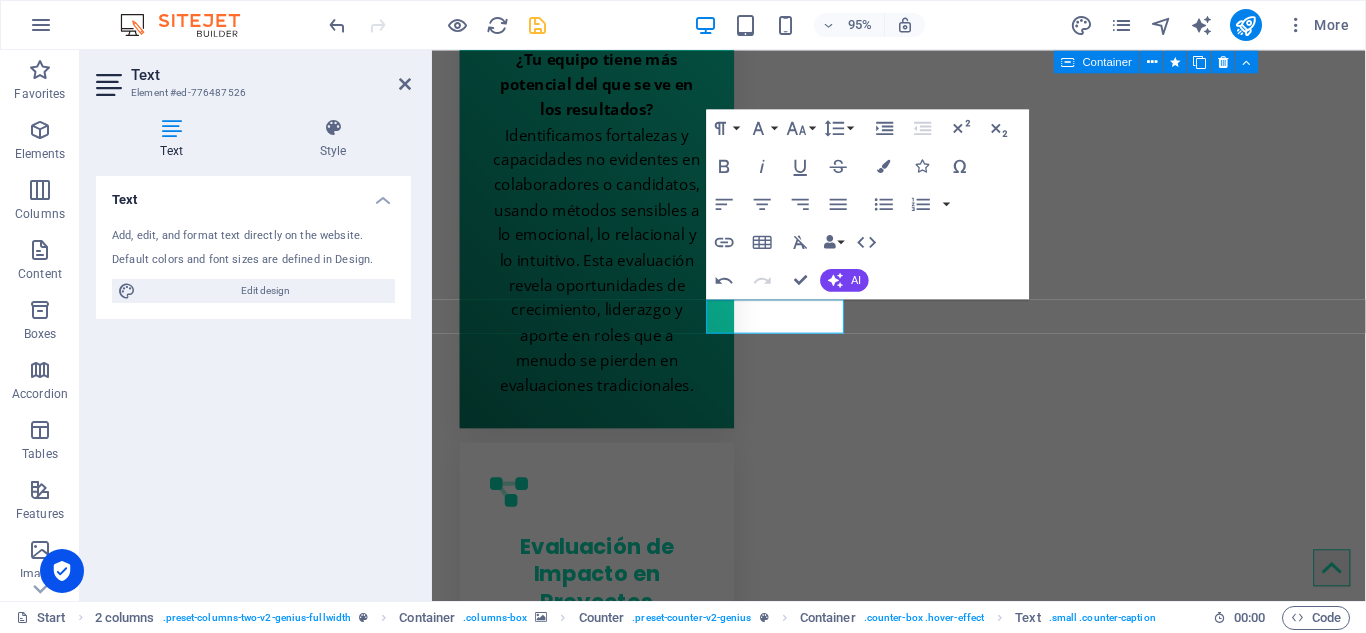 click on "Text Add, edit, and format text directly on the website. Default colors and font sizes are defined in Design. Edit design Alignment Left aligned Centered Right aligned" at bounding box center (253, 380) 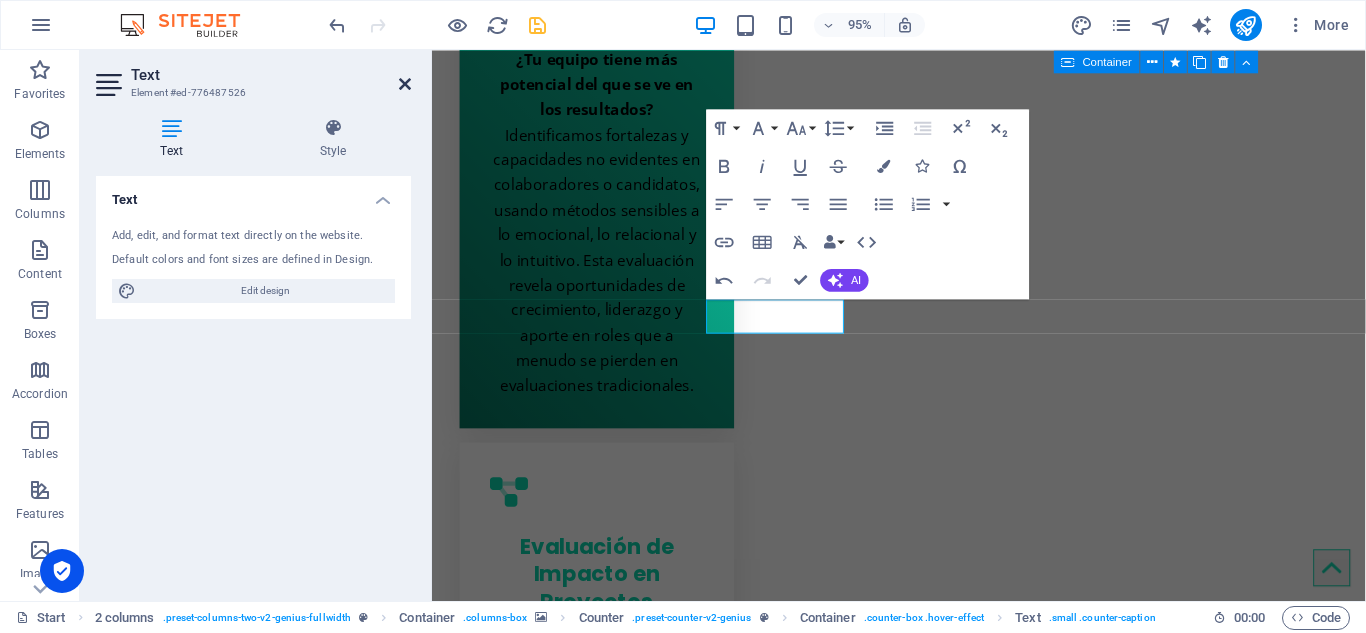 click at bounding box center [405, 84] 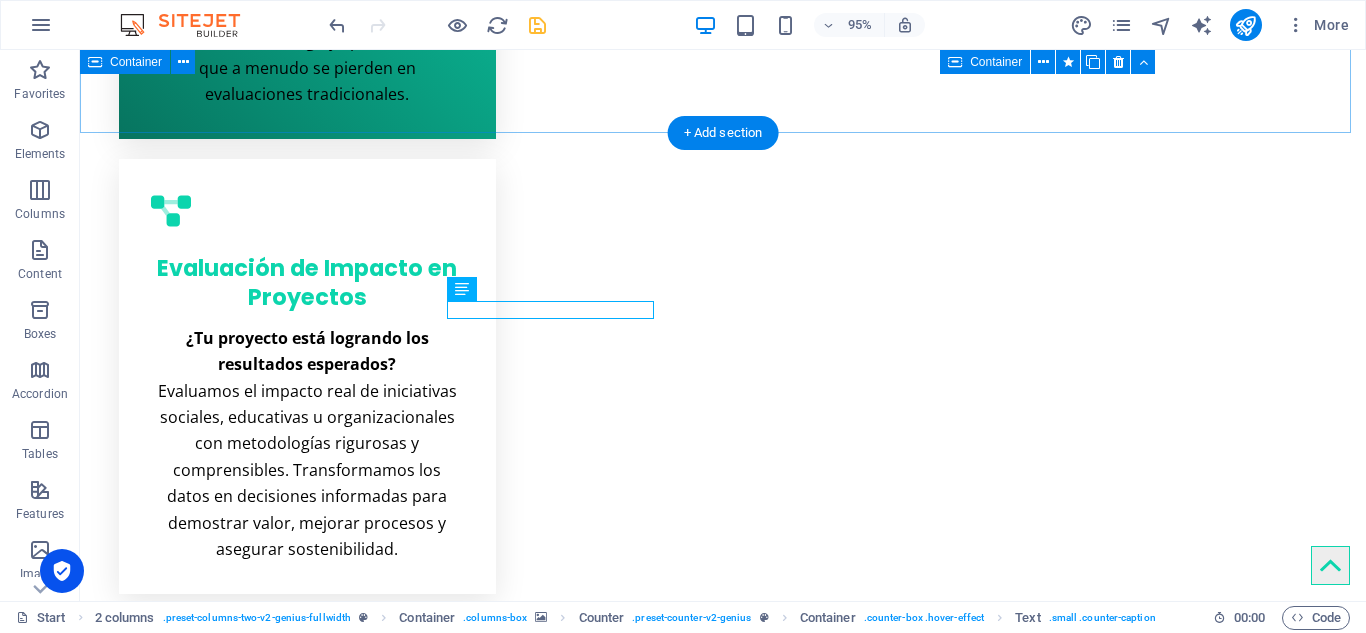 scroll, scrollTop: 3679, scrollLeft: 0, axis: vertical 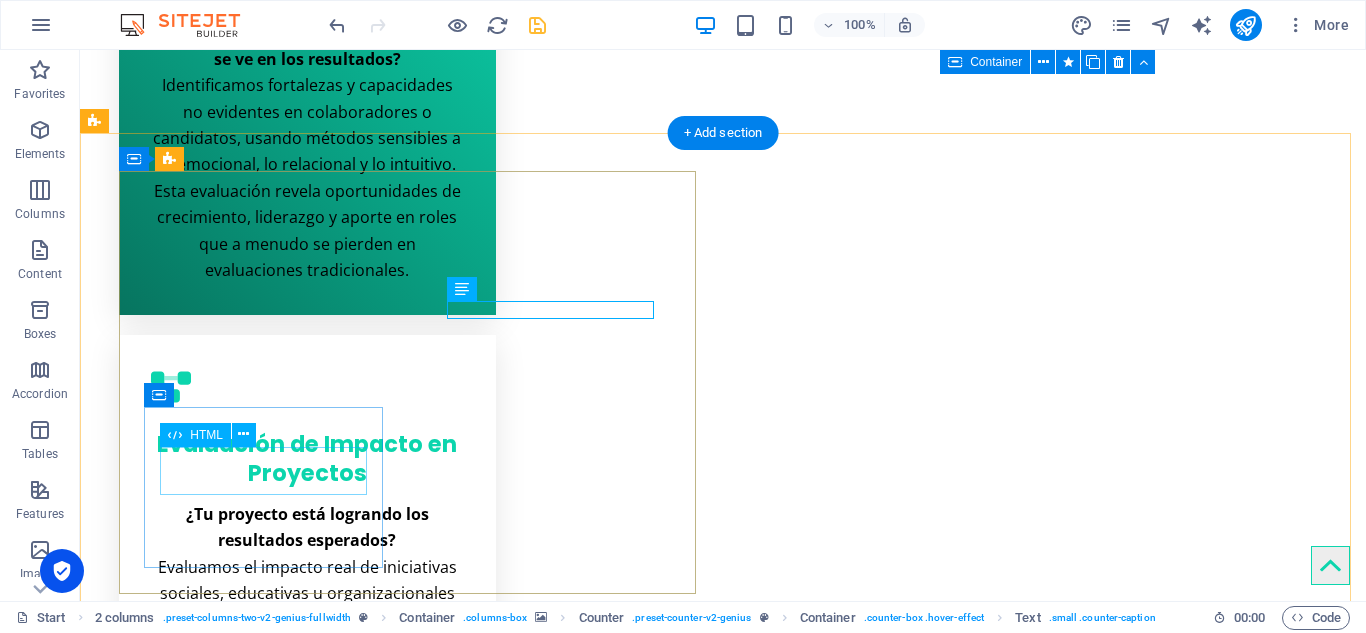 click on "20" at bounding box center (265, 5245) 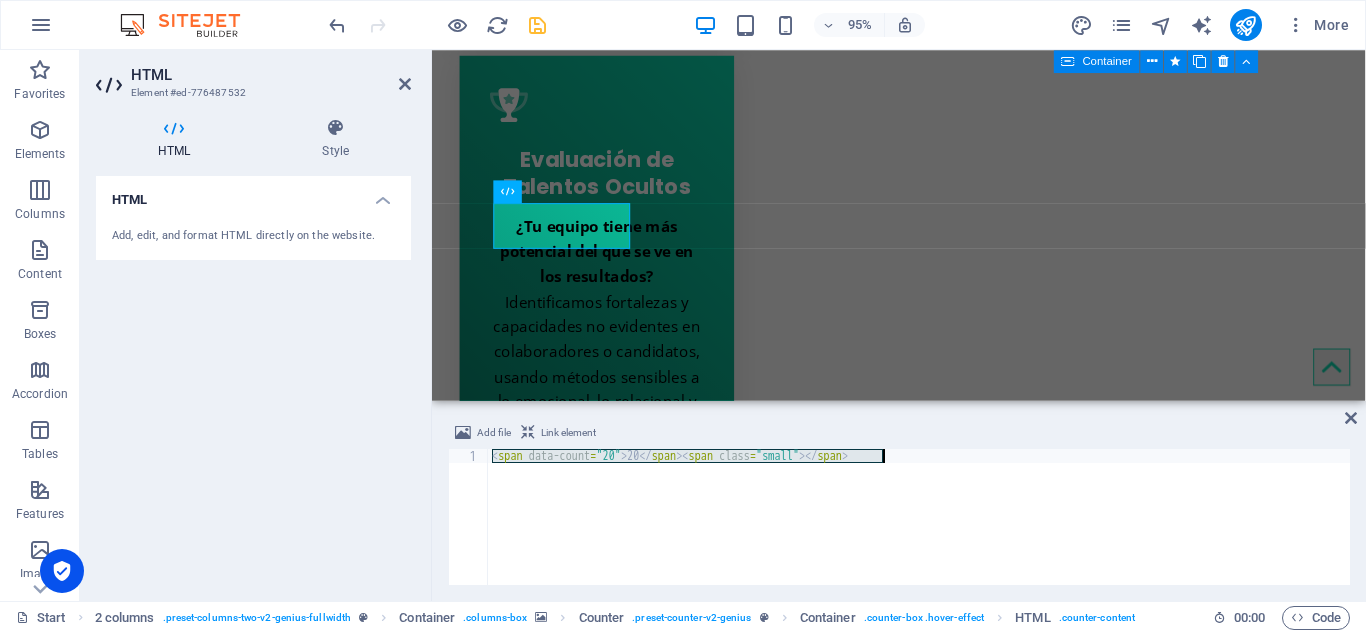 scroll, scrollTop: 4120, scrollLeft: 0, axis: vertical 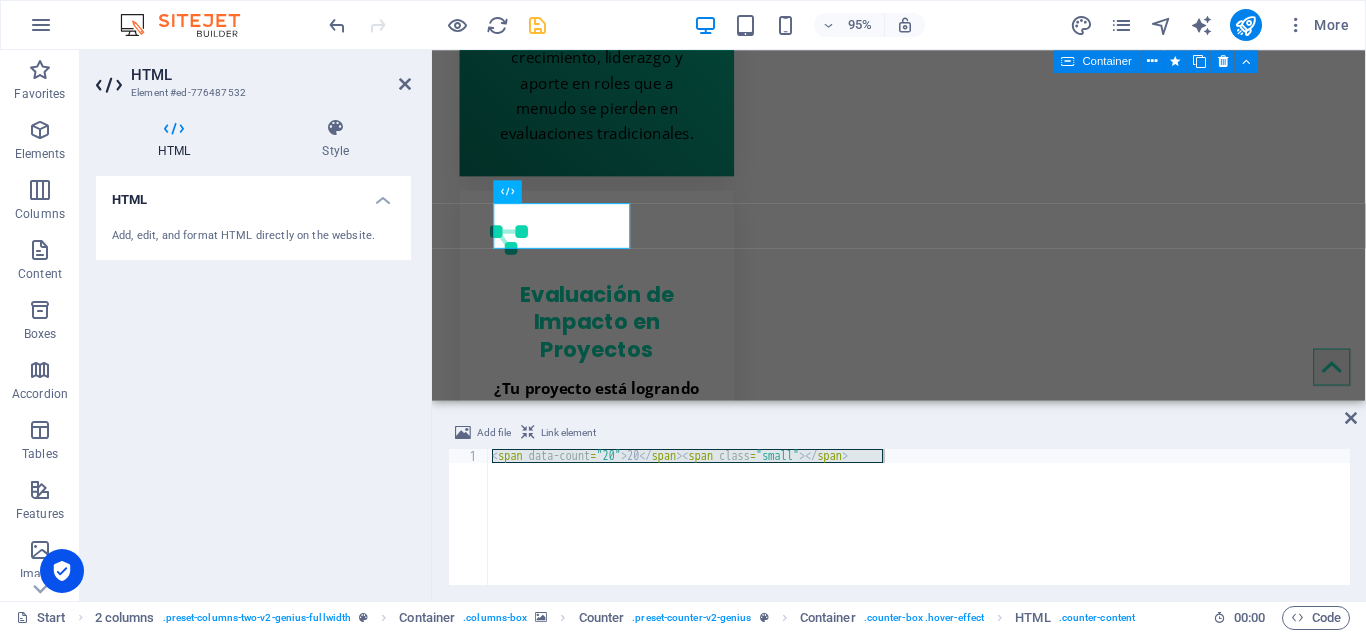 click on "Add file Link element <span data-count="20">20</span><span class="small"></span> 1 < span   data-count = "20" > 20 </ span > < span   class = "small" > </ span >     הההההההההההההההההההההההההההההההההההההההההההההההההההההההההההההההההההההההההההההההההההההההההההההההההההההההההההההההההההההההההההההההההההההההההההההההההההההההההההההההההההההההההההההההההההההההההההההההההההההההההההההההההההההההההההההההההההההההההההההההההההההההההההההההה XXXXXXXXXXXXXXXXXXXXXXXXXXXXXXXXXXXXXXXXXXXXXXXXXXXXXXXXXXXXXXXXXXXXXXXXXXXXXXXXXXXXXXXXXXXXXXXXXXXXXXXXXXXXXXXXXXXXXXXXXXXXXXXXXXXXXXXXXXXXXXXXXXXXXXXXXXXXXXXXXXXXXXXXXXXXXXXXXXXXXXXXXXXXXXXXXXXXXXXXXXXXXXXXXXXXXXXXXXXXXXXXXXXXXXXXXXXXXXXXXXXXXXXXXXXXXXXX" at bounding box center [899, 503] 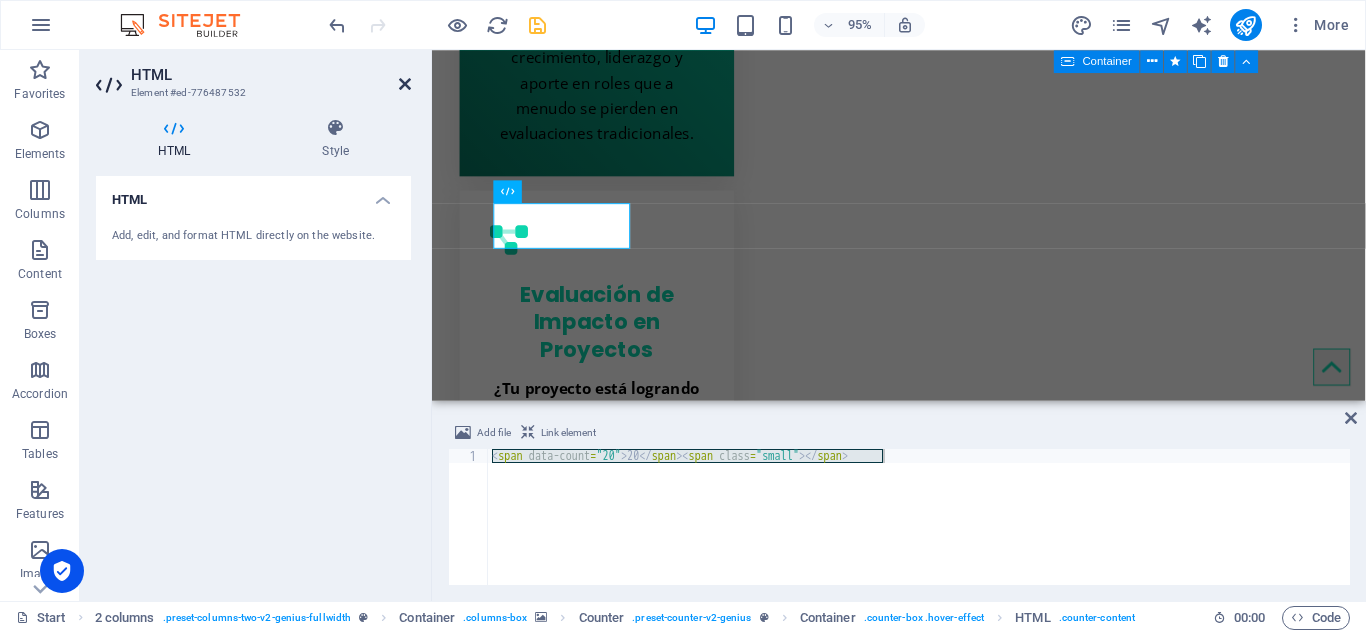 click at bounding box center [405, 84] 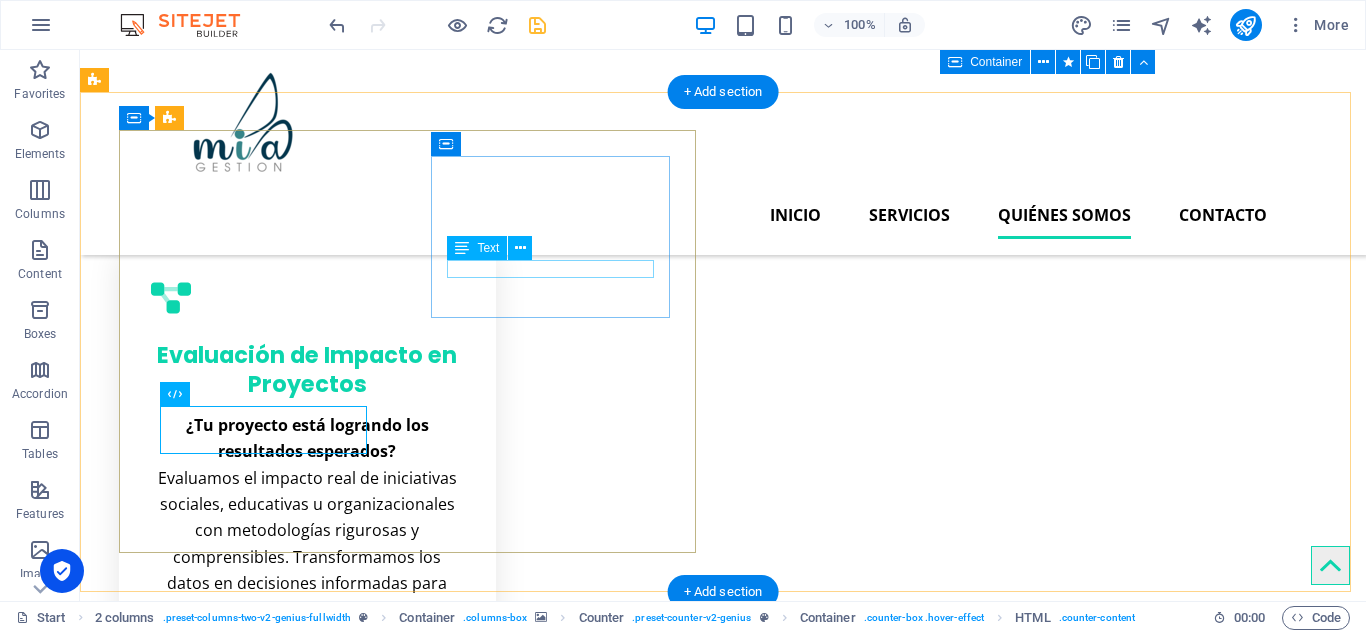 scroll, scrollTop: 3620, scrollLeft: 0, axis: vertical 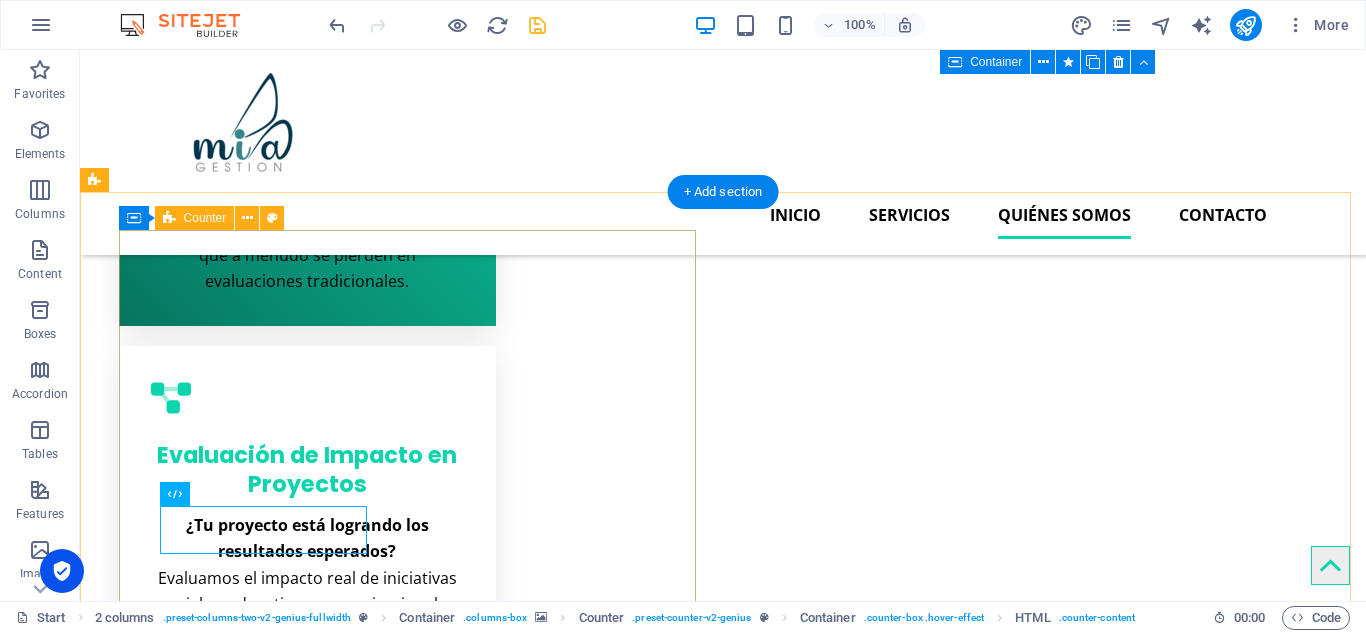 click on "6 MVP nO-cODE 5 pILOTOS DE VALIDACIÓN 20 INVESTMENTS 9 COOPERATIONS" at bounding box center (411, 5180) 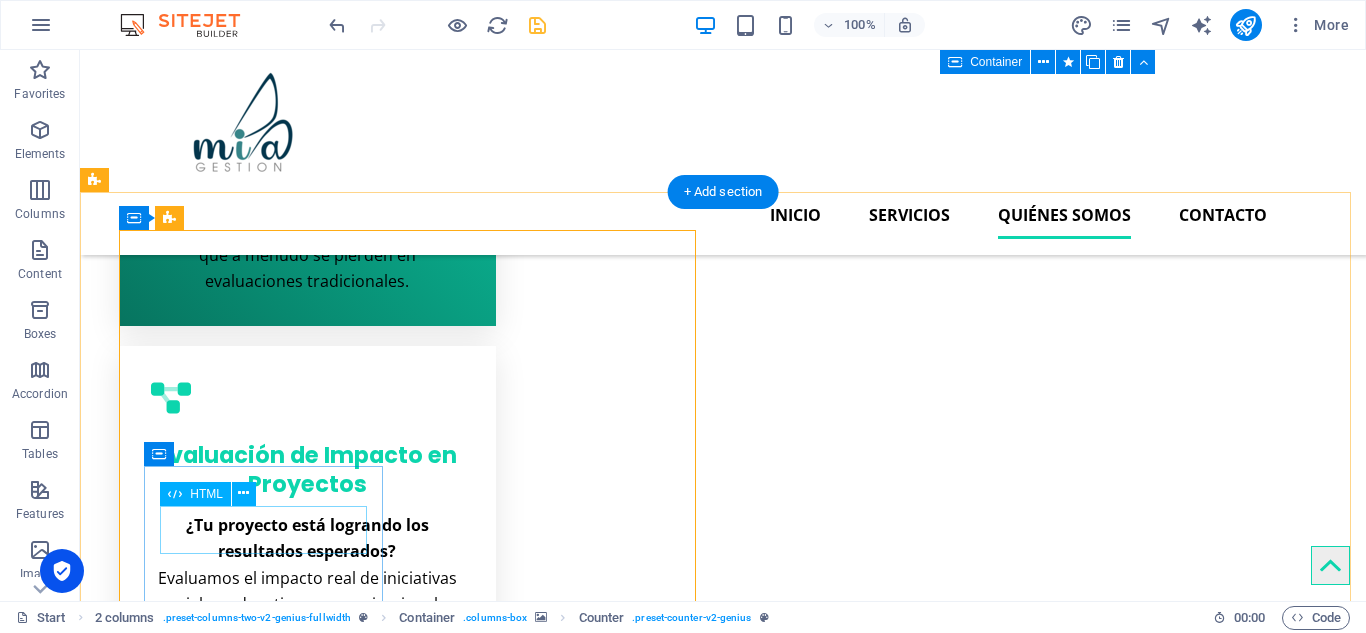 click on "20" at bounding box center (265, 5256) 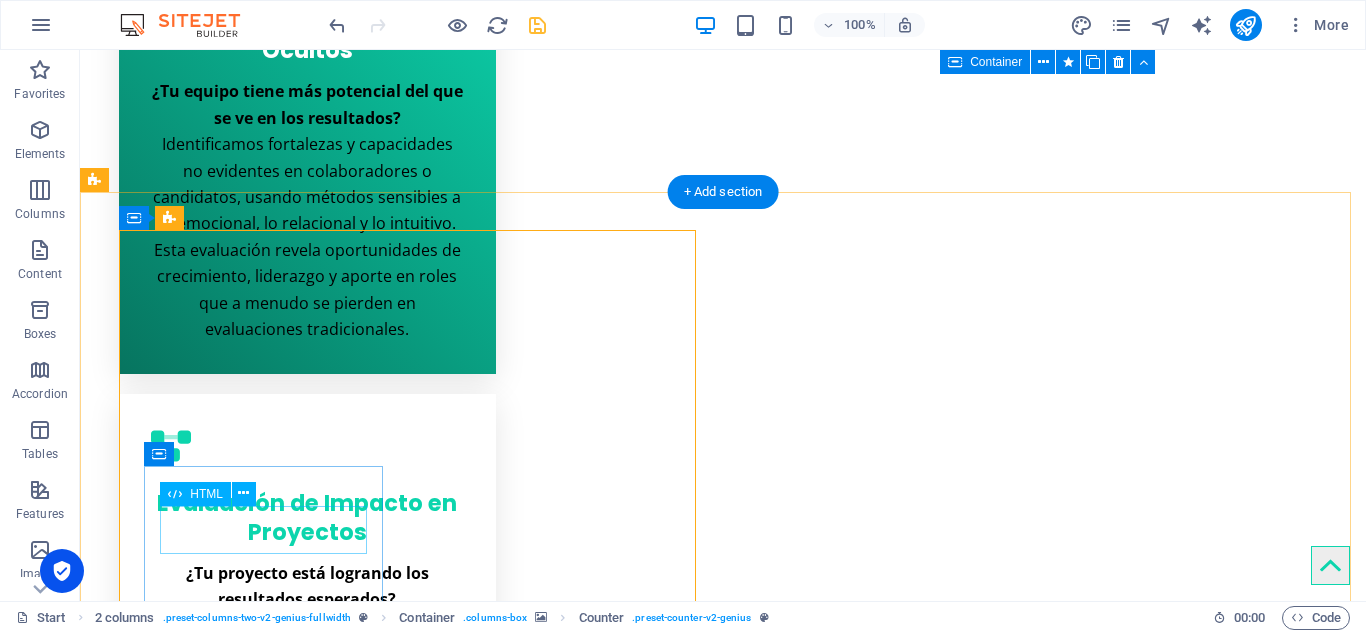 scroll, scrollTop: 4120, scrollLeft: 0, axis: vertical 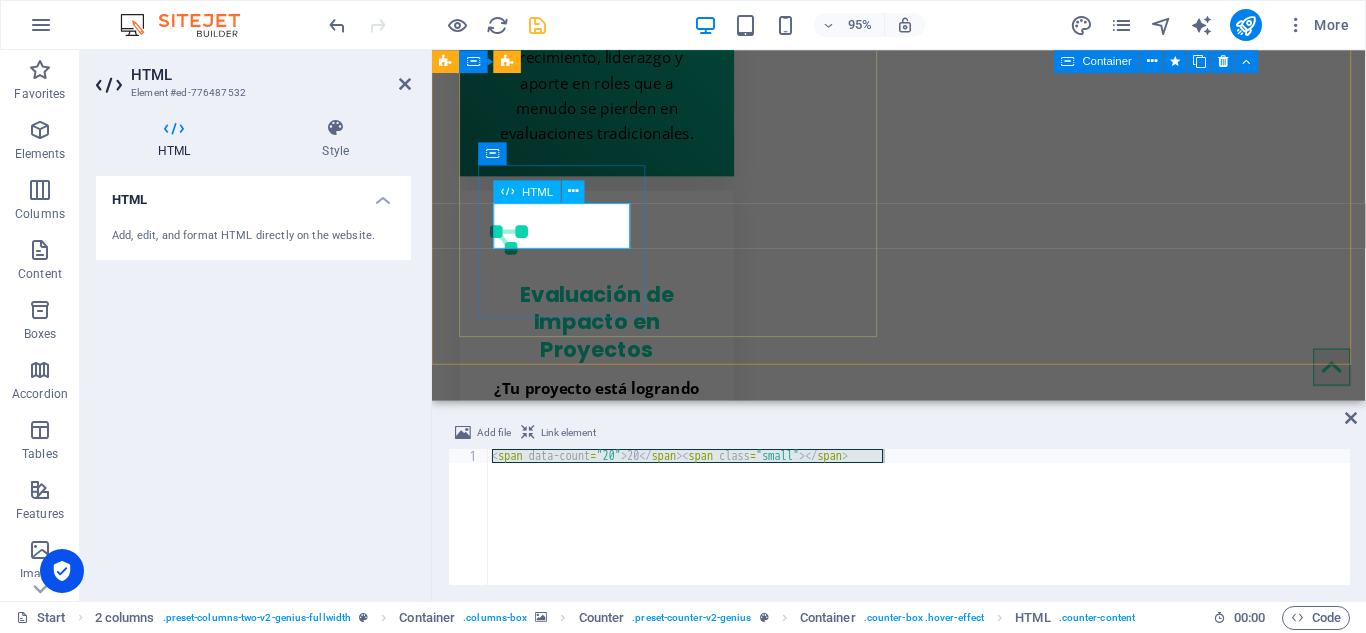 click on "20" at bounding box center (571, 5280) 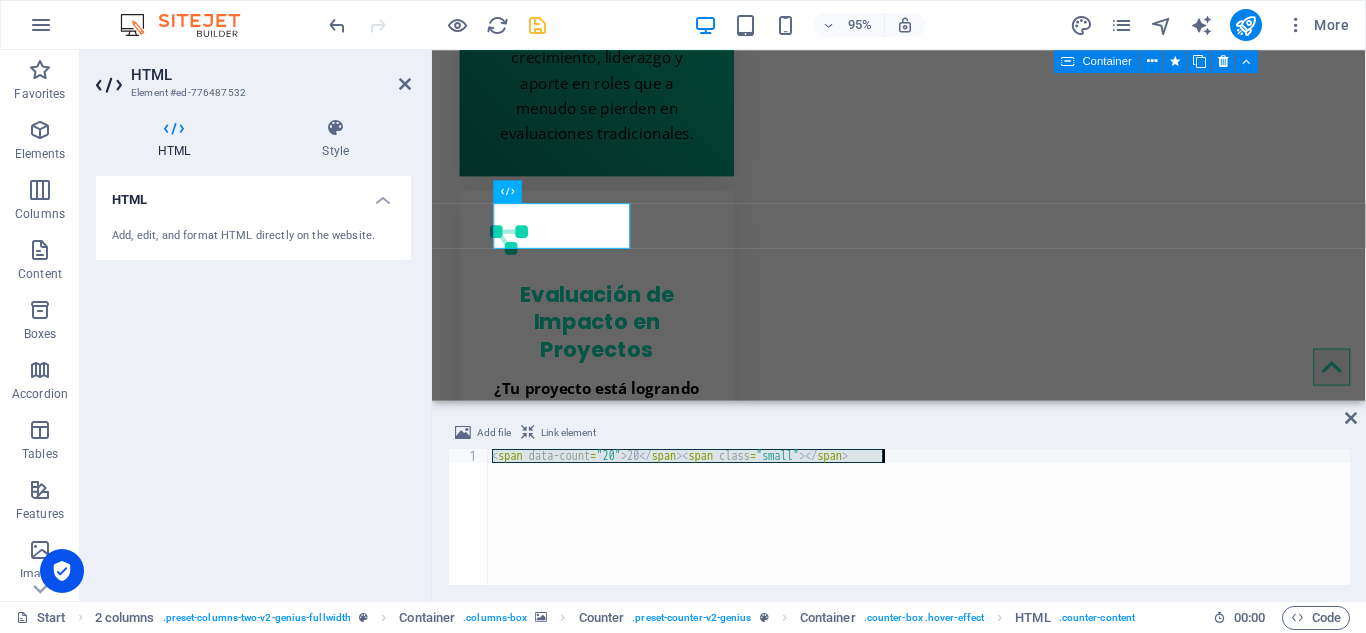 click on "< span   data-count = "20" > 20 </ span > < span   class = "small" > </ span >" at bounding box center (919, 517) 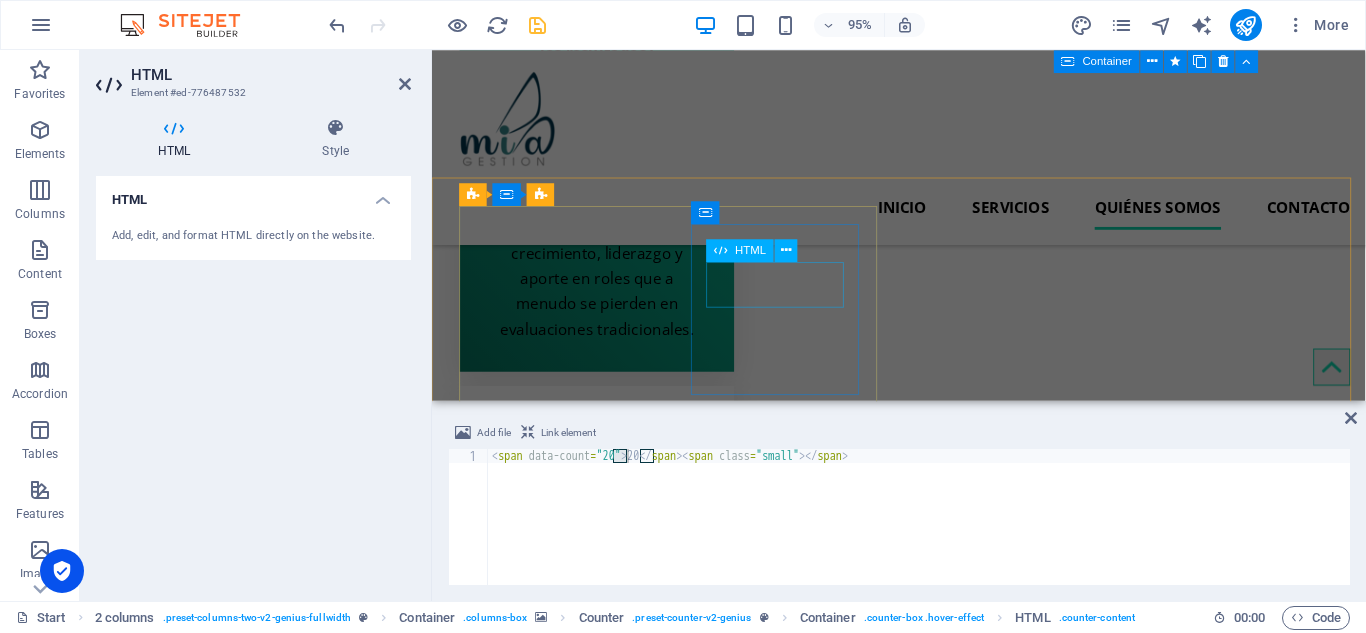 scroll, scrollTop: 3820, scrollLeft: 0, axis: vertical 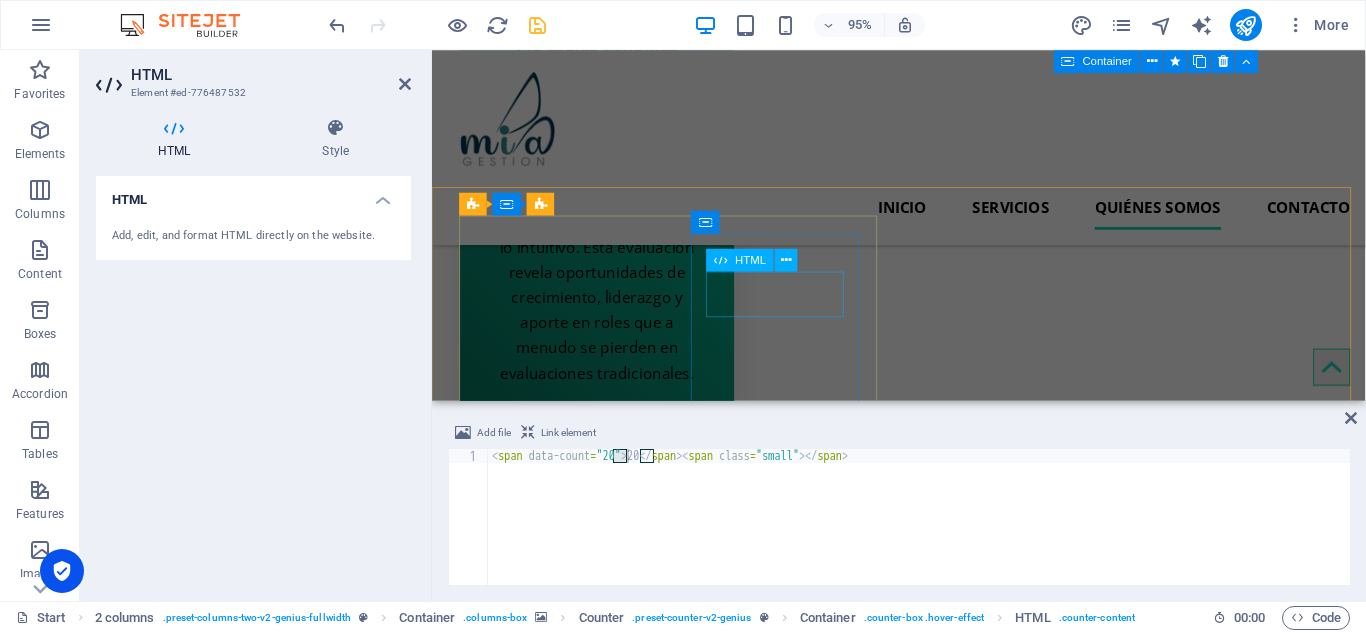 click on "5" at bounding box center (571, 5329) 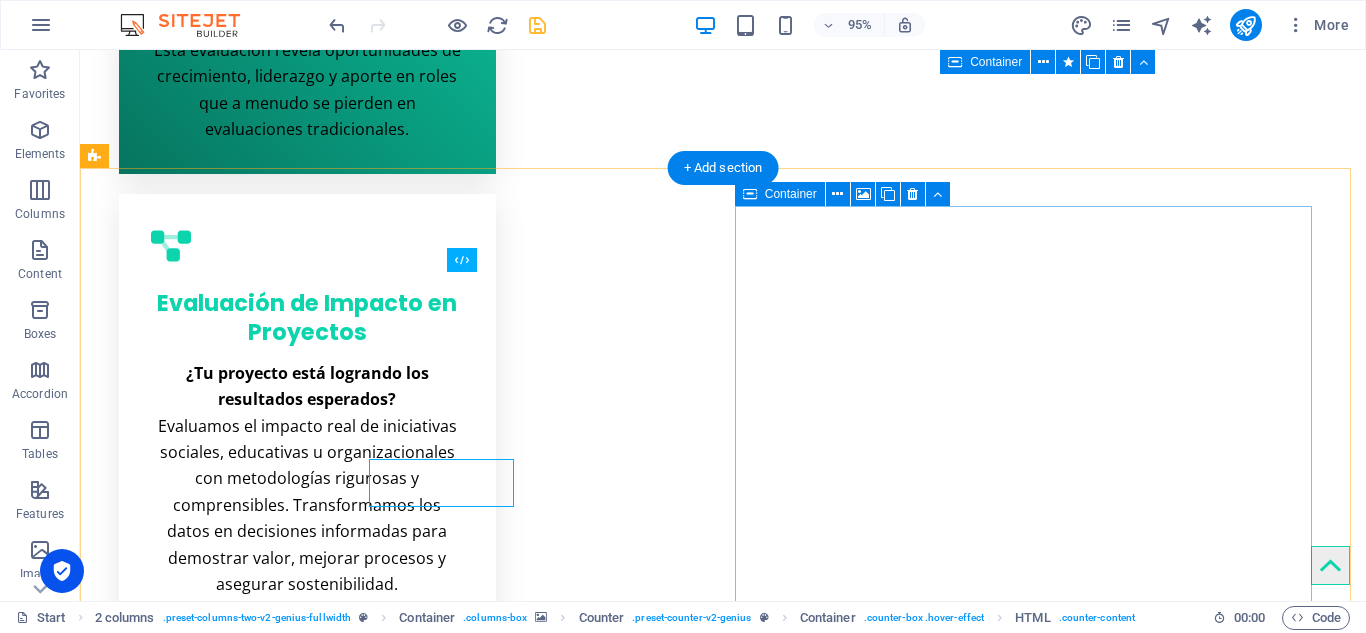 scroll, scrollTop: 3644, scrollLeft: 0, axis: vertical 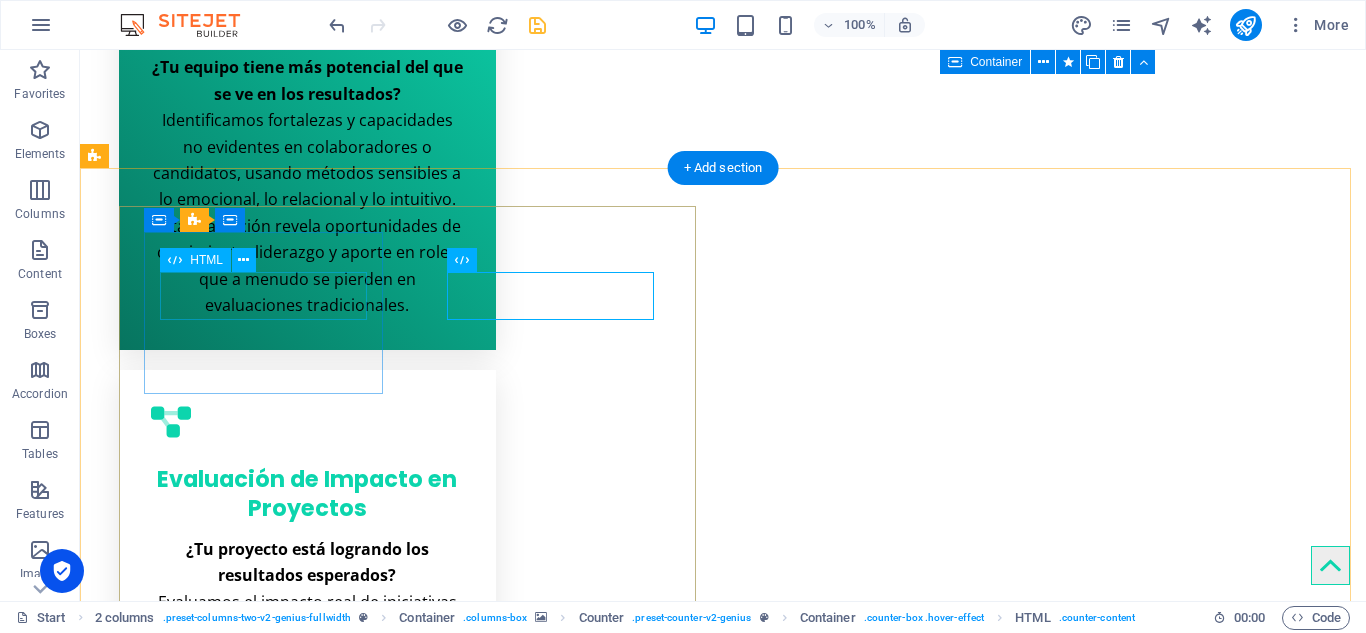 click on "6" at bounding box center (265, 4909) 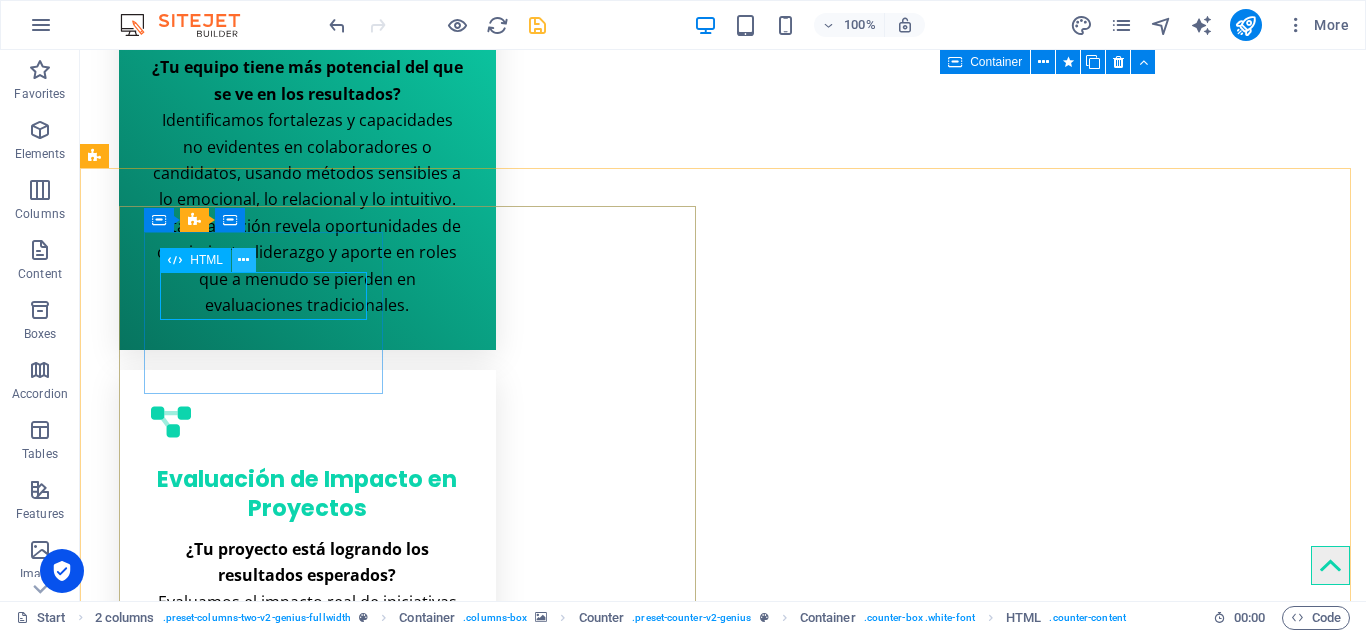 click at bounding box center [243, 260] 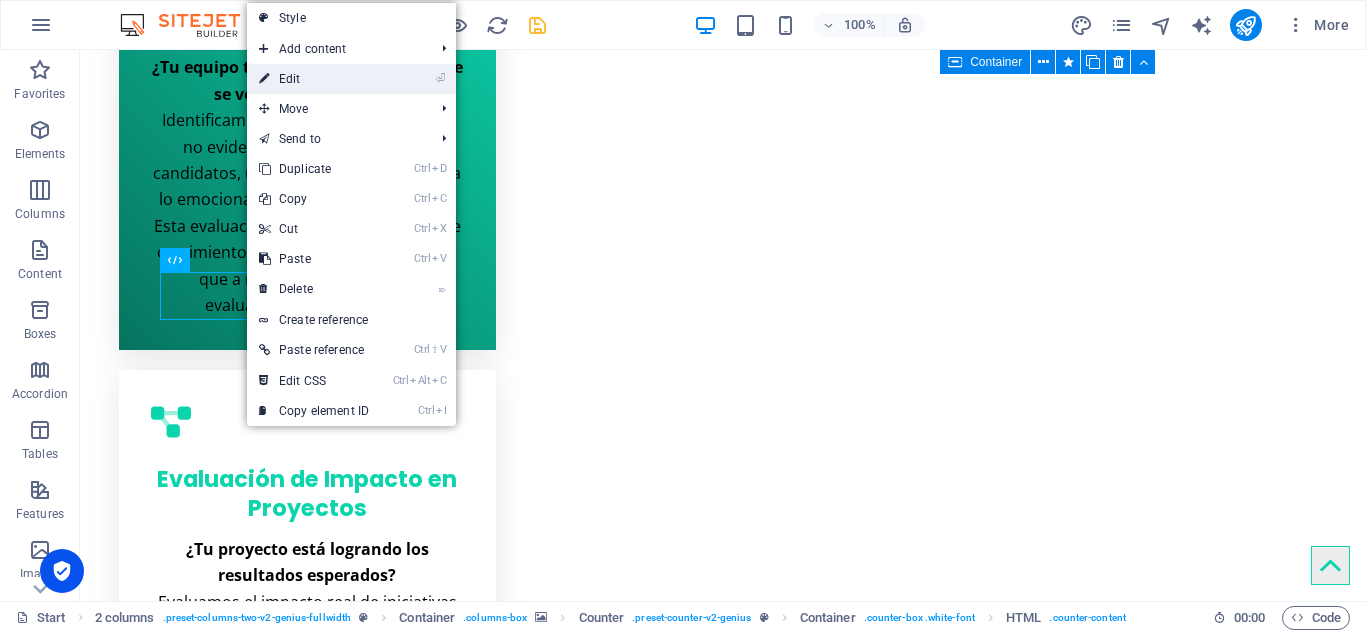click on "⏎  Edit" at bounding box center [314, 79] 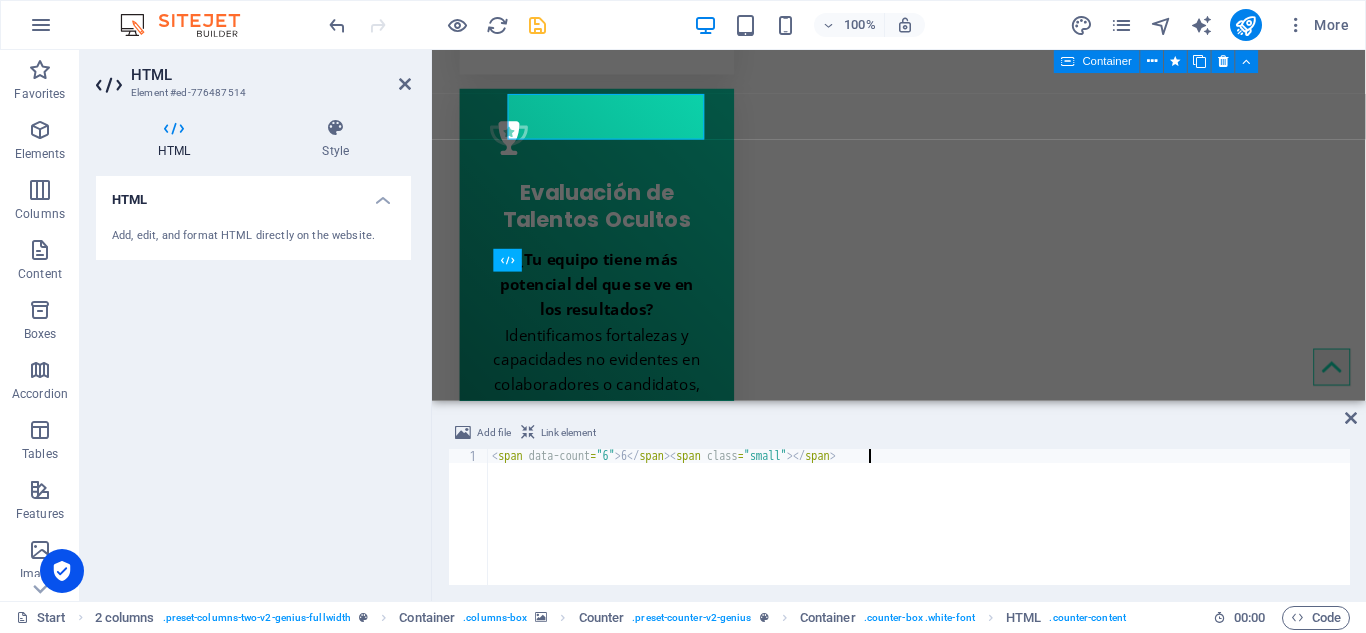 scroll, scrollTop: 3820, scrollLeft: 0, axis: vertical 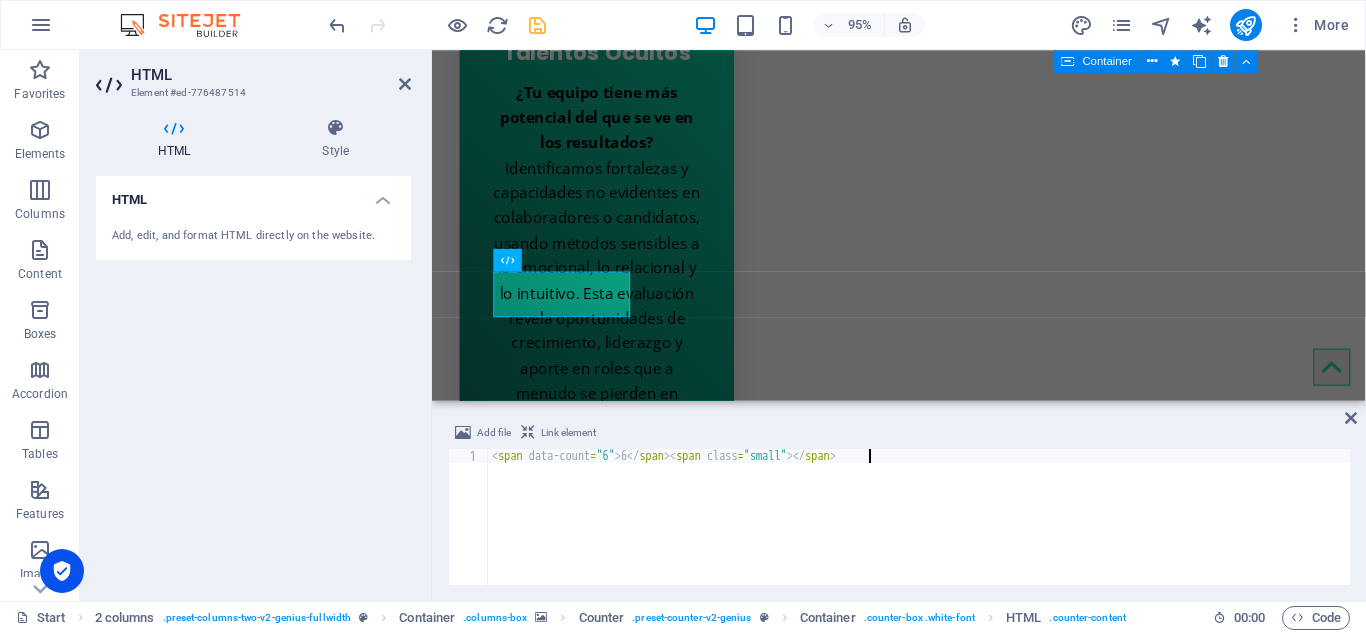 click on "Add file Link element <span data-count="6">6</span><span class="small"></span> 1 < span   data-count = "6" > 6 </ span > < span   class = "small" > </ span >     הההההההההההההההההההההההההההההההההההההההההההההההההההההההההההההההההההההההההההההההההההההההההההההההההההההההההההההההההההההההההההההההההההההההההההההההההההההההההההההההההההההההההההההההההההההההההההההההההההההההההההההההההההההההההההההההההההההההההההההההההההההההההההההההה XXXXXXXXXXXXXXXXXXXXXXXXXXXXXXXXXXXXXXXXXXXXXXXXXXXXXXXXXXXXXXXXXXXXXXXXXXXXXXXXXXXXXXXXXXXXXXXXXXXXXXXXXXXXXXXXXXXXXXXXXXXXXXXXXXXXXXXXXXXXXXXXXXXXXXXXXXXXXXXXXXXXXXXXXXXXXXXXXXXXXXXXXXXXXXXXXXXXXXXXXXXXXXXXXXXXXXXXXXXXXXXXXXXXXXXXXXXXXXXXXXXXXXXXXXXXXXXX Start tag seen without seeing a doctype first. Expected e.g. <!DOCTYPE html>." at bounding box center [899, 503] 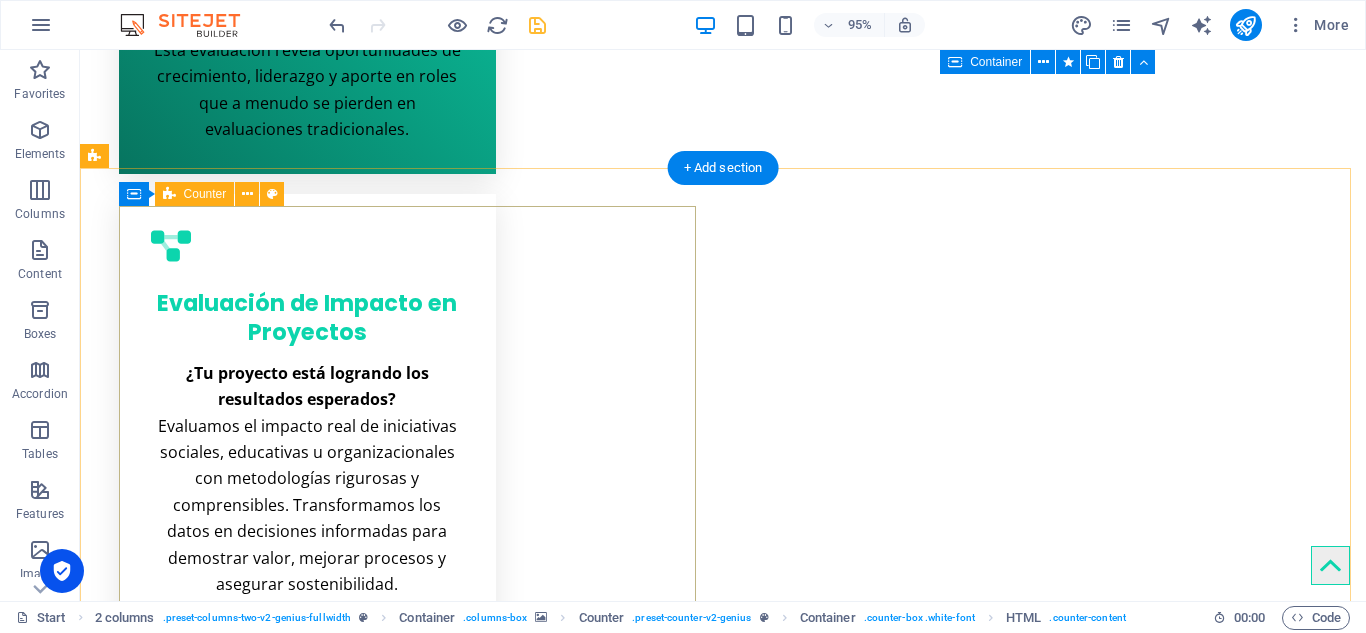 scroll, scrollTop: 3644, scrollLeft: 0, axis: vertical 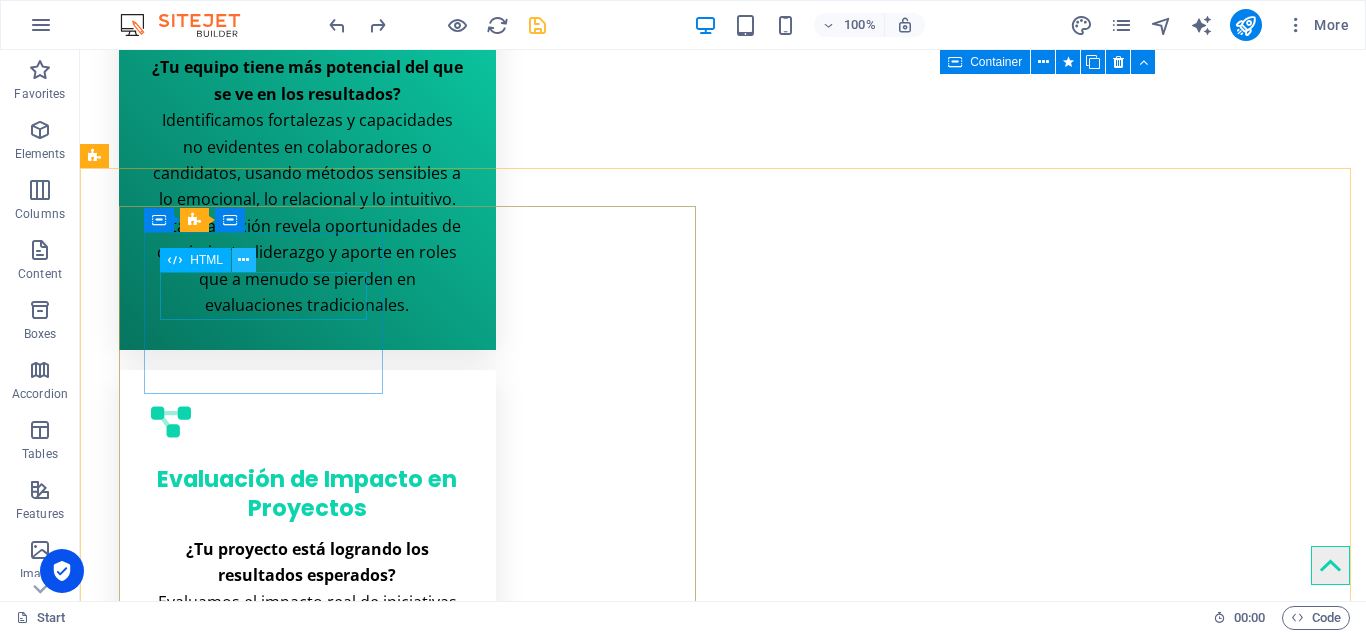 click at bounding box center (243, 260) 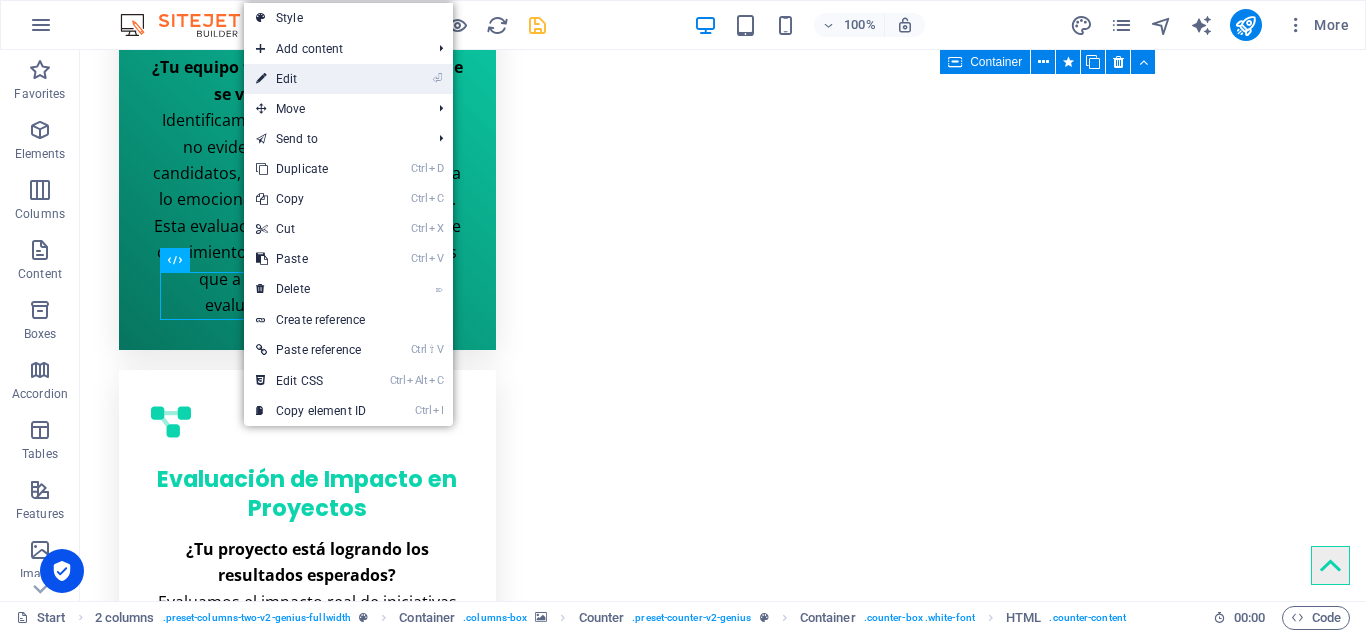 click on "⏎  Edit" at bounding box center (311, 79) 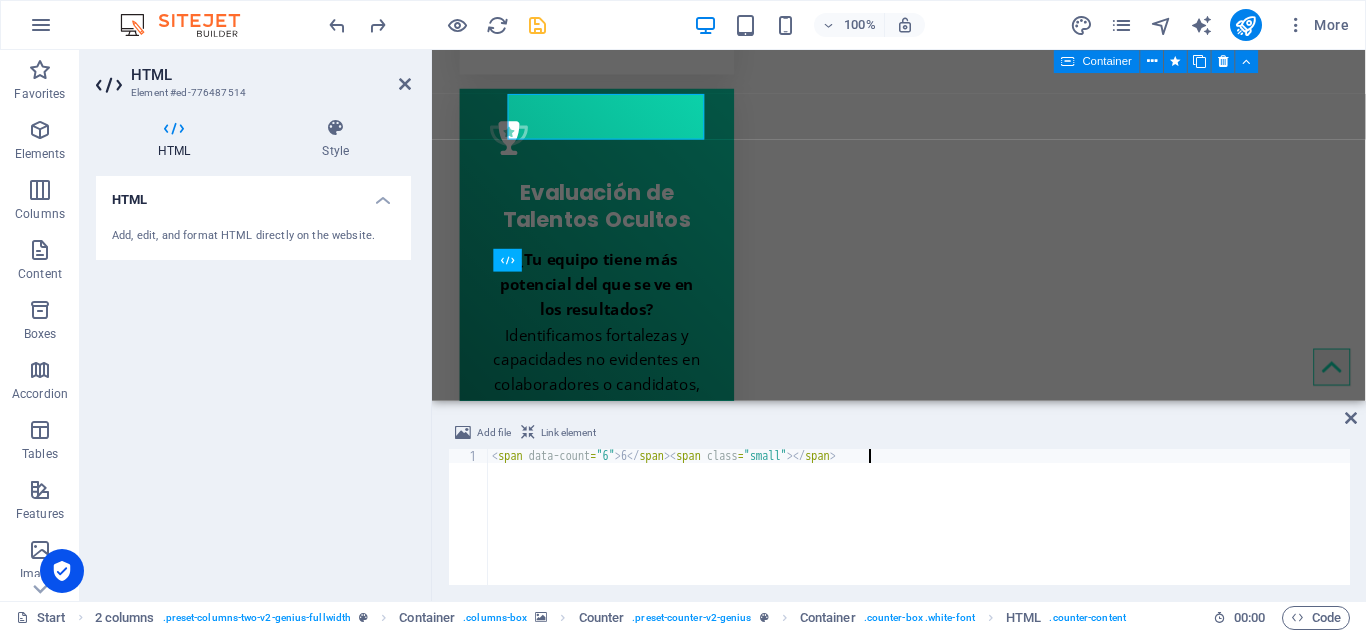 scroll, scrollTop: 3820, scrollLeft: 0, axis: vertical 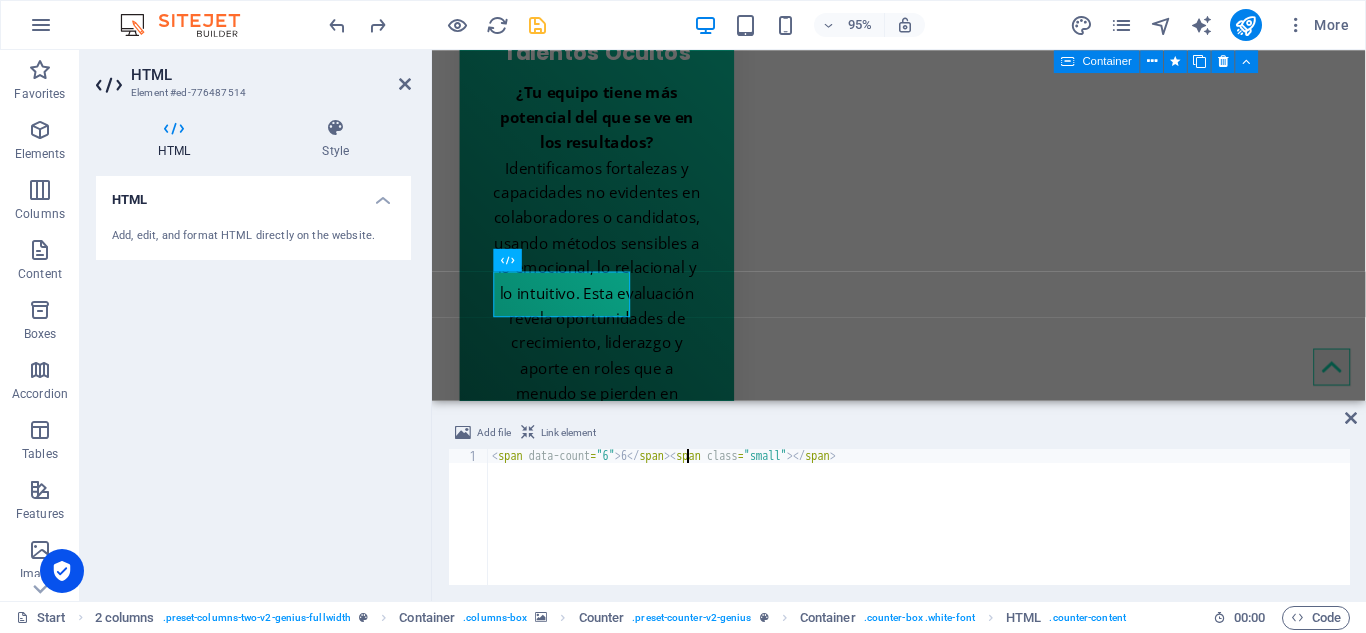 click on "< span   data-count = "6" > 6 </ span > < span   class = "small" > </ span >" at bounding box center (919, 531) 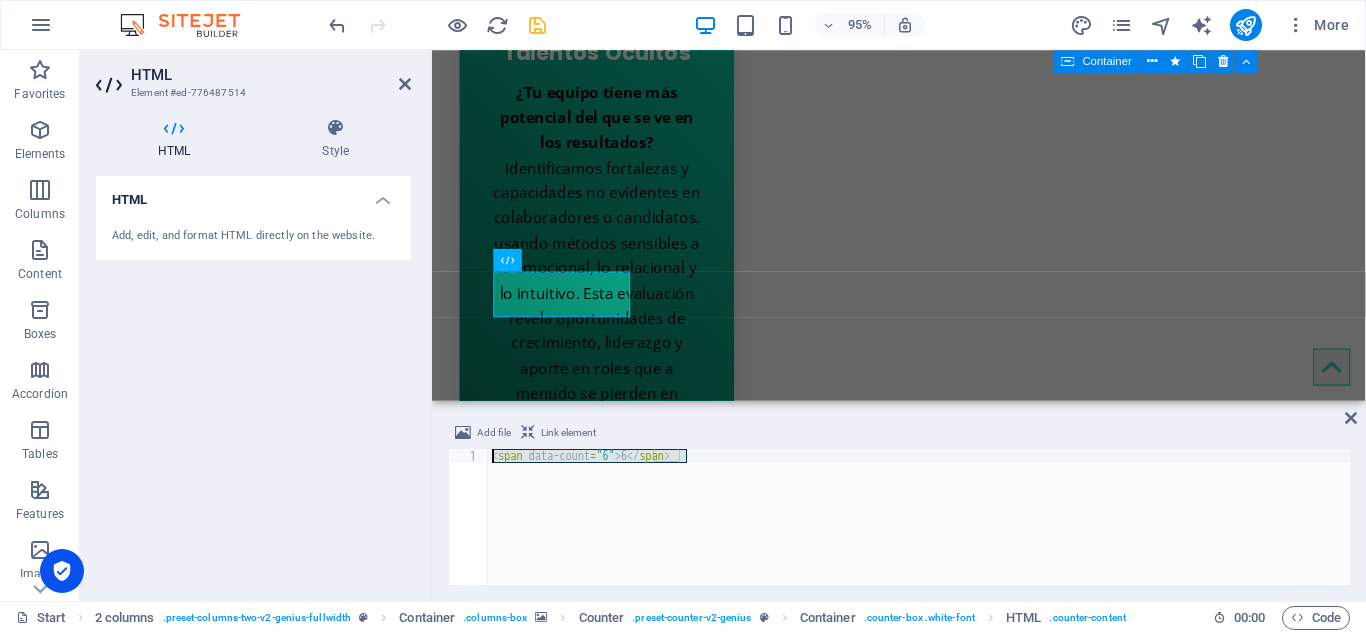 click on "< span   data-count = "6" > 6 </ span >" at bounding box center (919, 517) 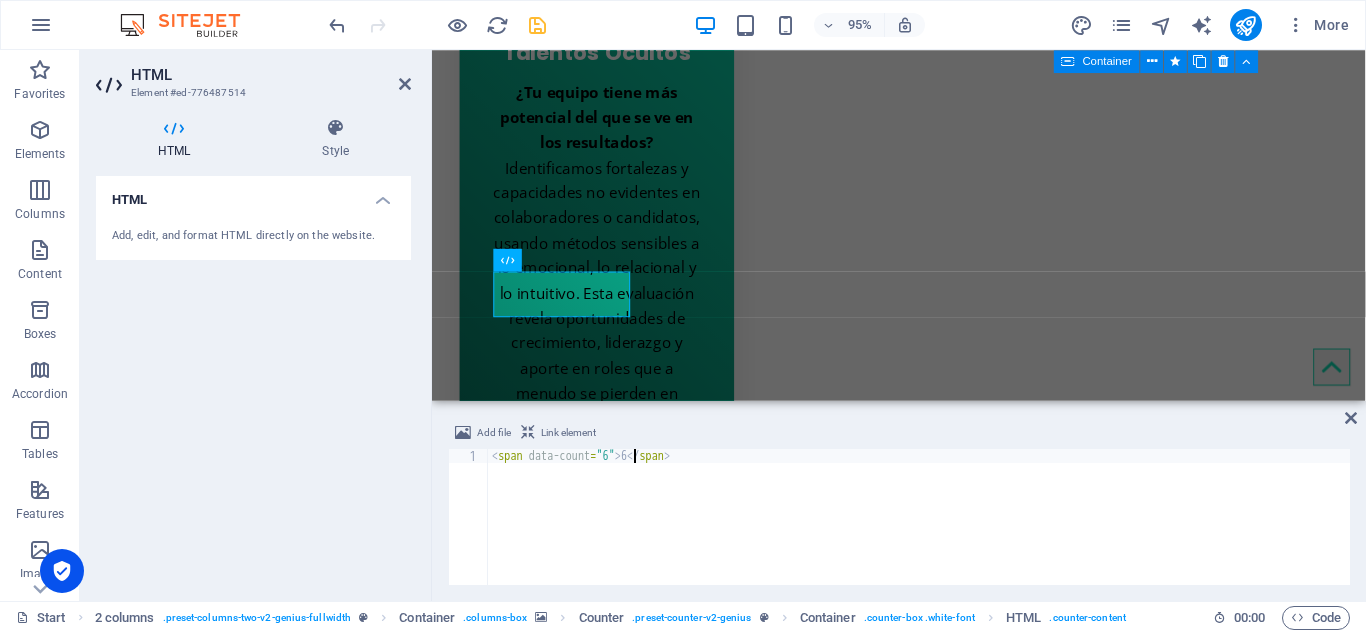 click on "< span   data-count = "6" > 6 </ span >" at bounding box center [919, 531] 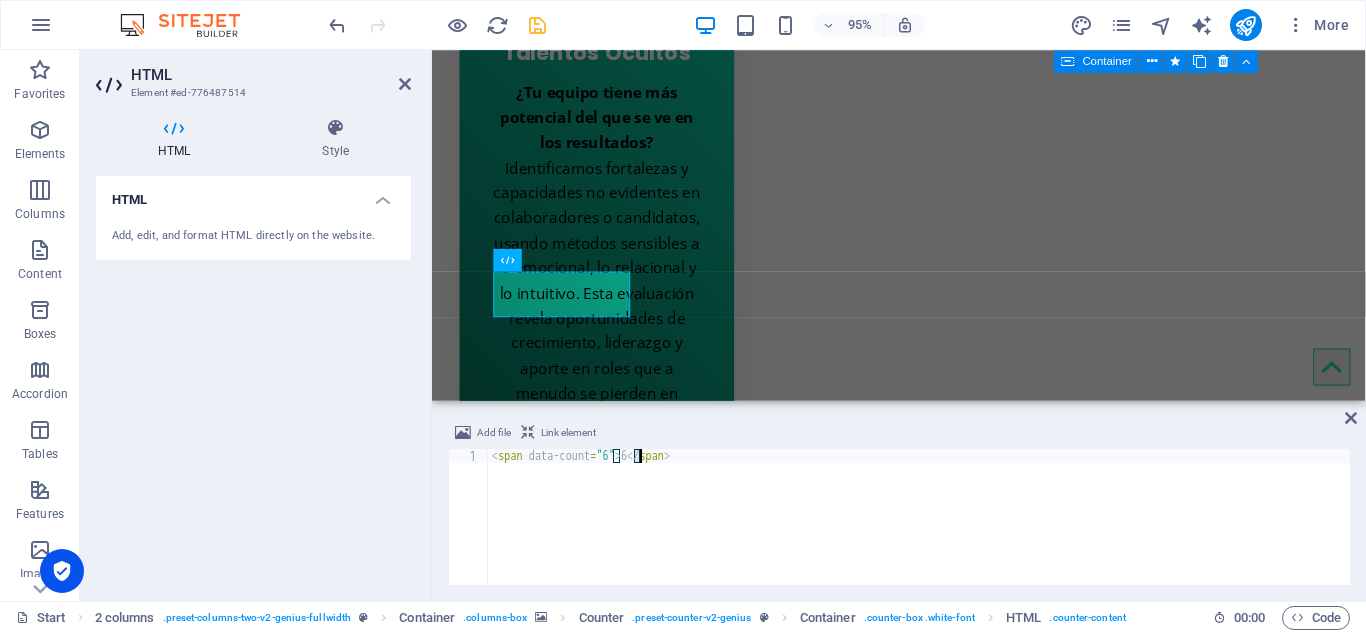 scroll, scrollTop: 0, scrollLeft: 12, axis: horizontal 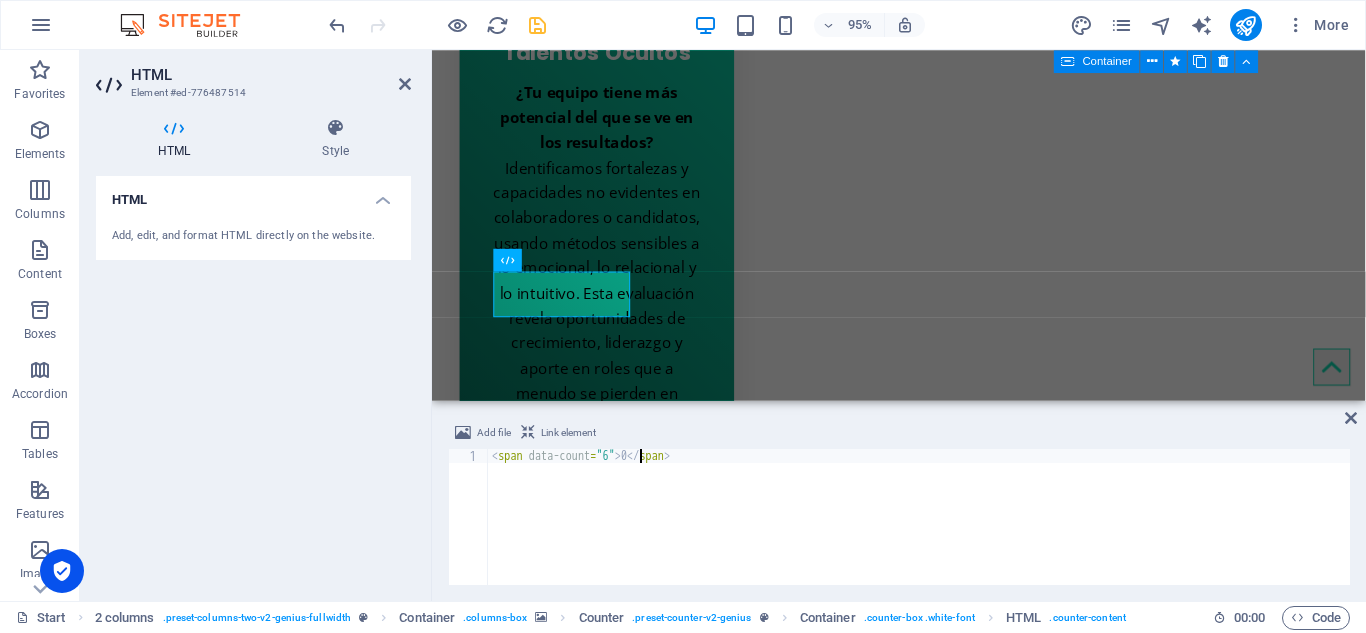 type on "<span data-count="6">0</span>" 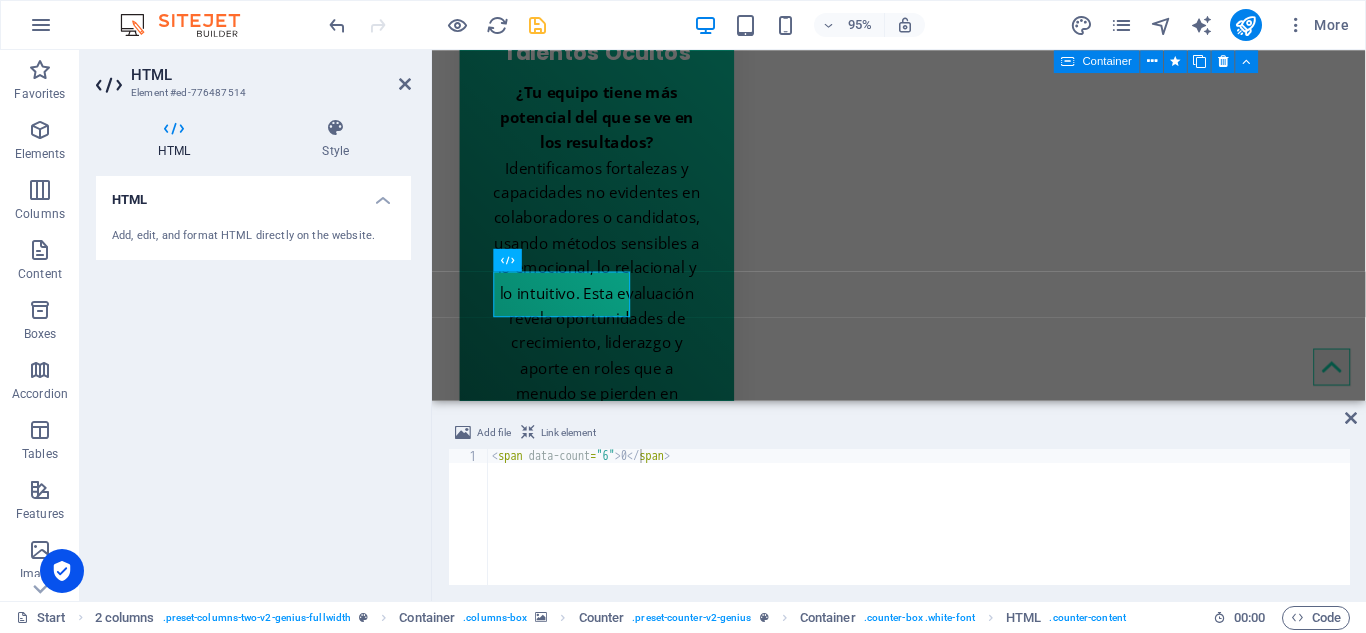 click on "HTML Add, edit, and format HTML directly on the website." at bounding box center (253, 380) 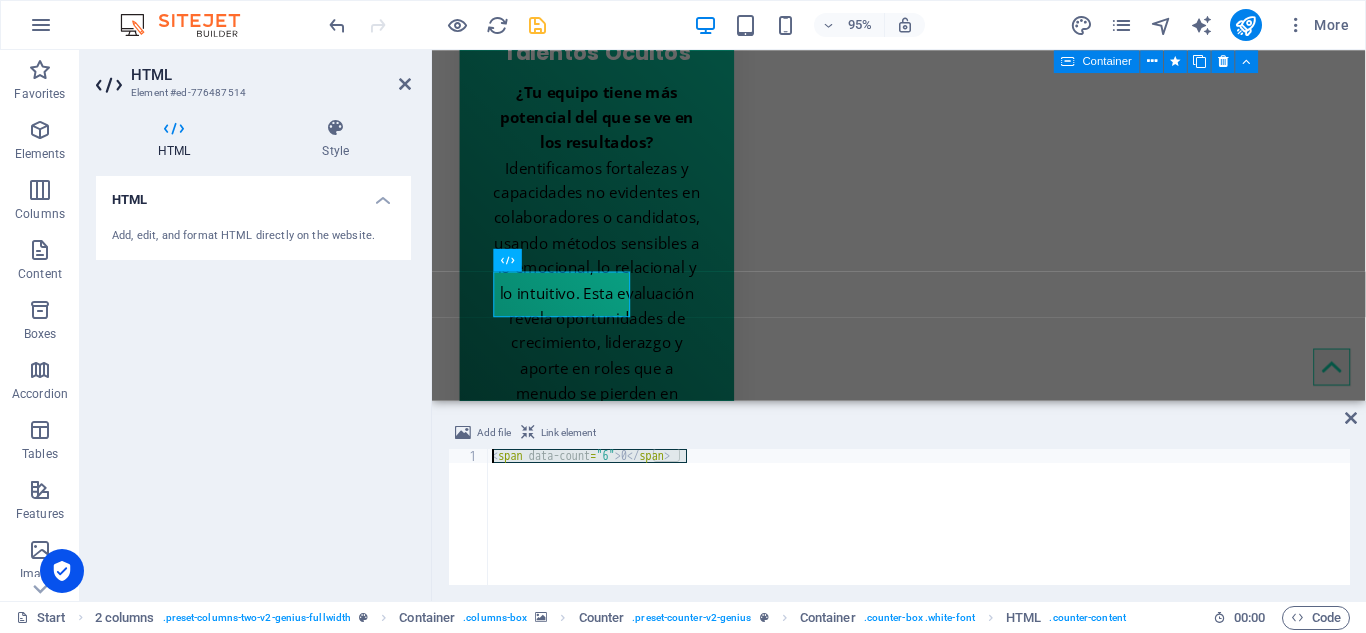 drag, startPoint x: 694, startPoint y: 458, endPoint x: 452, endPoint y: 456, distance: 242.00827 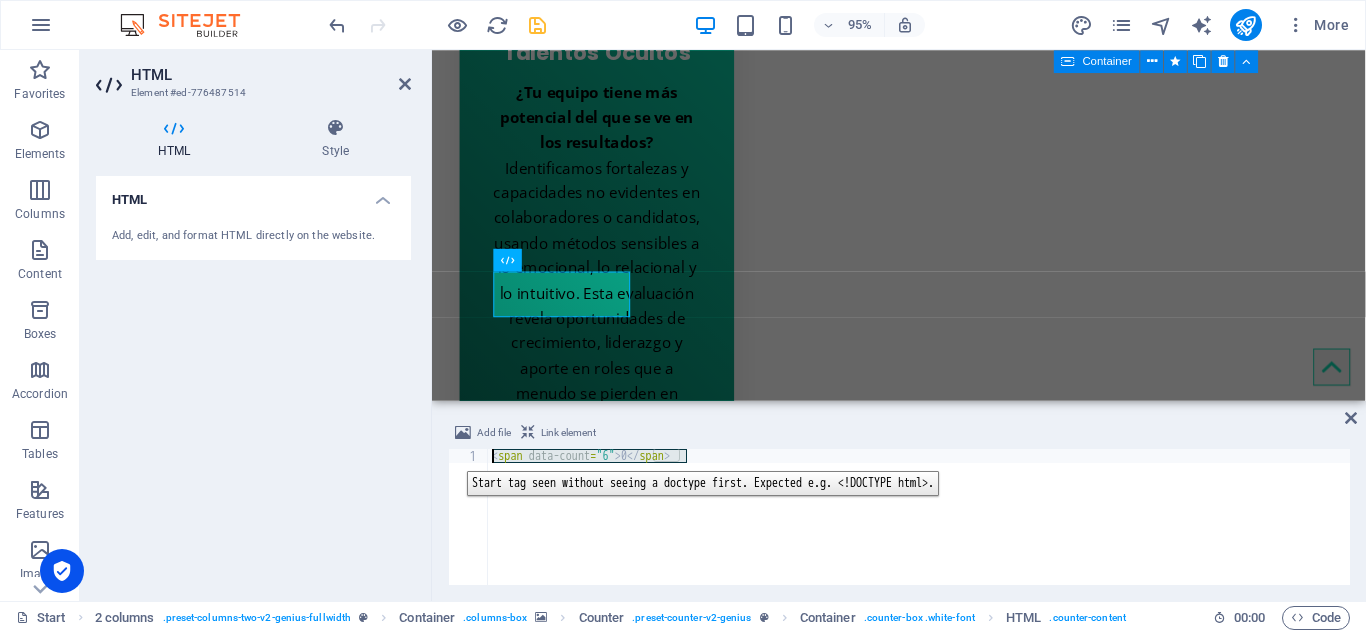 paste 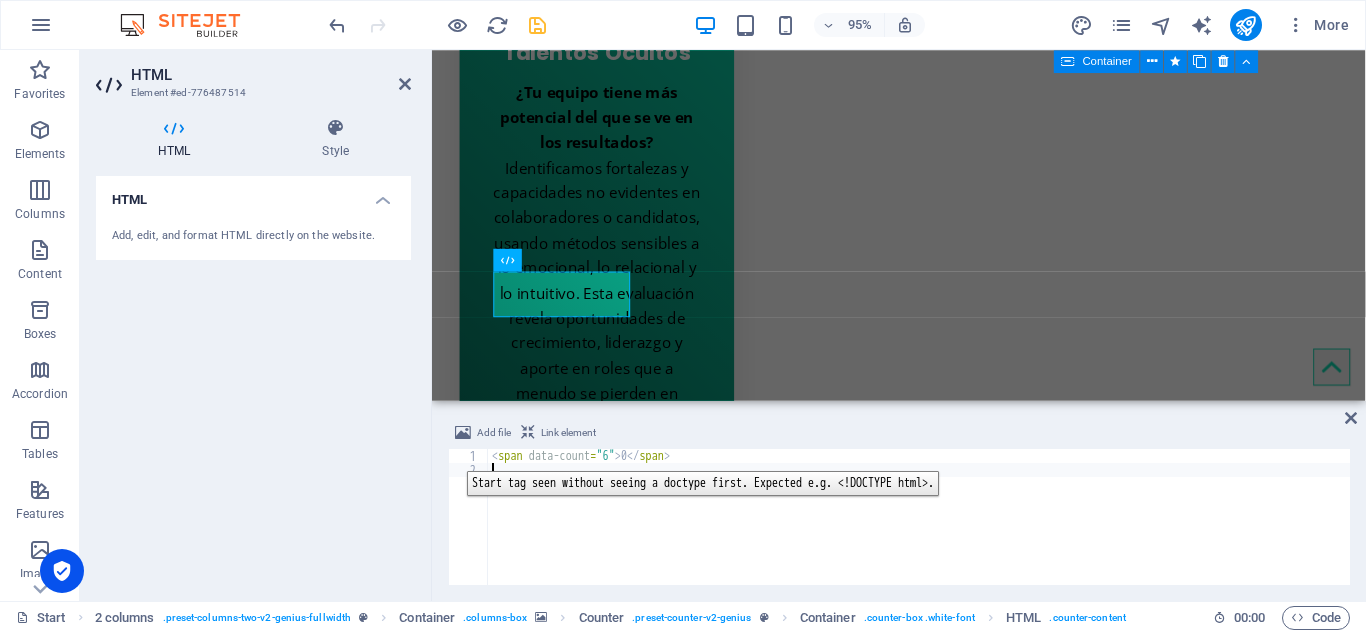 scroll, scrollTop: 0, scrollLeft: 0, axis: both 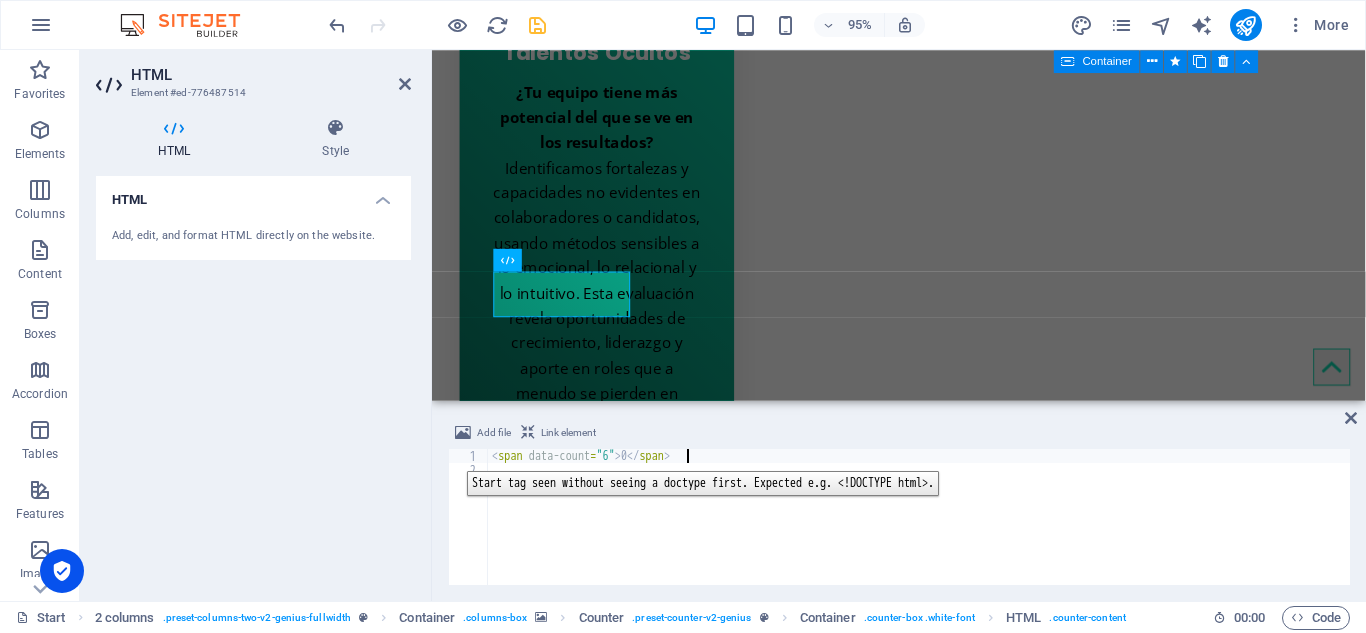 type on "<span data-count="6">0</span>" 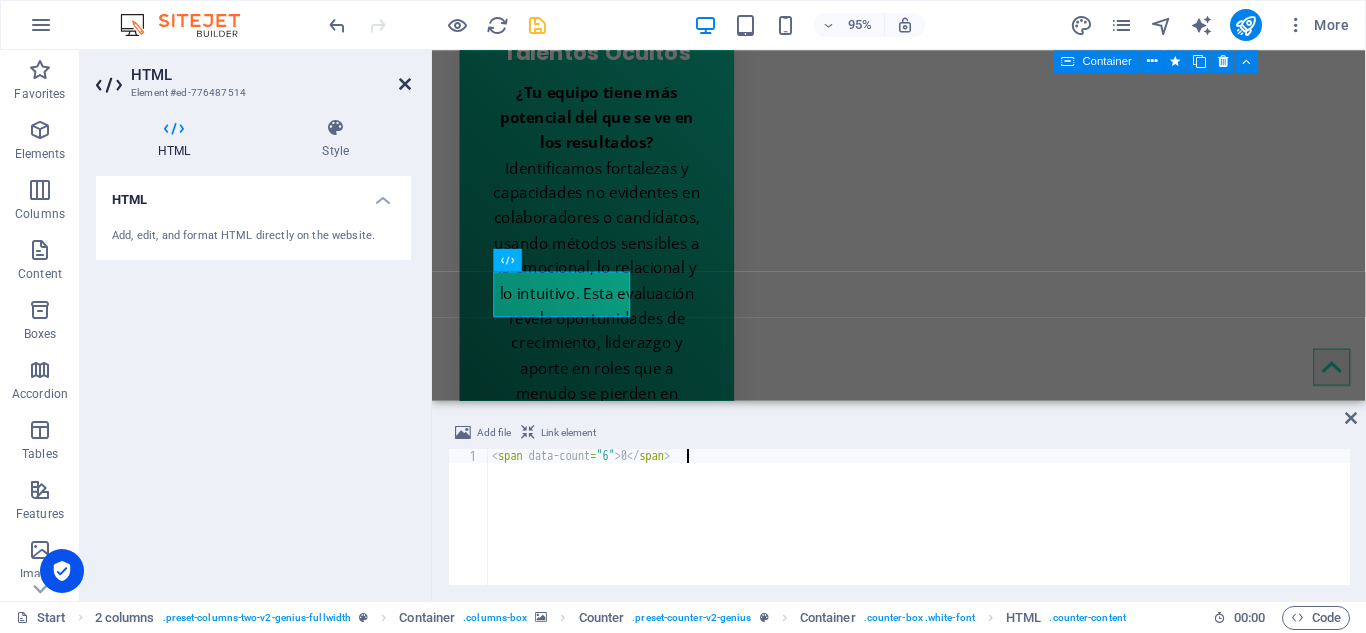 click at bounding box center (405, 84) 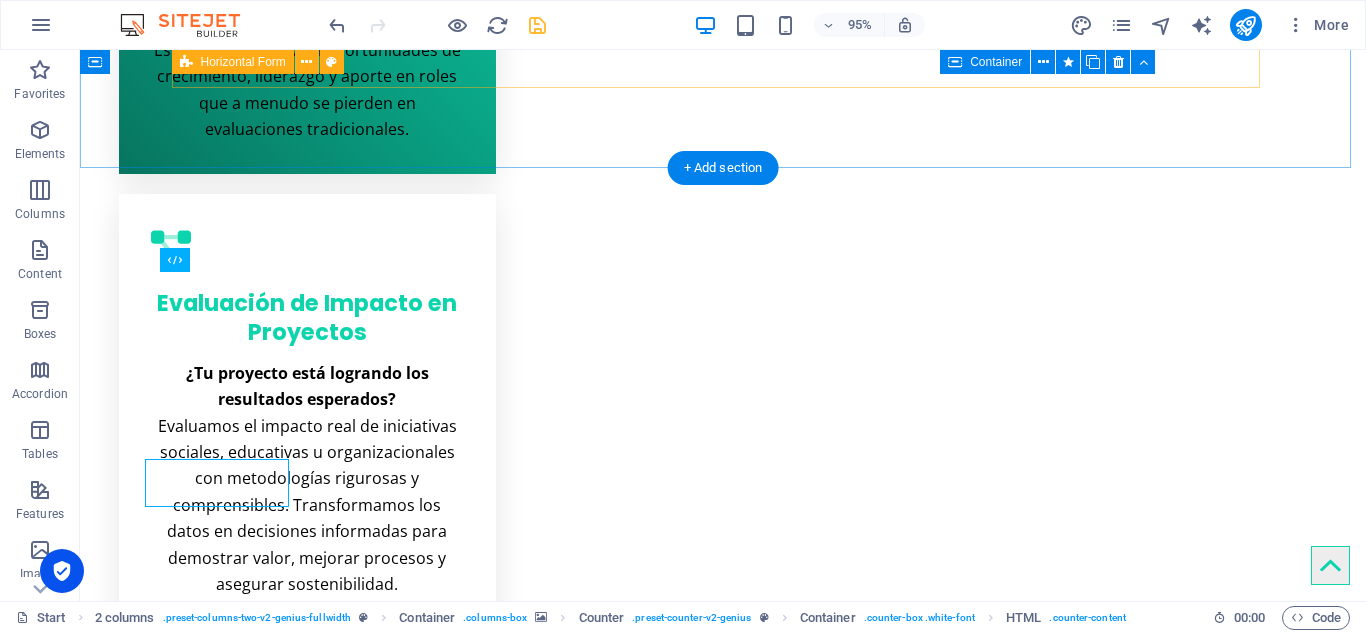 scroll, scrollTop: 3644, scrollLeft: 0, axis: vertical 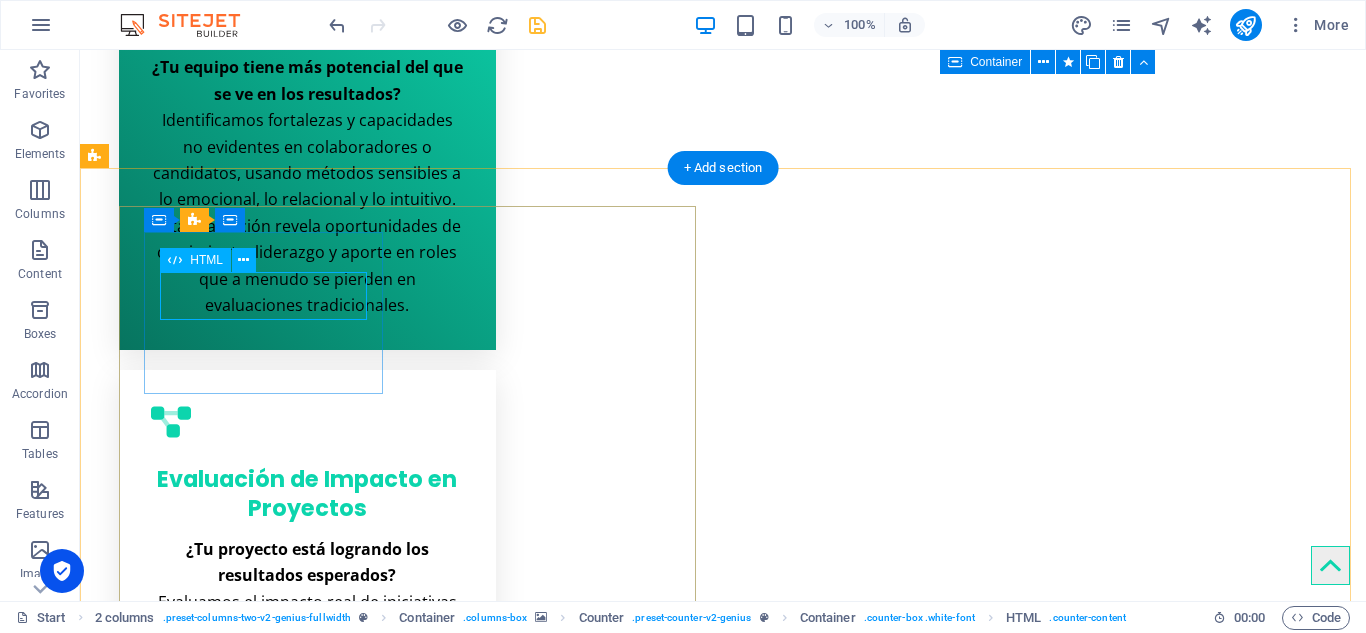 click on "0" at bounding box center (265, 4909) 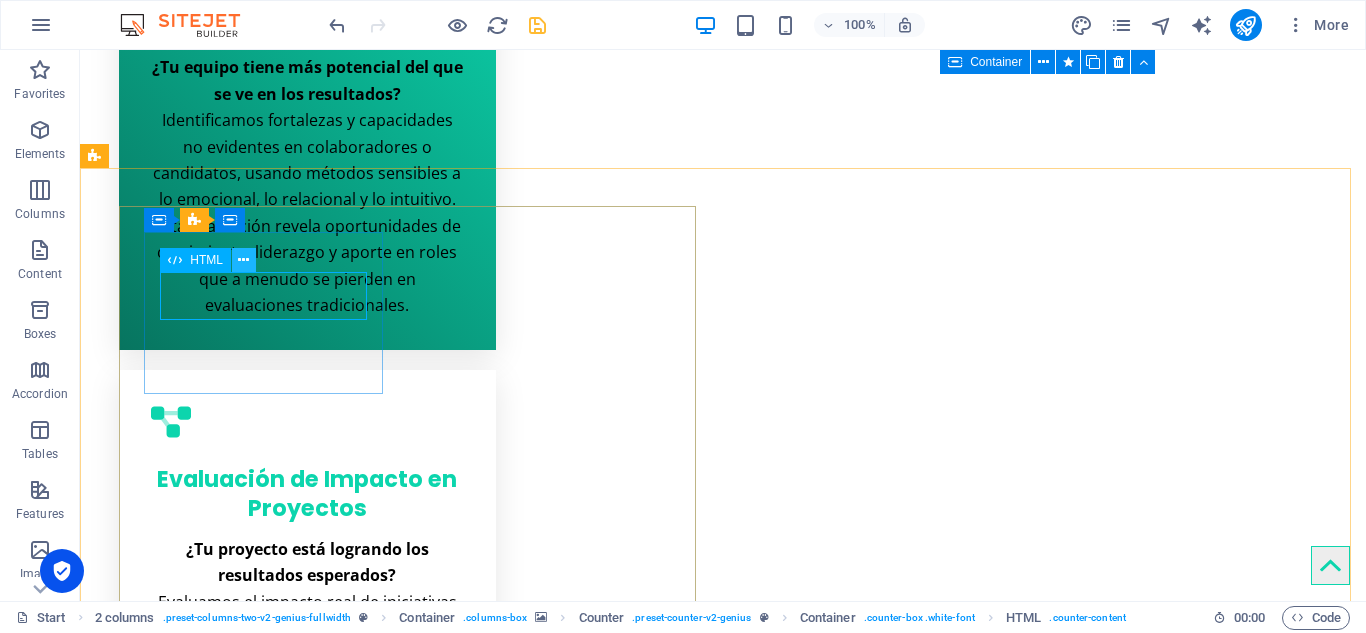 click at bounding box center [244, 260] 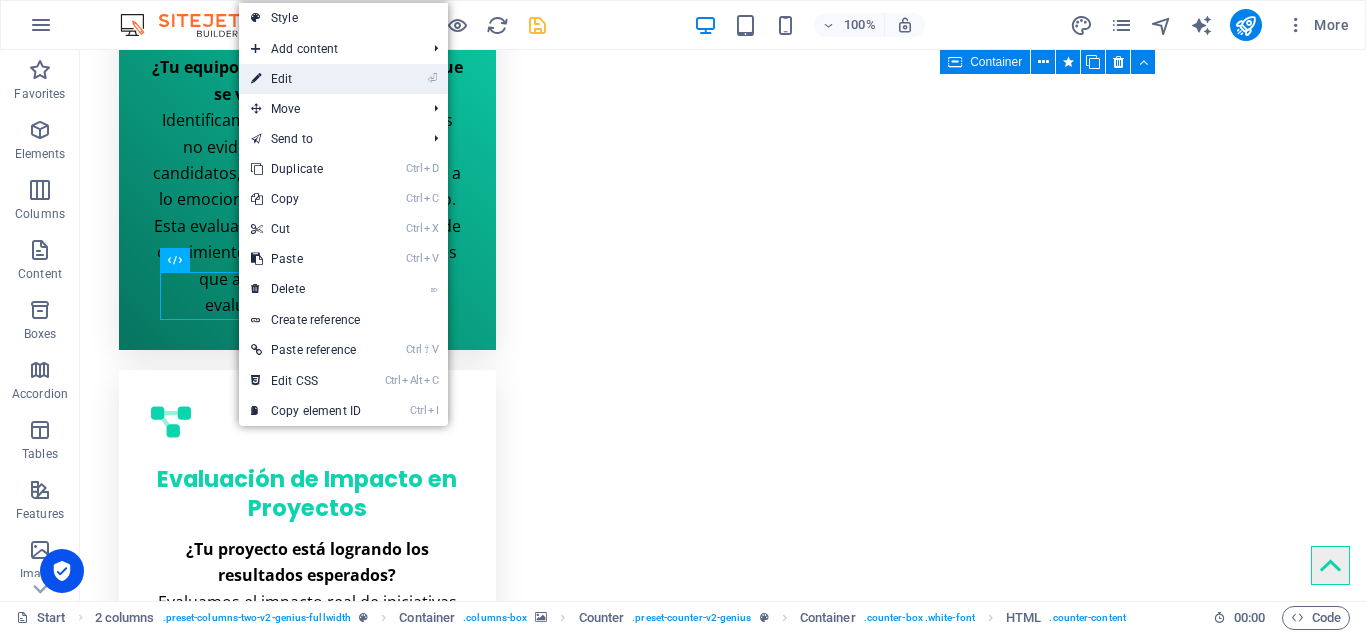 click on "⏎  Edit" at bounding box center [306, 79] 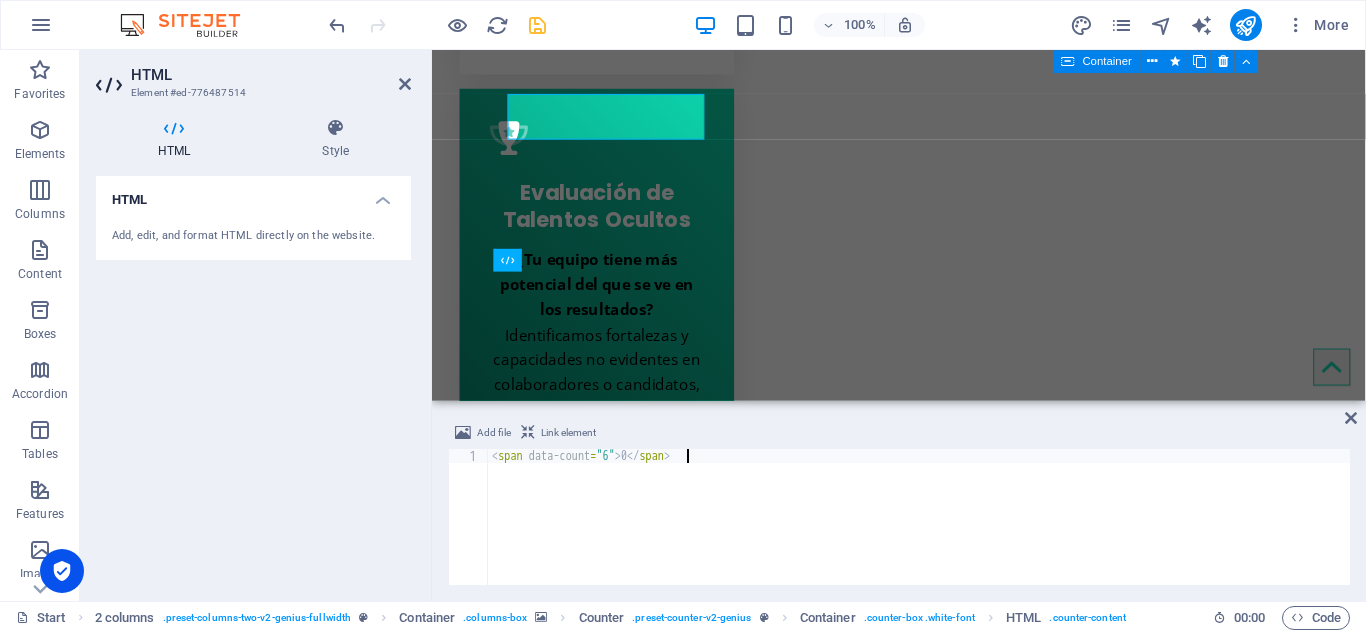 scroll, scrollTop: 3820, scrollLeft: 0, axis: vertical 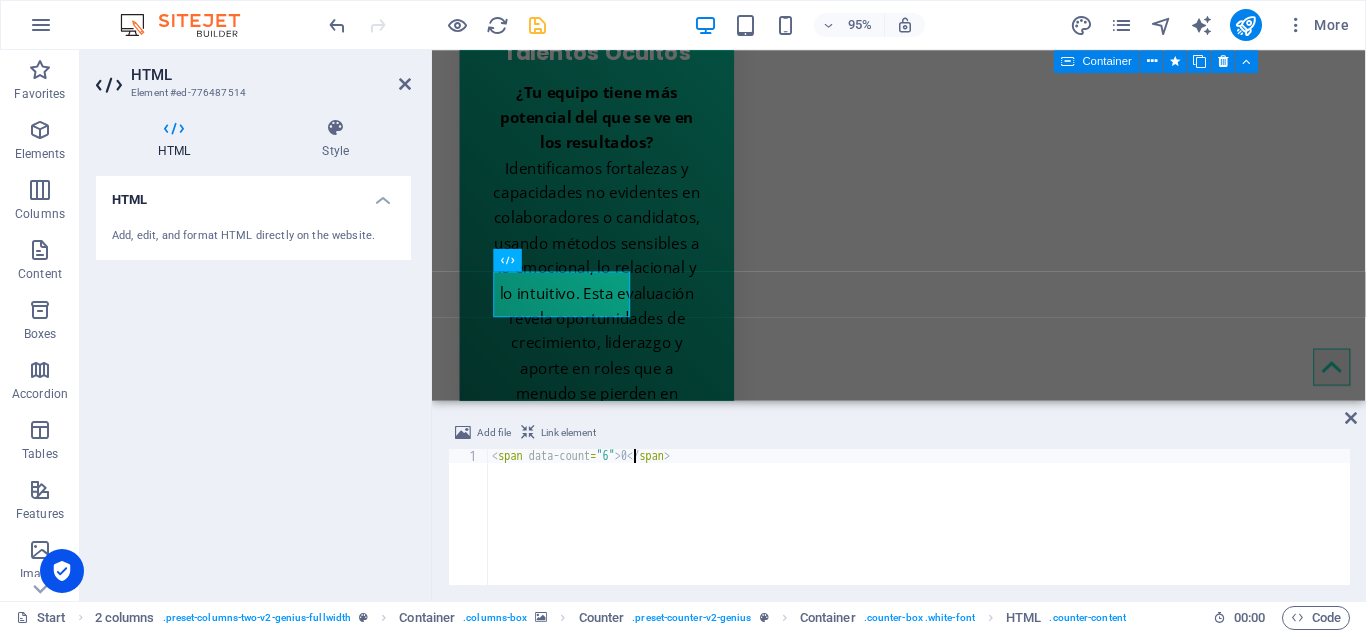 click on "< span   data-count = "6" > 0 </ span >" at bounding box center (919, 531) 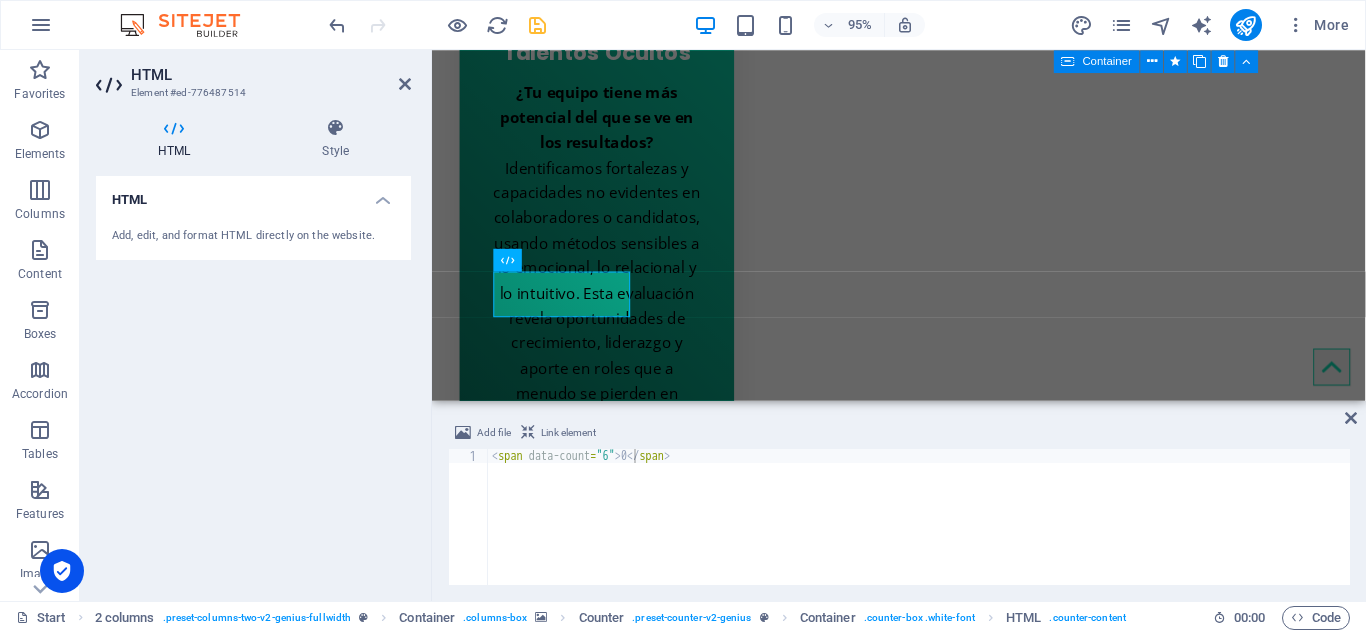 click on "HTML" at bounding box center [253, 194] 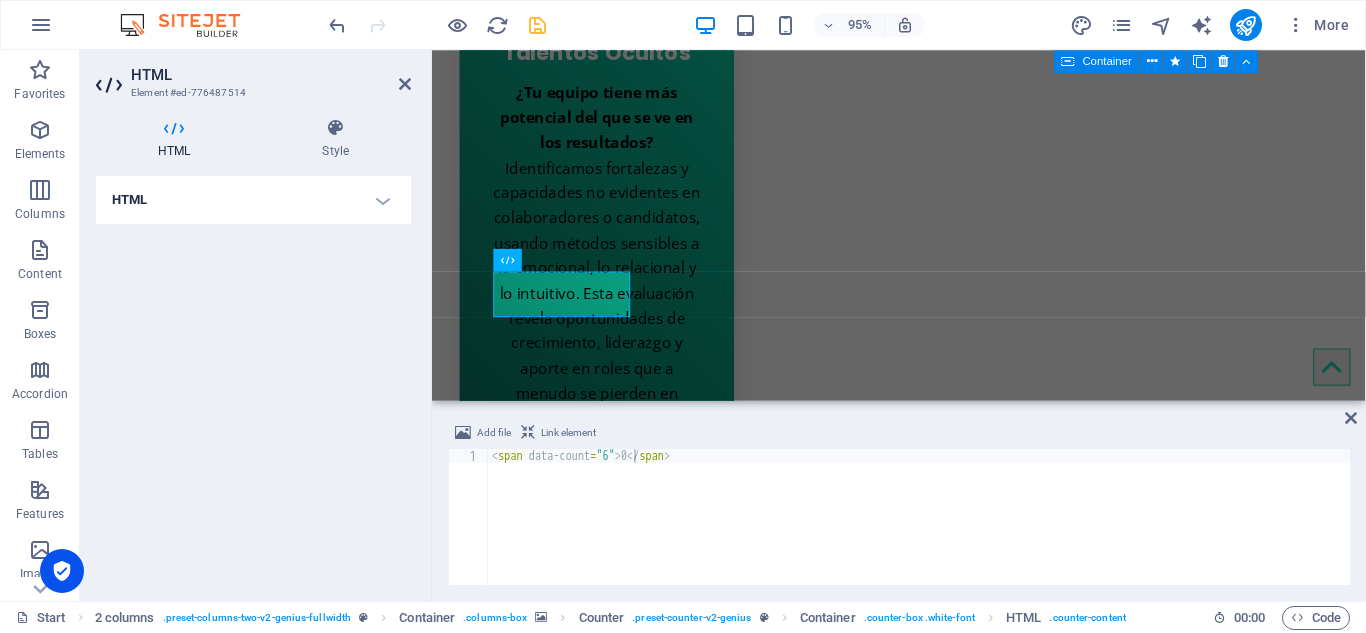 click on "HTML" at bounding box center (253, 200) 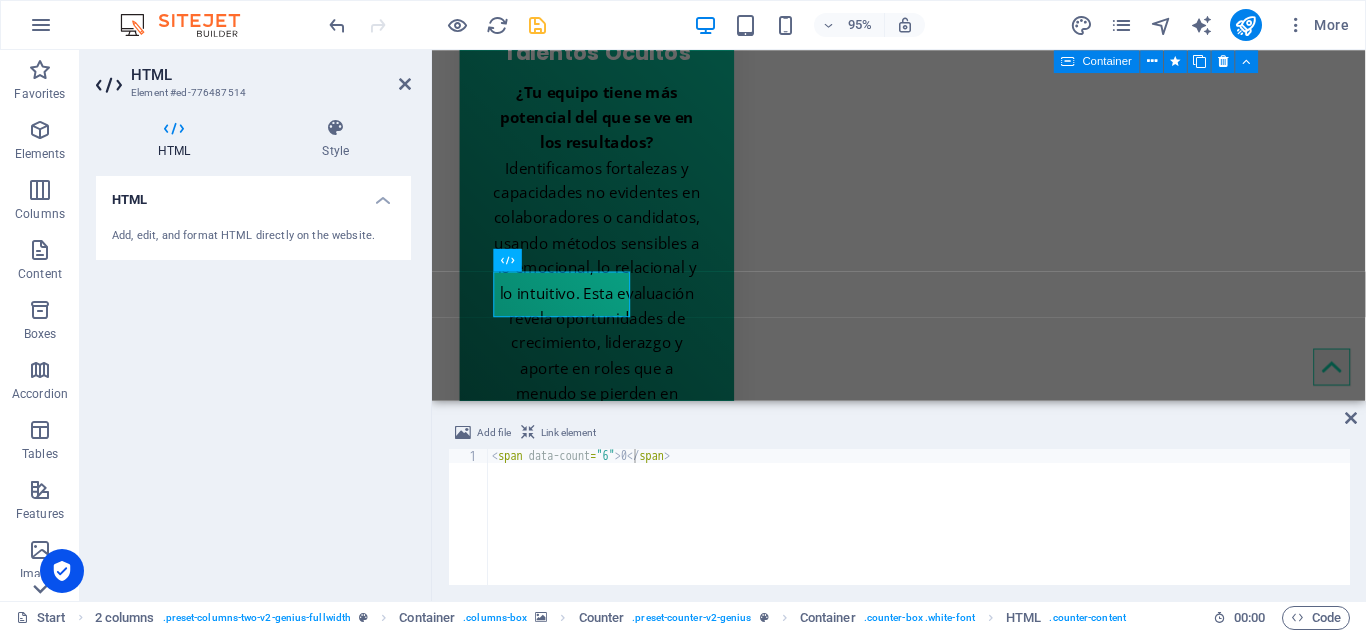 click 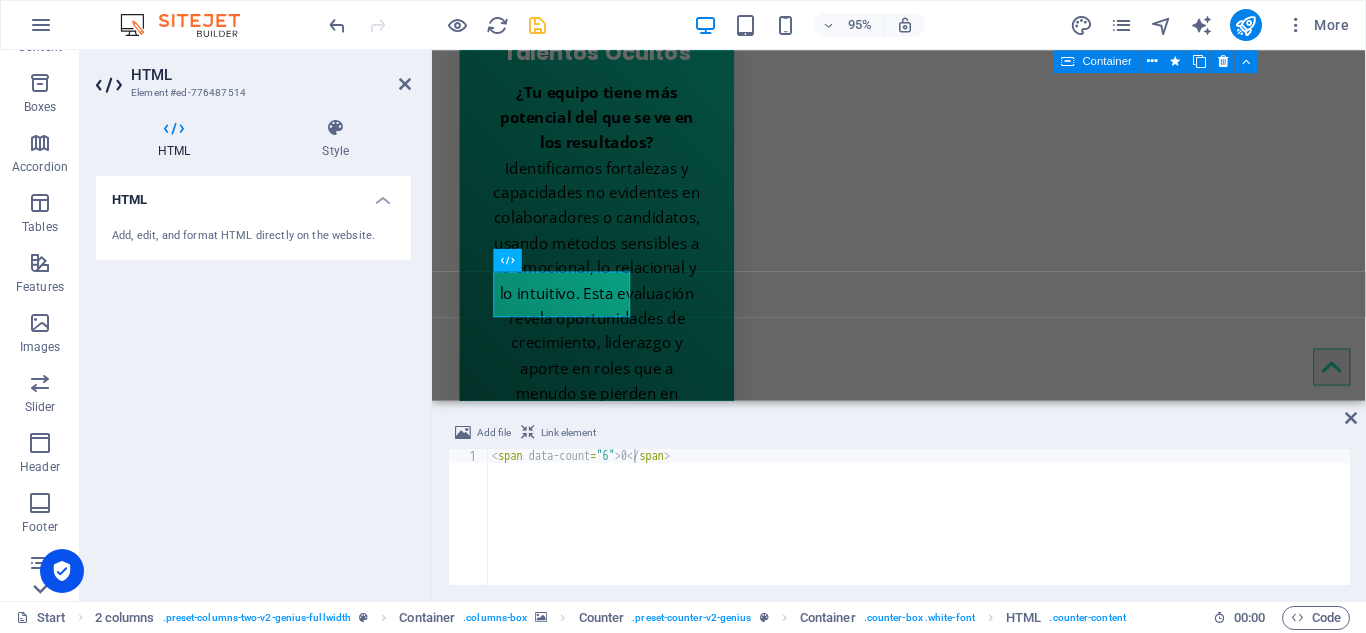 scroll, scrollTop: 349, scrollLeft: 0, axis: vertical 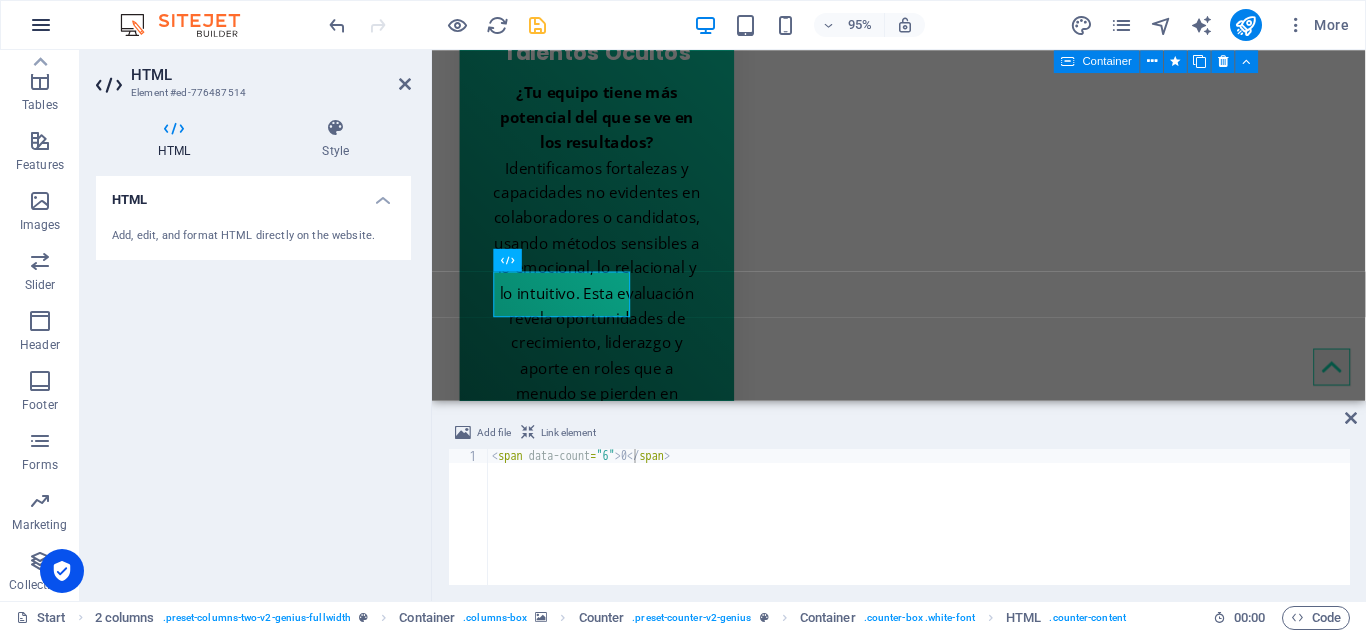 click at bounding box center (41, 25) 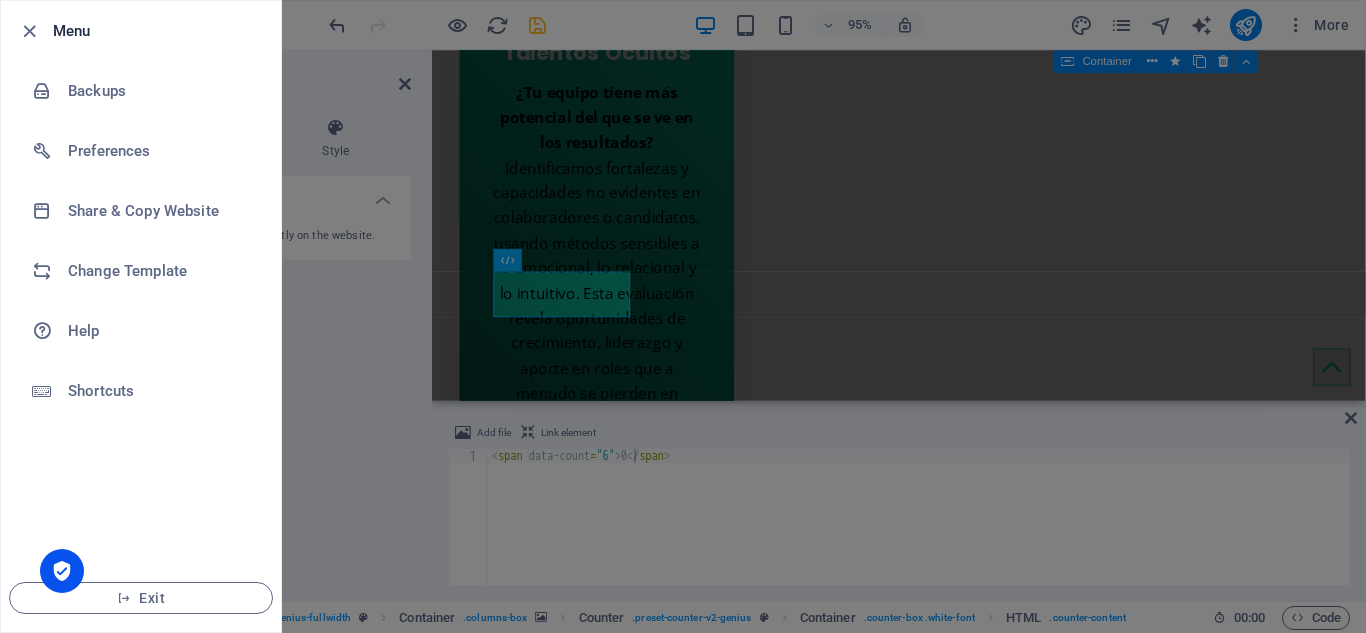 click at bounding box center (683, 316) 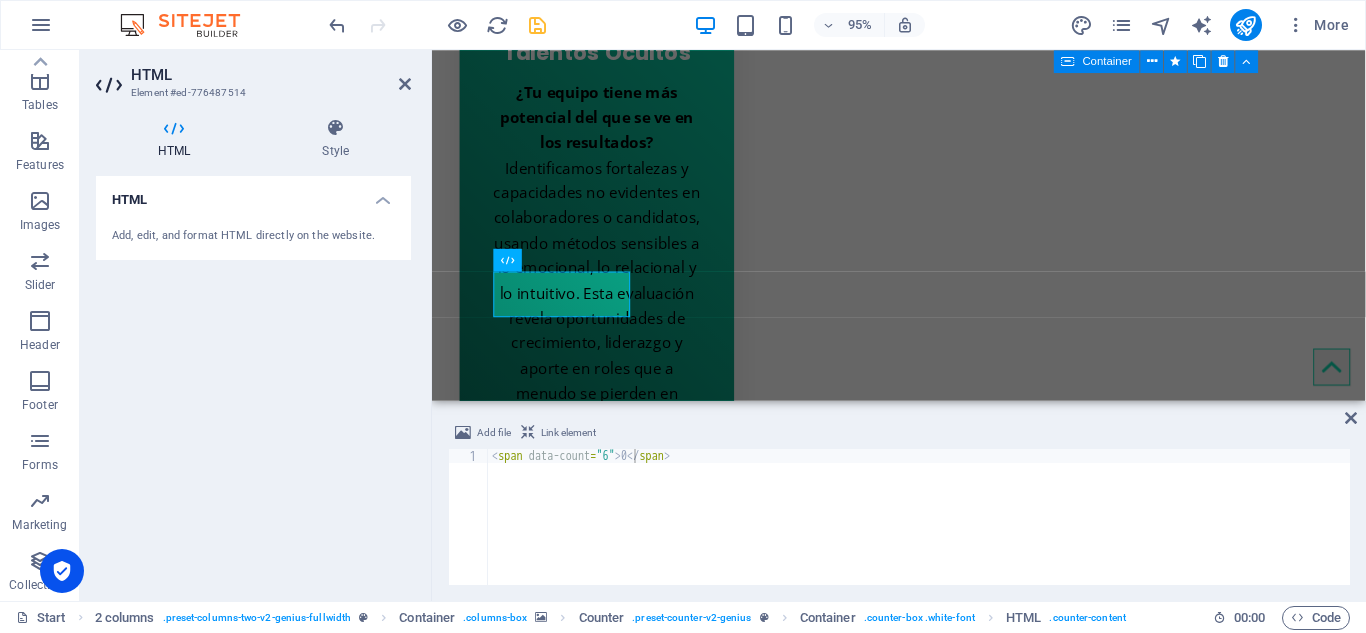 type 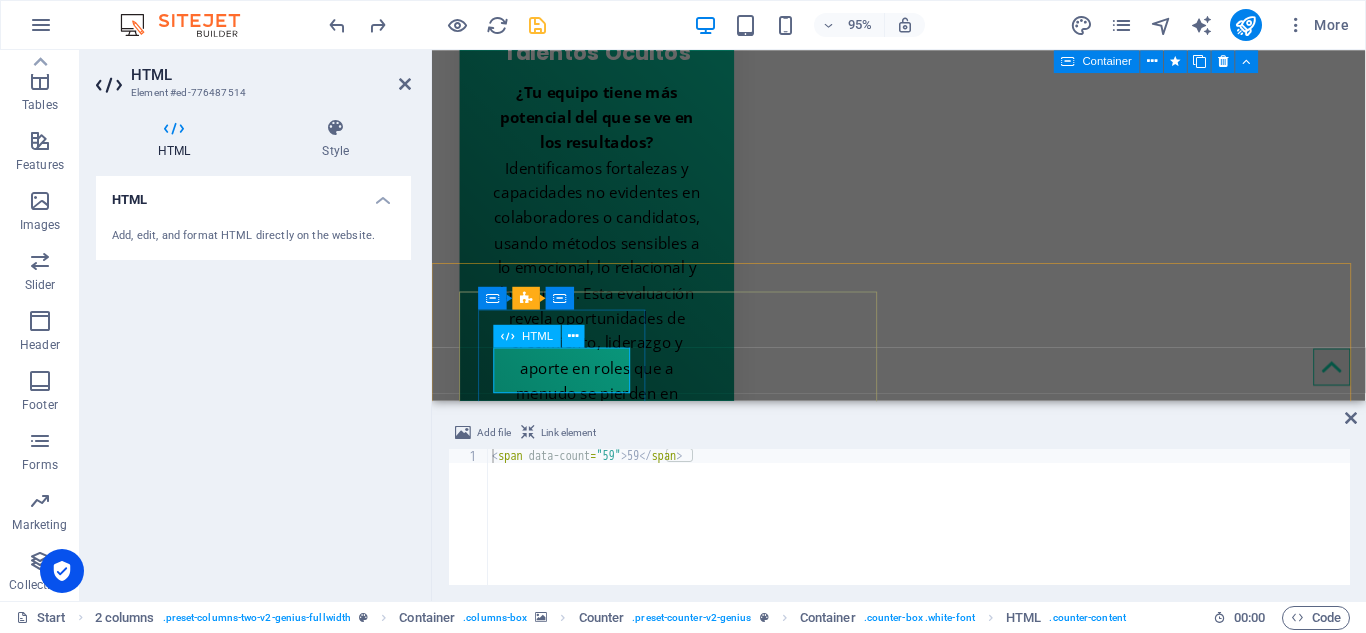 click on "59" at bounding box center (571, 5255) 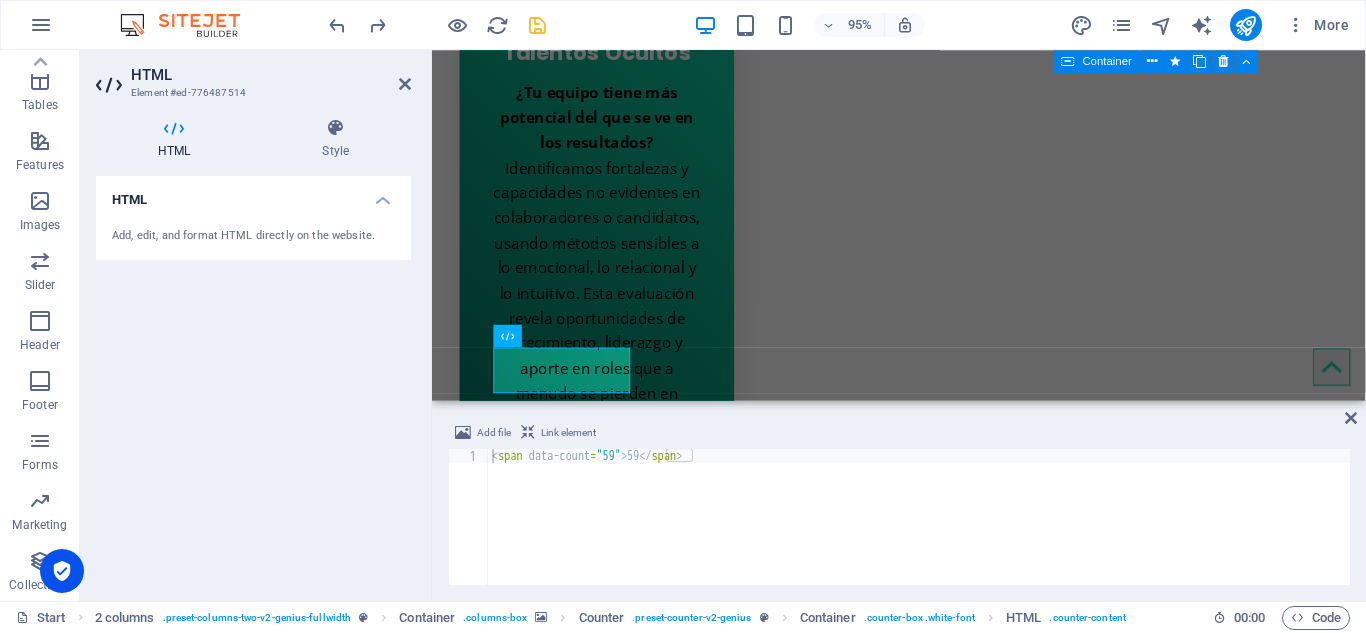 click on "< span   data-count = "59" > 59 </ span >" at bounding box center (919, 531) 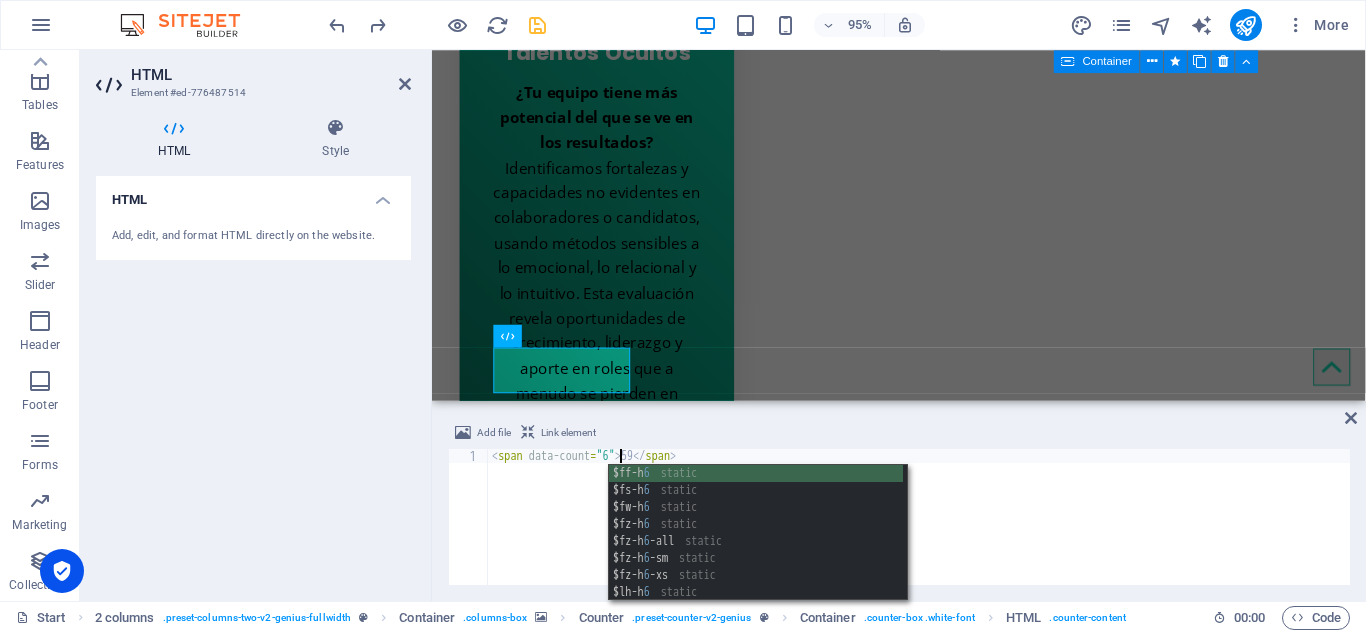 scroll, scrollTop: 0, scrollLeft: 10, axis: horizontal 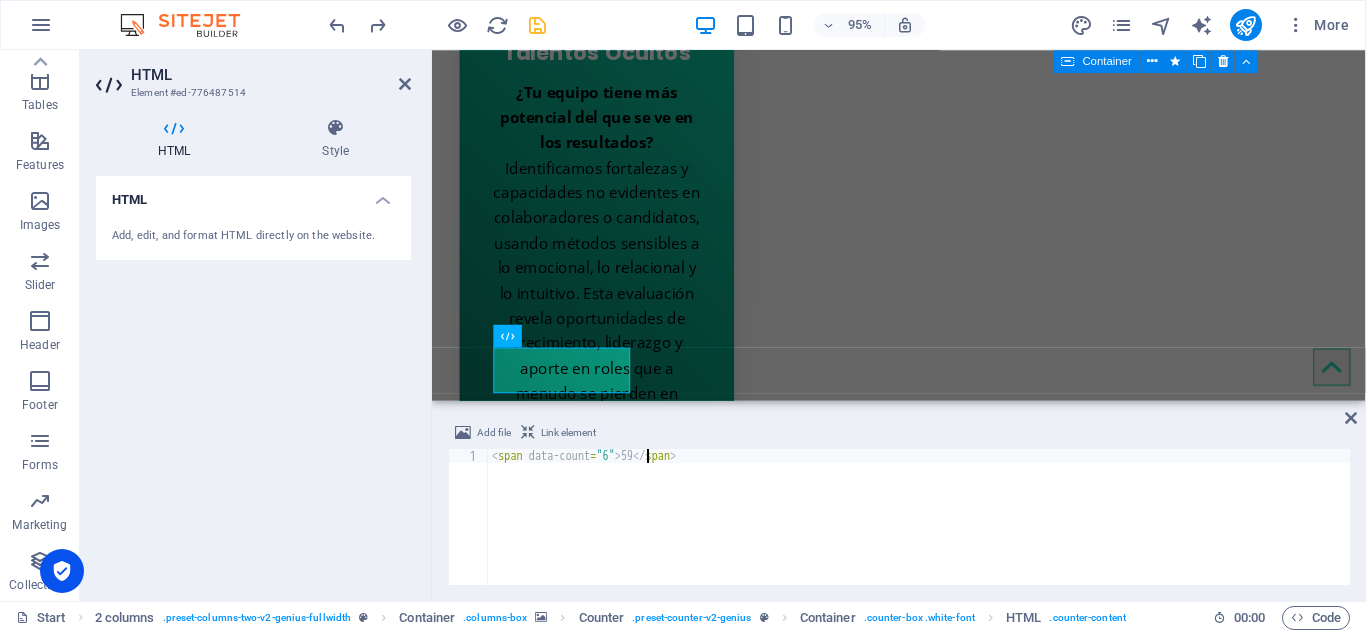 click on "< span   data-count = "6" > 59 </ span >" at bounding box center (919, 531) 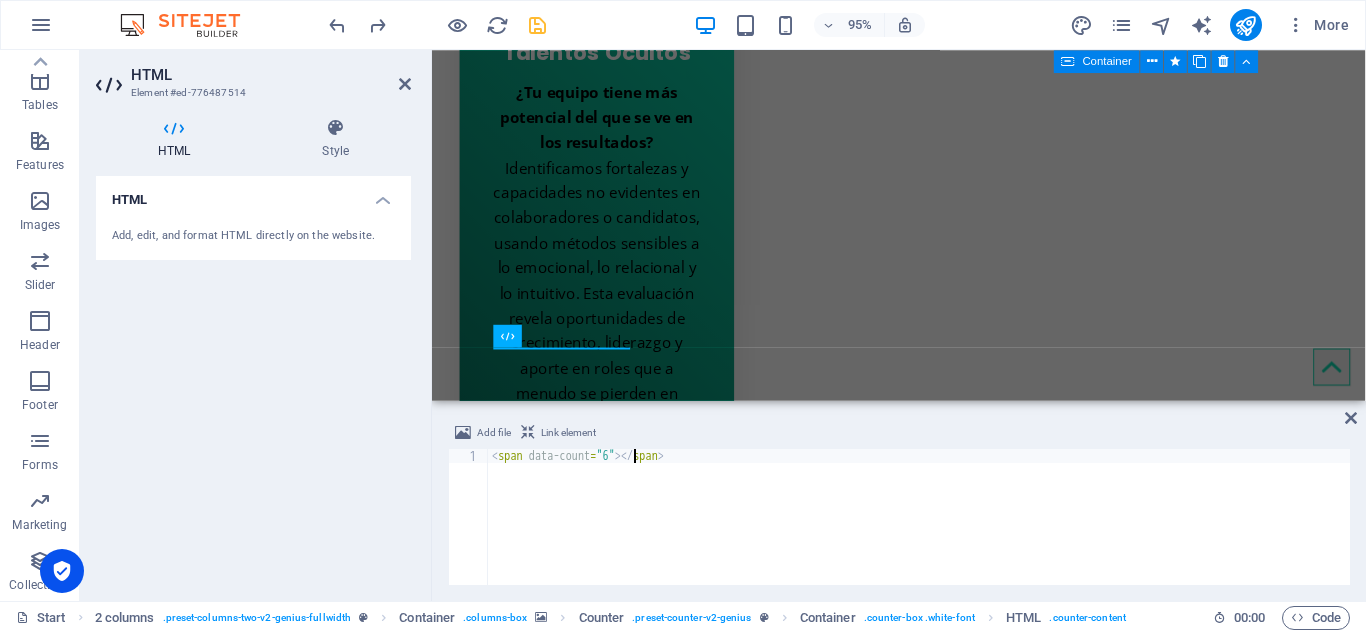 scroll, scrollTop: 0, scrollLeft: 12, axis: horizontal 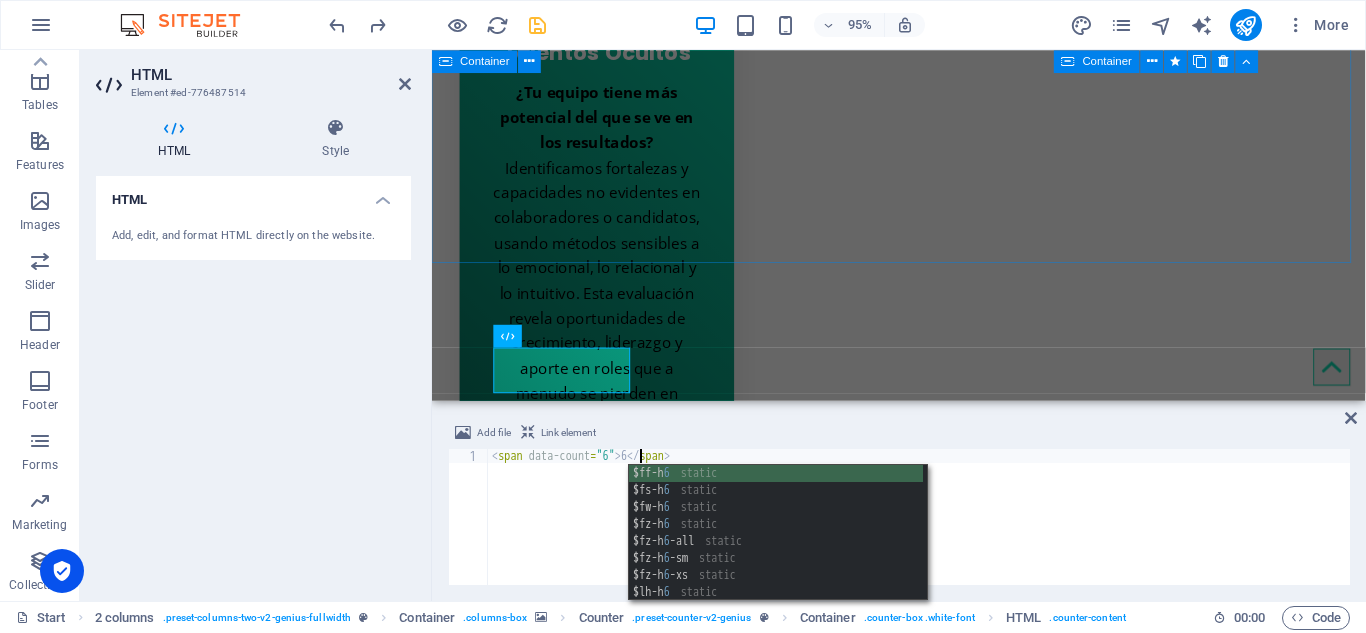 type on "<span data-count="6">6</span>" 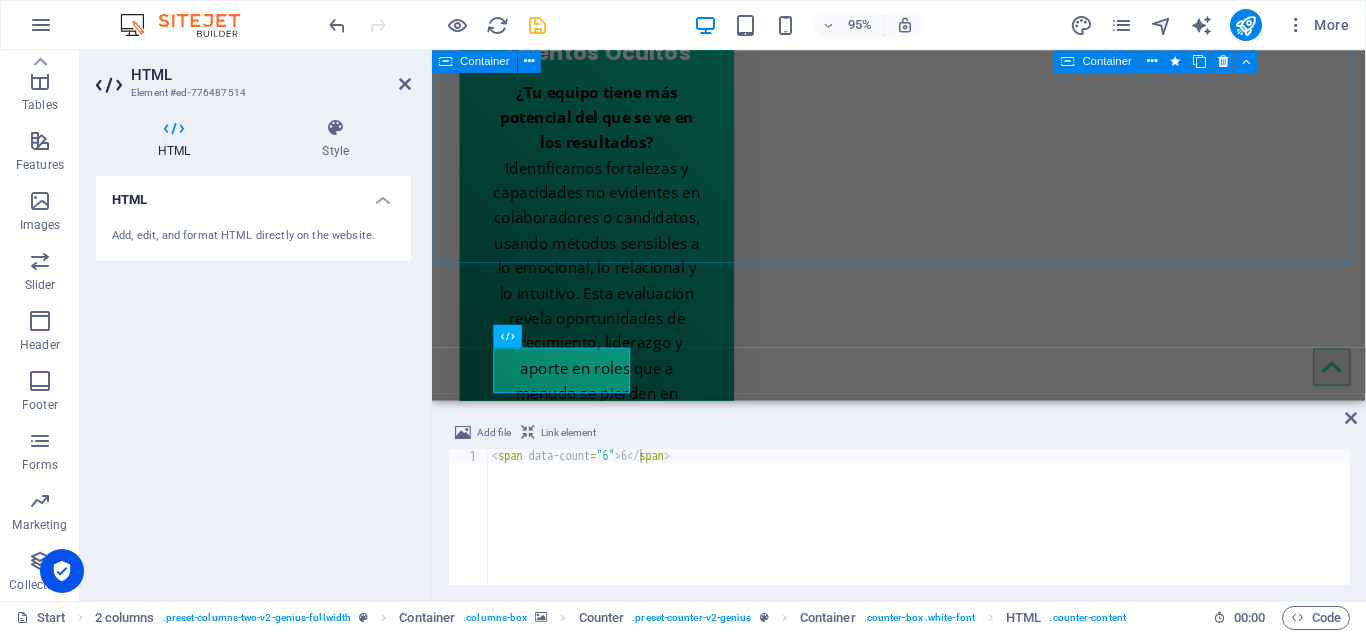 click on "Drop content here or  Add elements  Paste clipboard MiaGestión Lorem ipsum dolor sit amet En  MiaGestión  diseñamos experiencias de evaluación que van más allá de los números. Somos un ecosistema digital que integra  medición, investigación, arte y tecnología  para comprender el comportamiento humano en profundidad y apoyar decisiones sostenibles en organizaciones, comunidades y entornos educativos. Creemos que  evaluar es una forma de cuidar , de mirar con atención lo que impulsa el cambio, el talento y el aprendizaje en las personas y en los equipos. Por eso, combinamos metodologías rigurosas con sensibilidad social y tecnología de vanguardia, para entregar datos claros, accionables y con sentido. Nos inspiran los retos complejos, las preguntas difíciles y los procesos que requieren una mirada personalizada. Y sobre todo, nos mueve el deseo de que cada decisión tenga impacto real, humano y transformador. ¿Qué nos diferencia? Enfoque integral: lo cognitivo, lo emocional y lo relacional." at bounding box center [923, 3496] 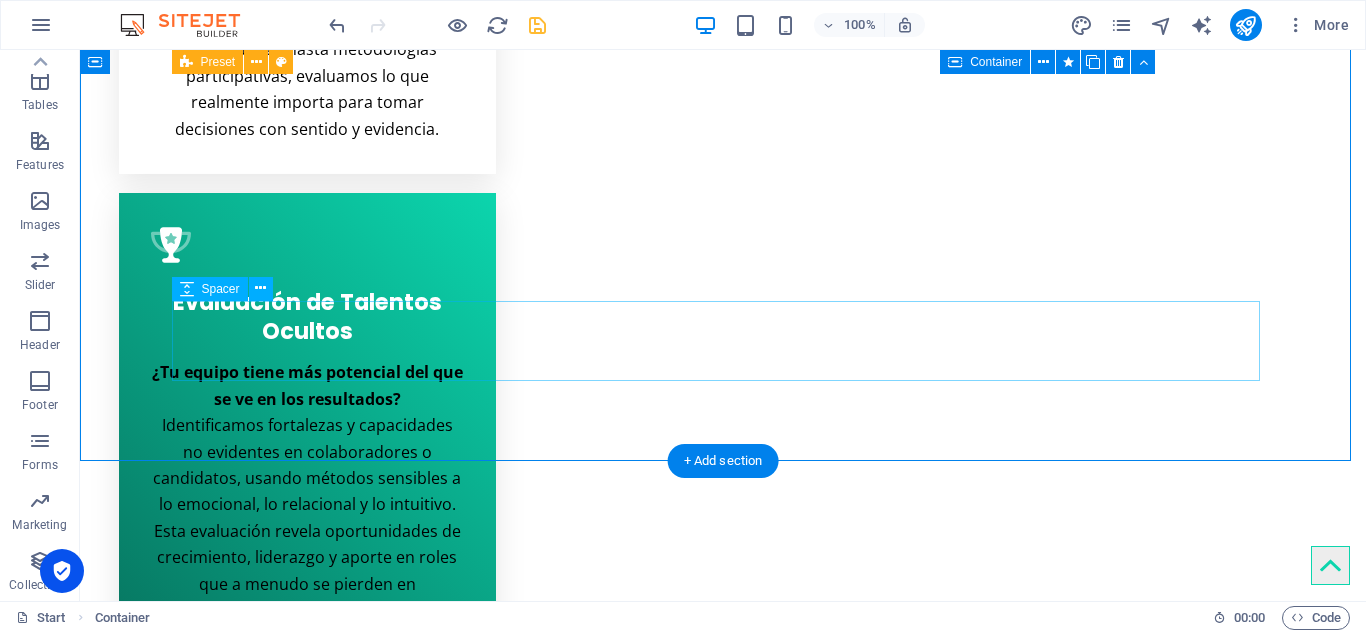 scroll, scrollTop: 3639, scrollLeft: 0, axis: vertical 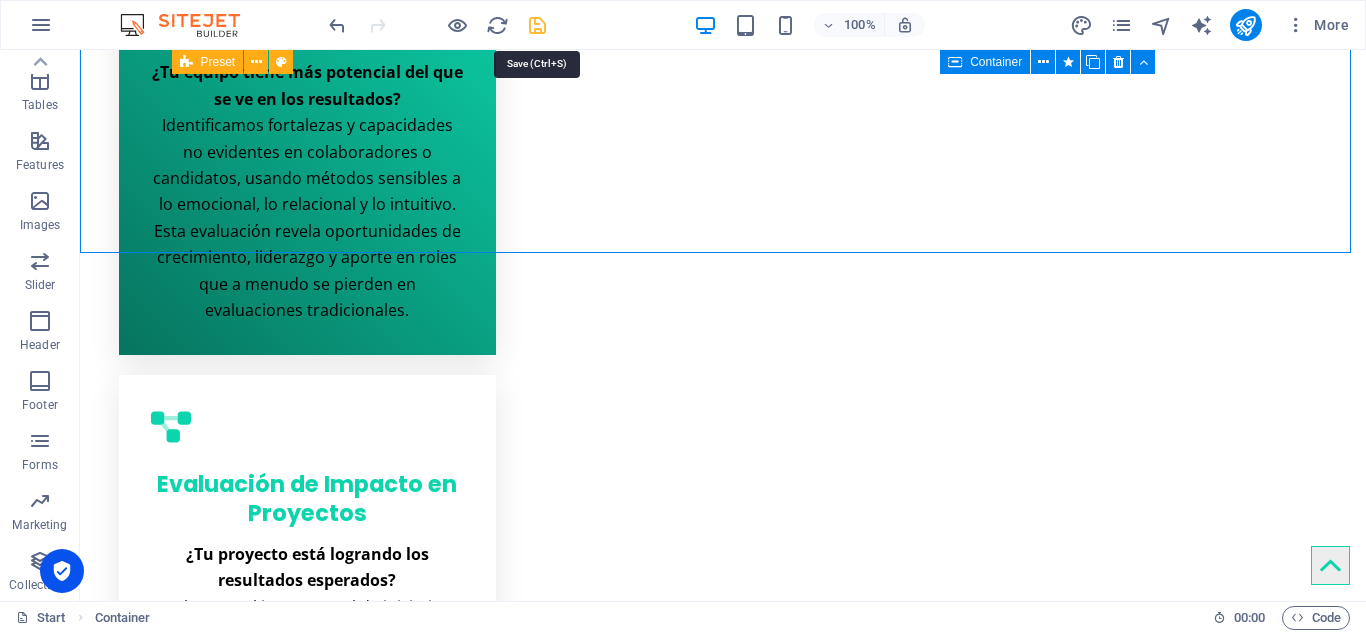 click at bounding box center [537, 25] 